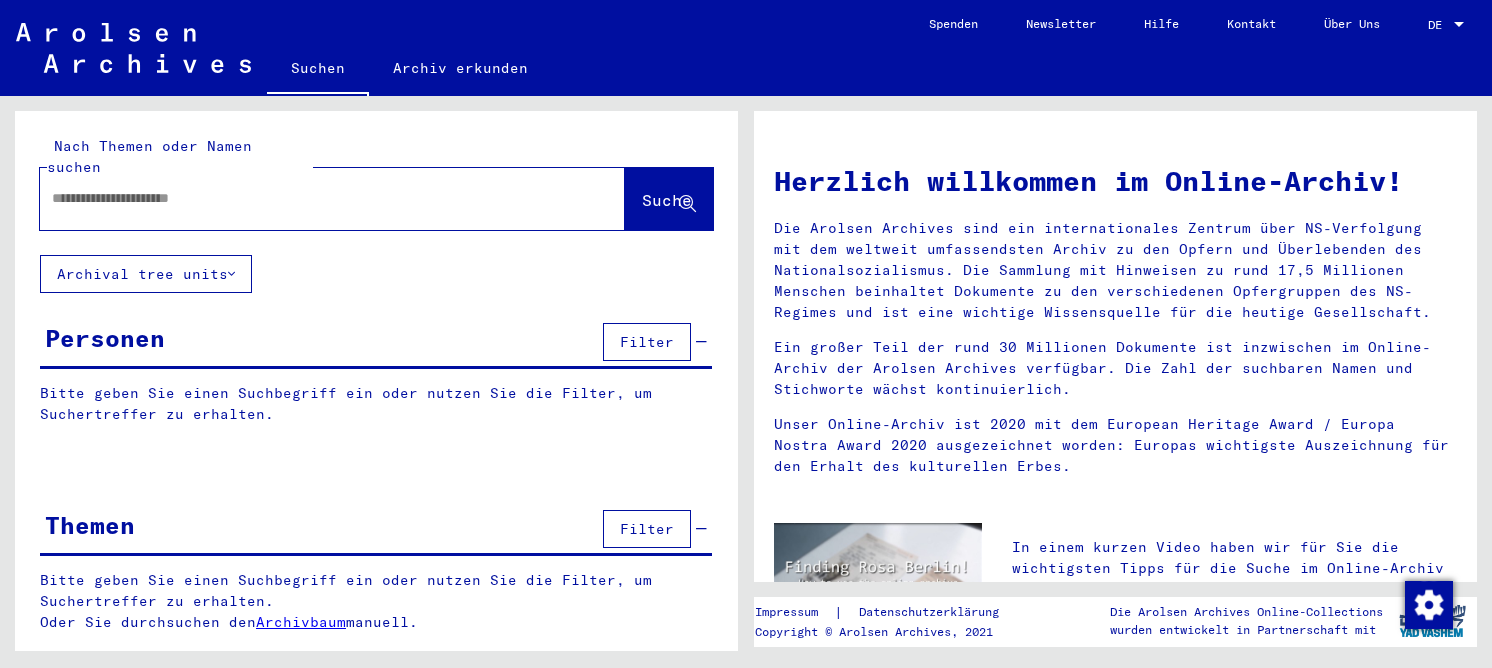 scroll, scrollTop: 0, scrollLeft: 0, axis: both 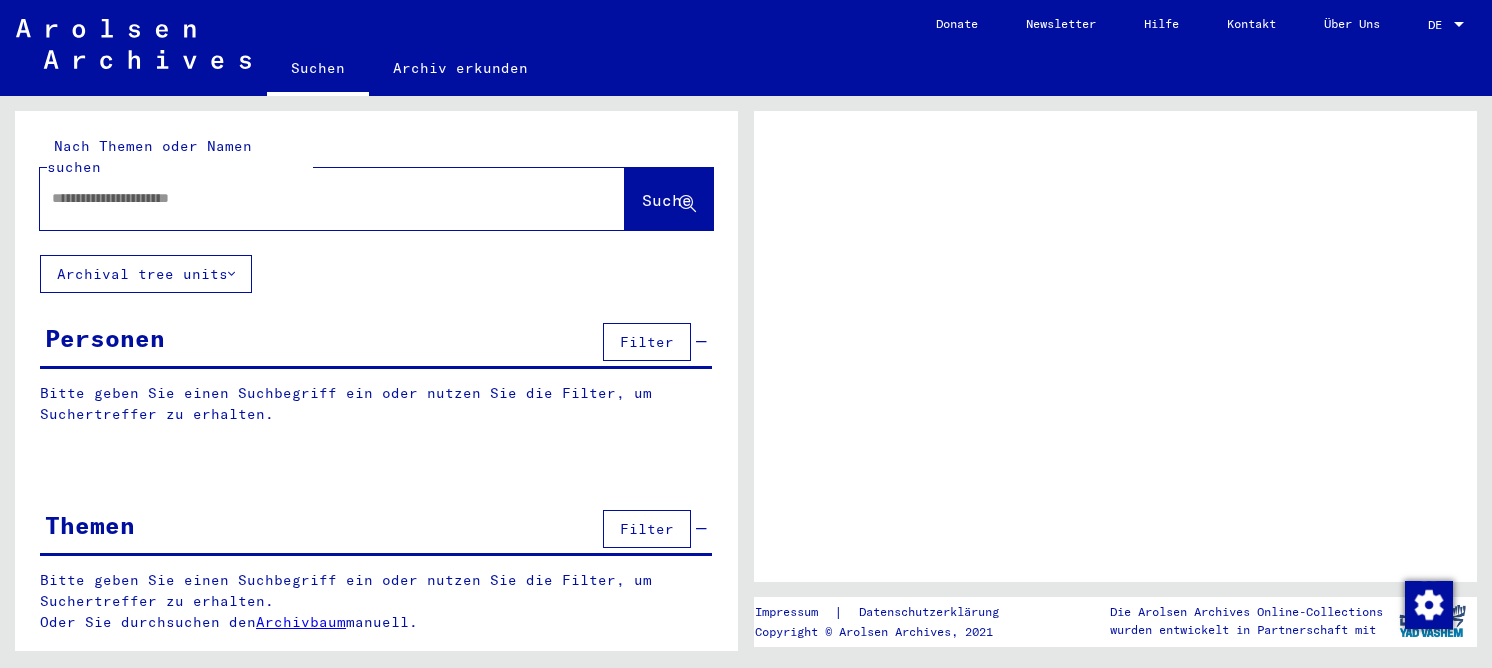 click on "Archival tree units" 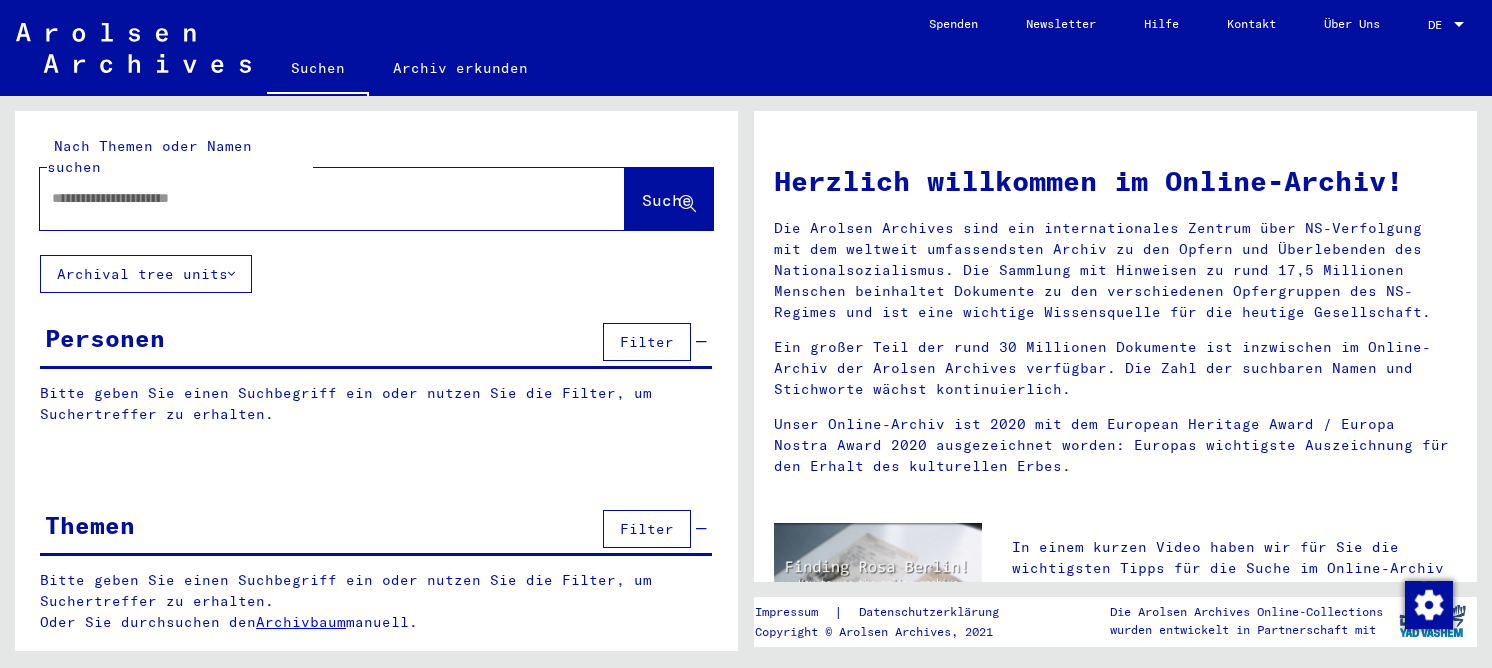 click on "Archiv erkunden" 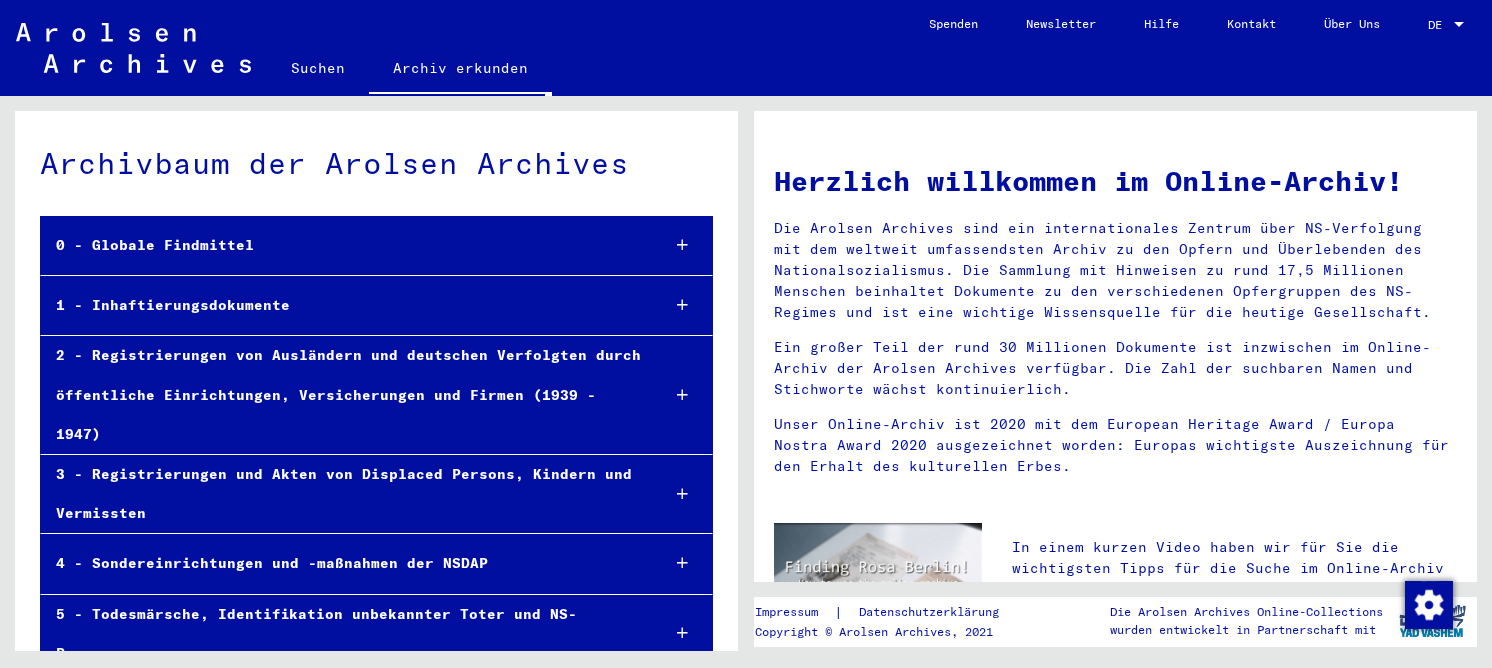 click on "1 - Inhaftierungsdokumente" at bounding box center (342, 305) 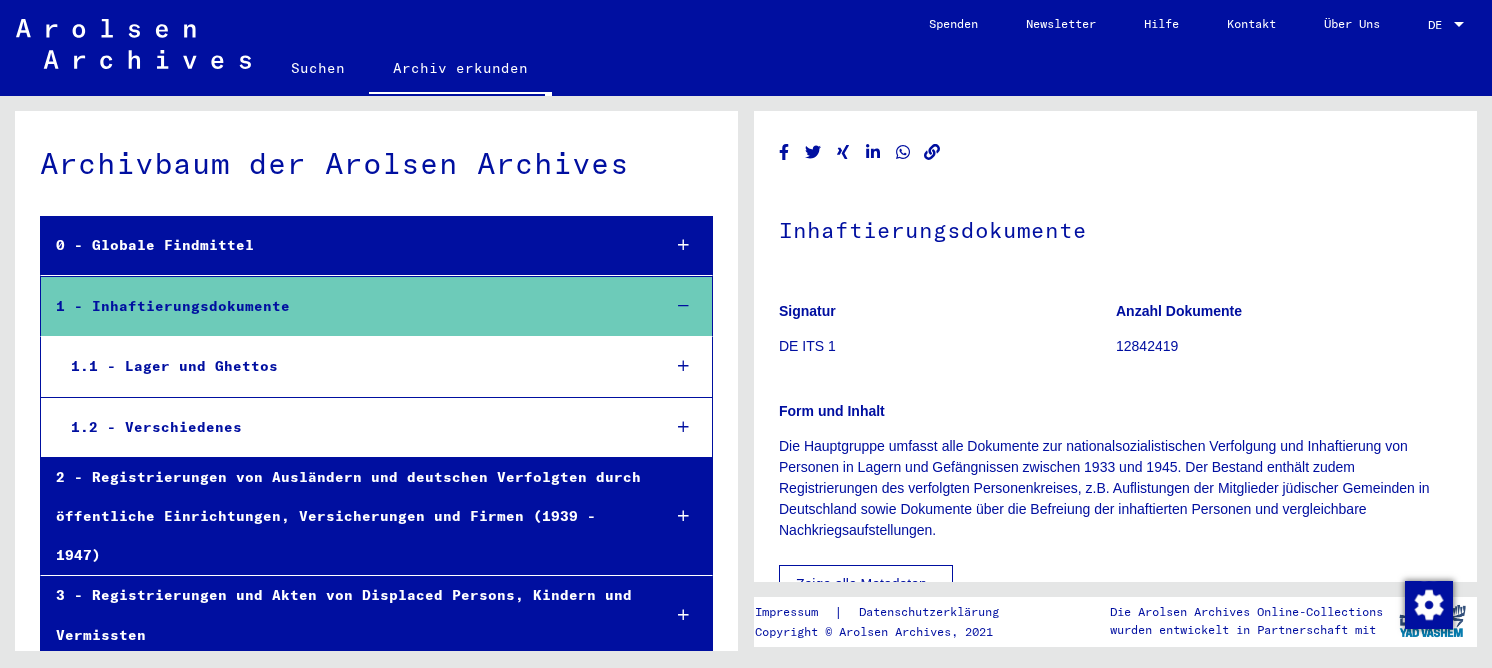 click on "1.1 - Lager und Ghettos" at bounding box center (350, 366) 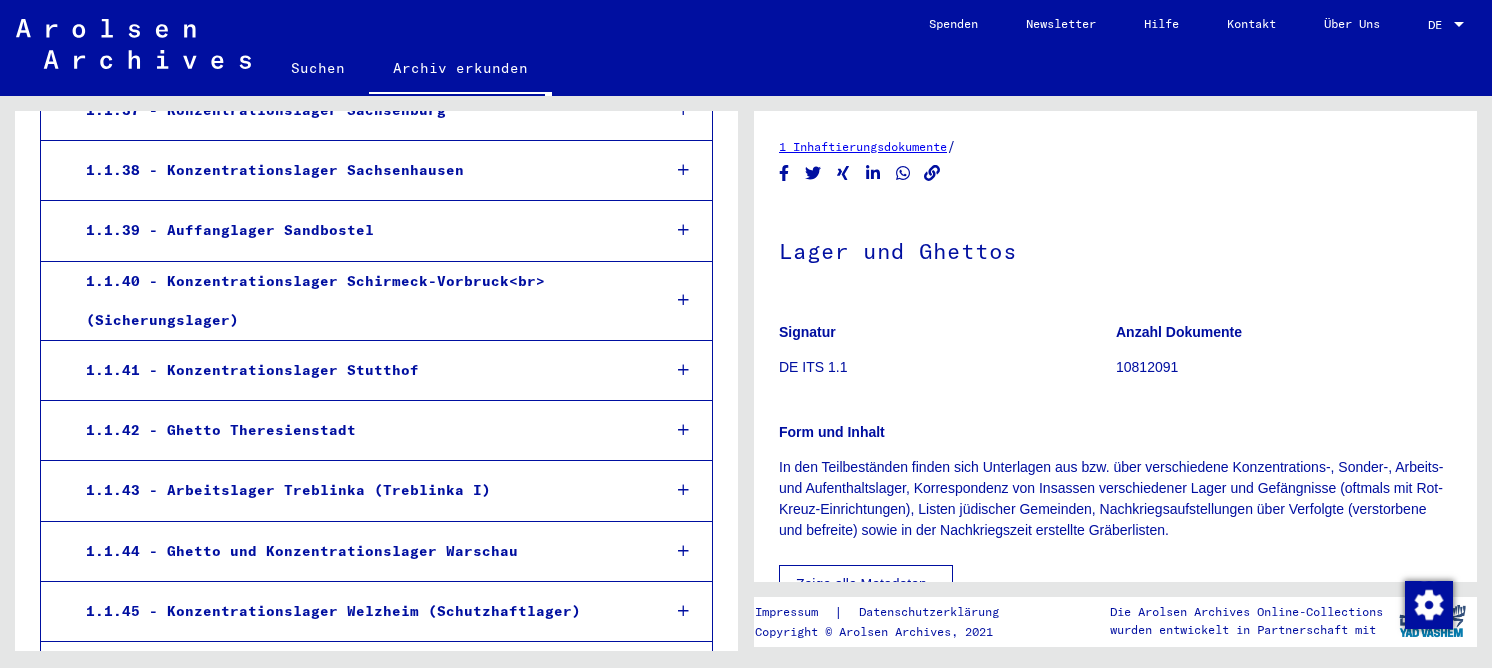 scroll, scrollTop: 2600, scrollLeft: 0, axis: vertical 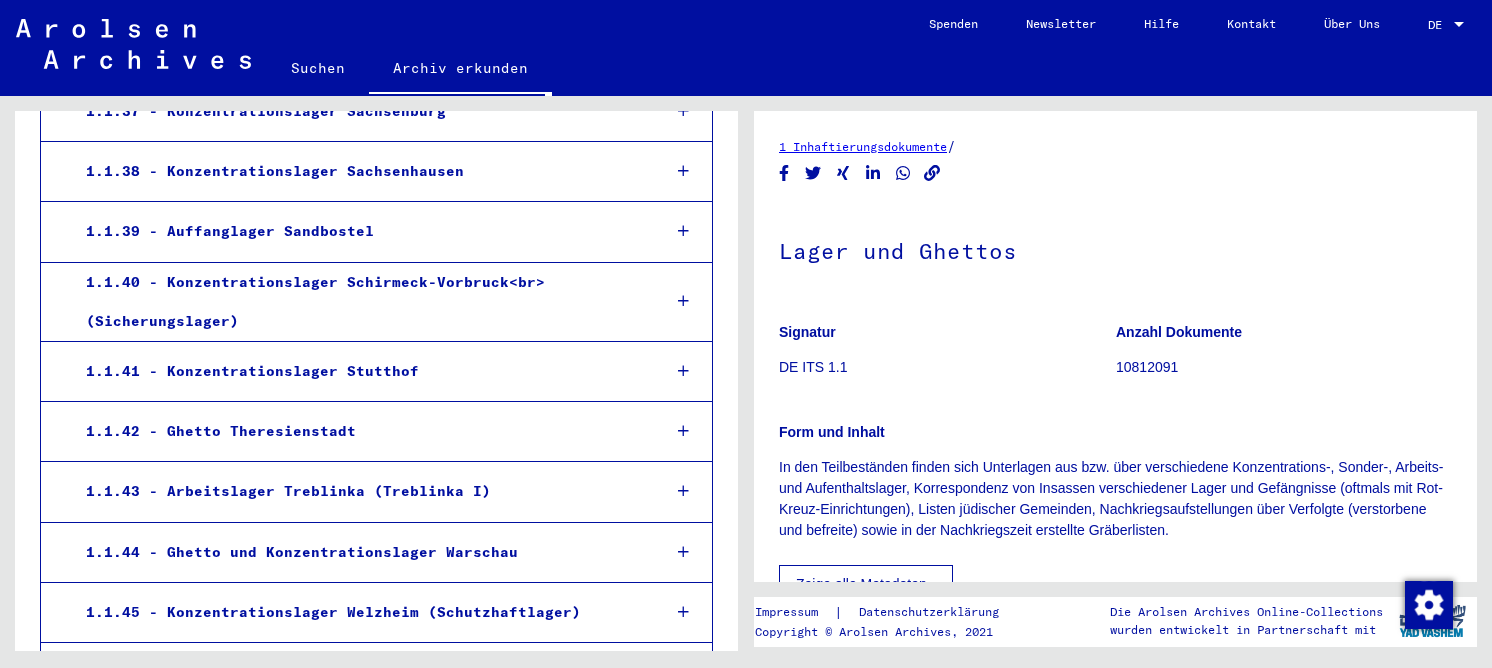 click on "1.1.38 - Konzentrationslager Sachsenhausen" at bounding box center (357, 171) 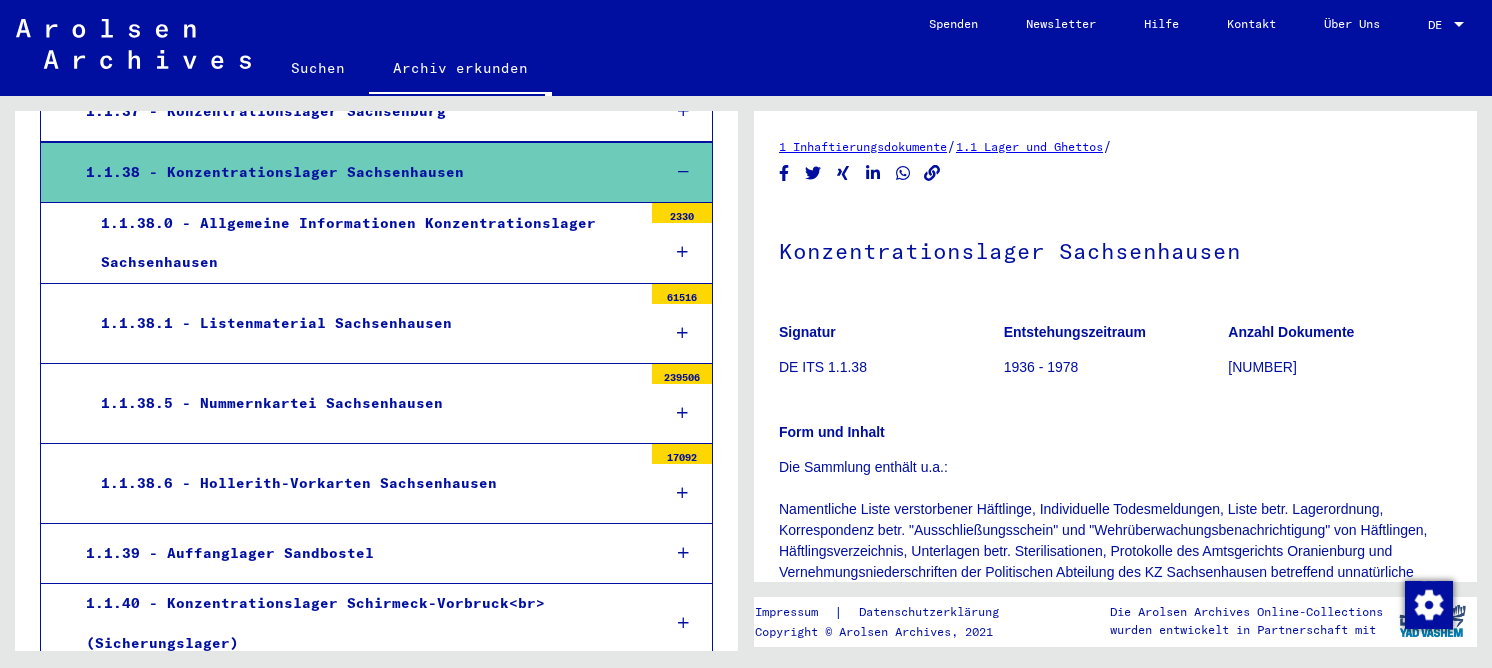 click on "1.1.38.1 - Listenmaterial Sachsenhausen" at bounding box center [364, 323] 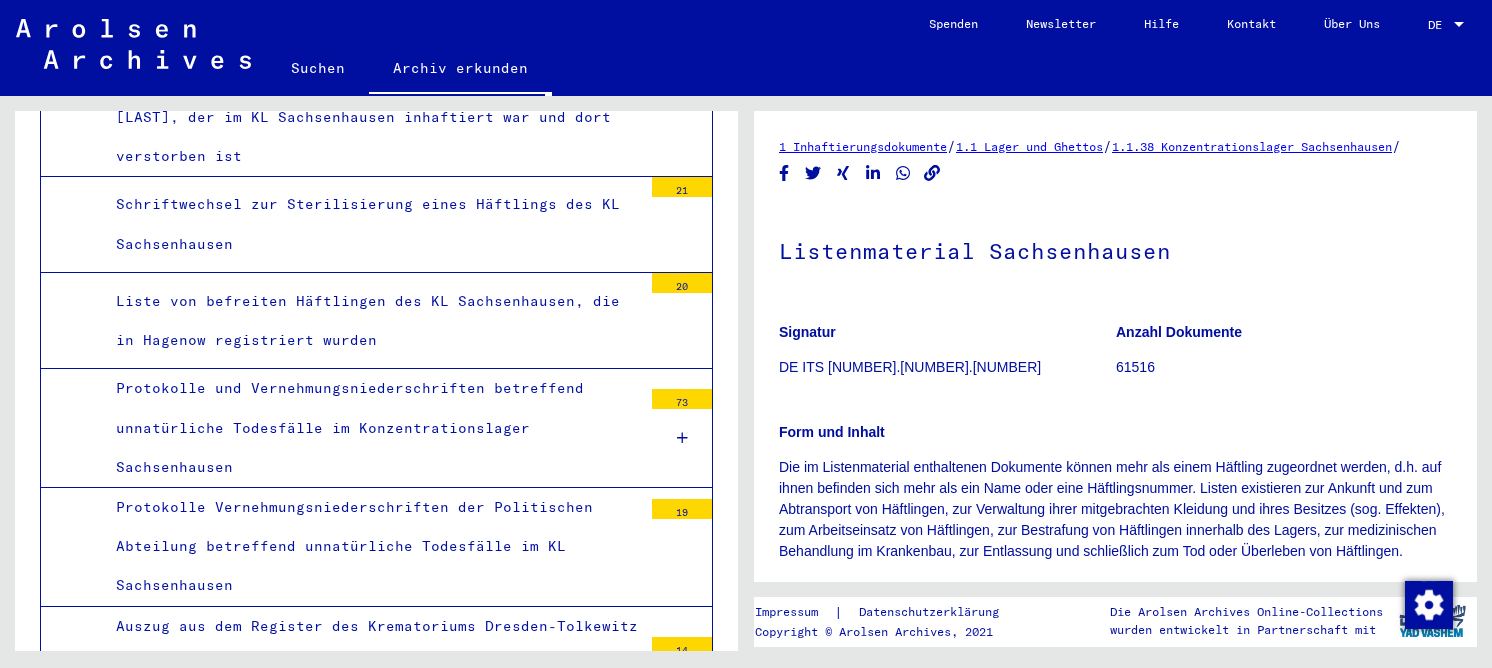 scroll, scrollTop: 12624, scrollLeft: 0, axis: vertical 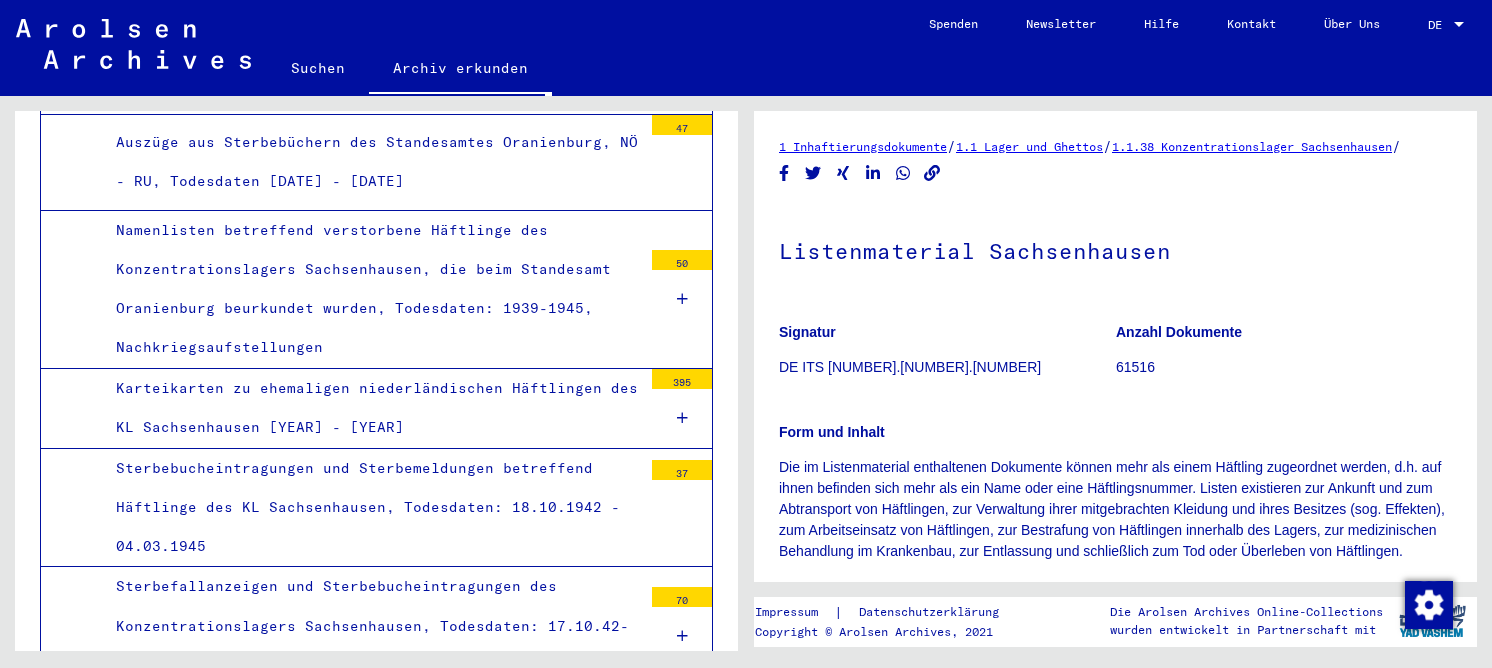 click on "Karteikarten zu ehemaligen niederländischen Häftlingen des KL      Sachsenhausen [YEAR] - [YEAR]" at bounding box center [371, 408] 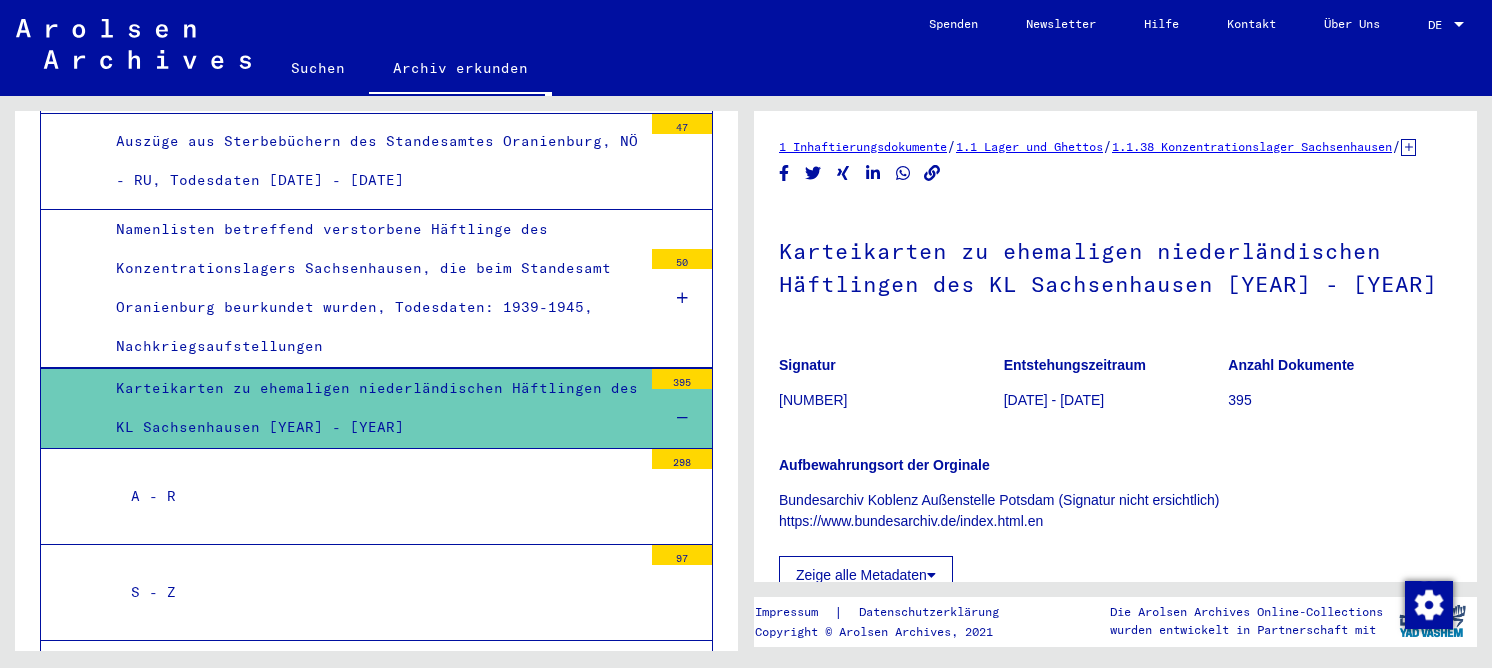 click on "A - R" at bounding box center [379, 496] 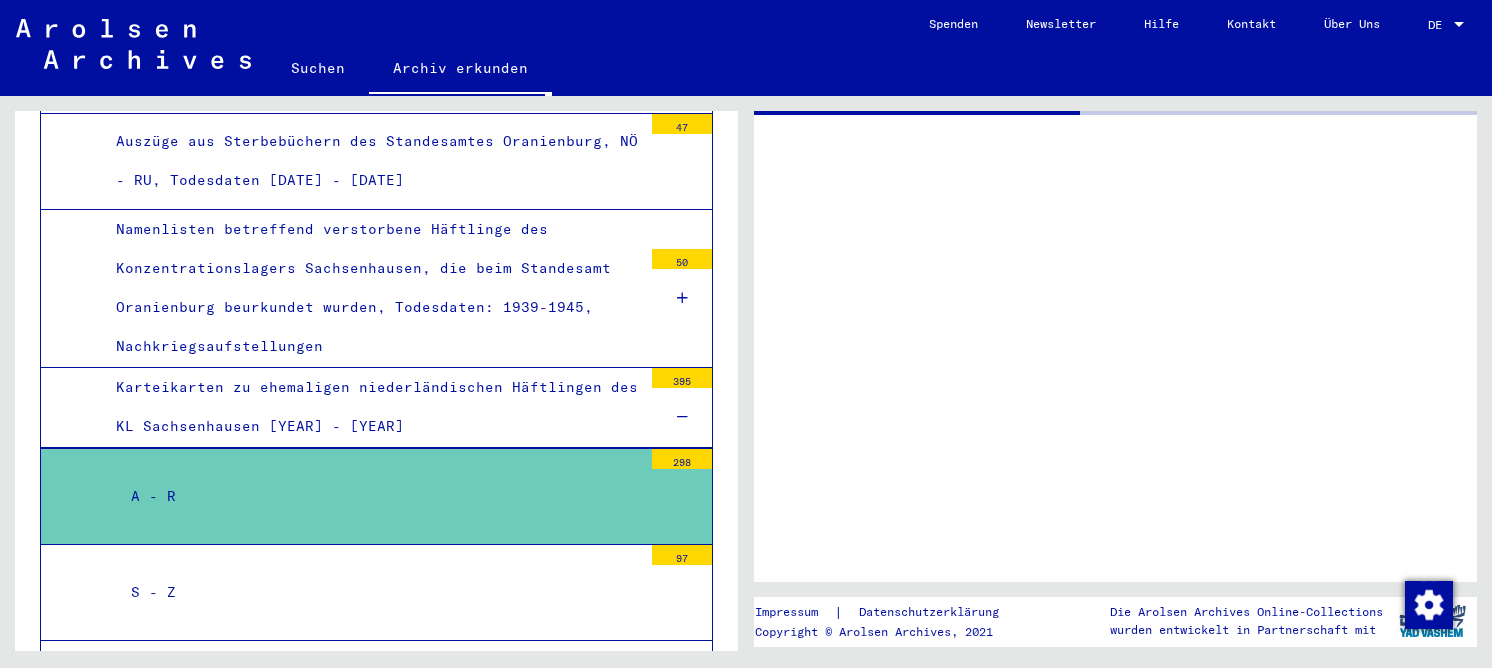 scroll, scrollTop: 12623, scrollLeft: 0, axis: vertical 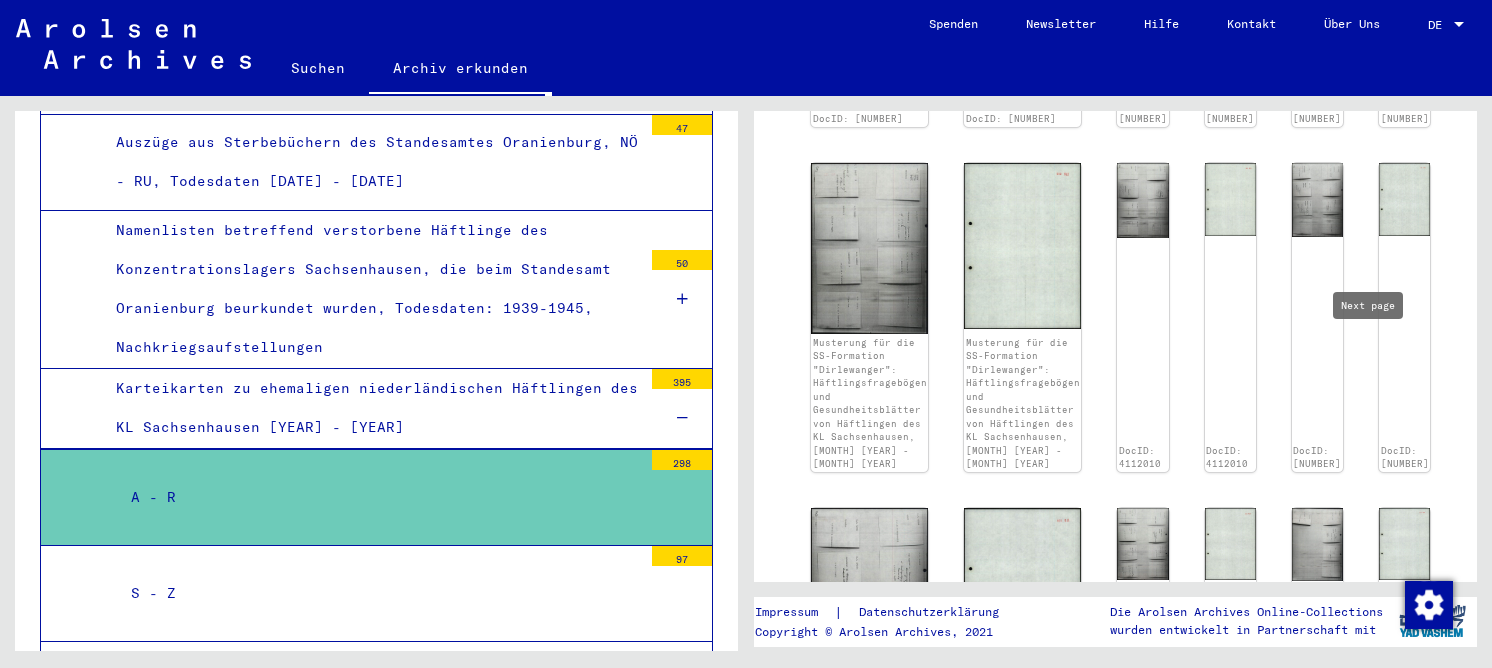 click 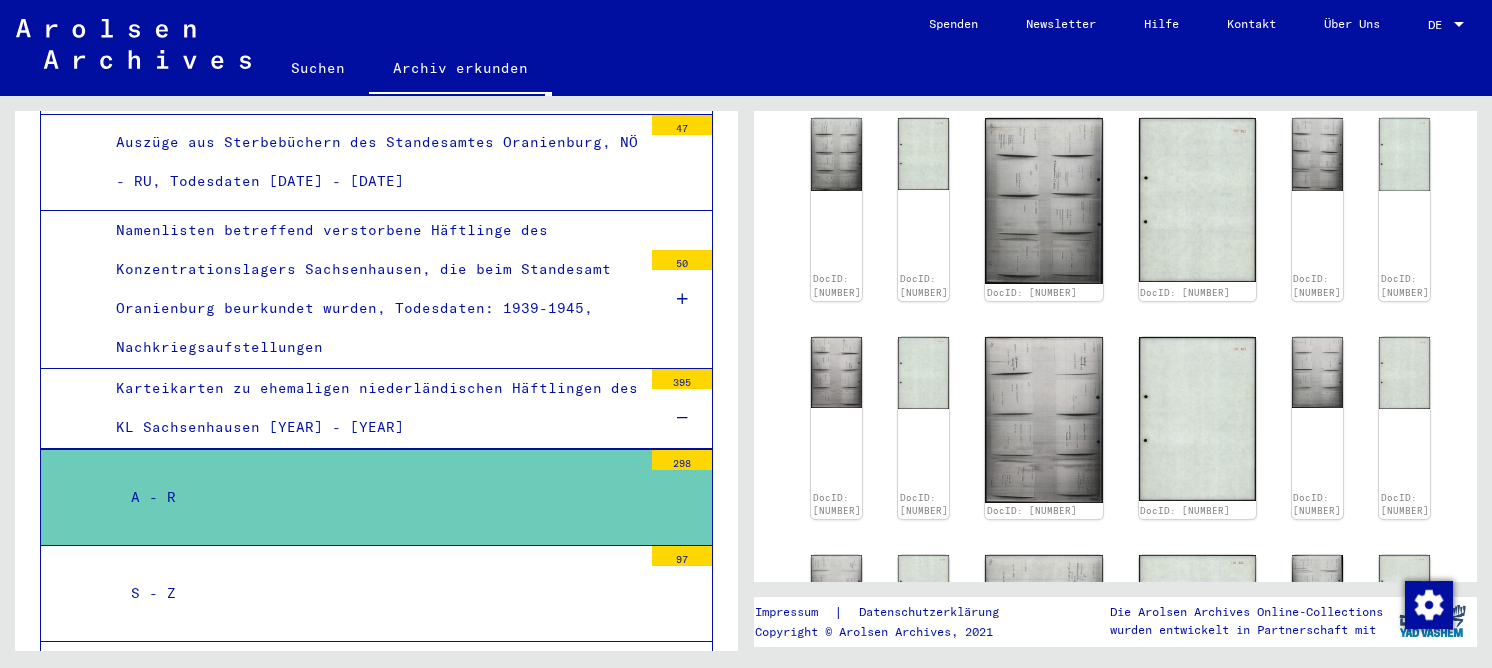 scroll, scrollTop: 1200, scrollLeft: 0, axis: vertical 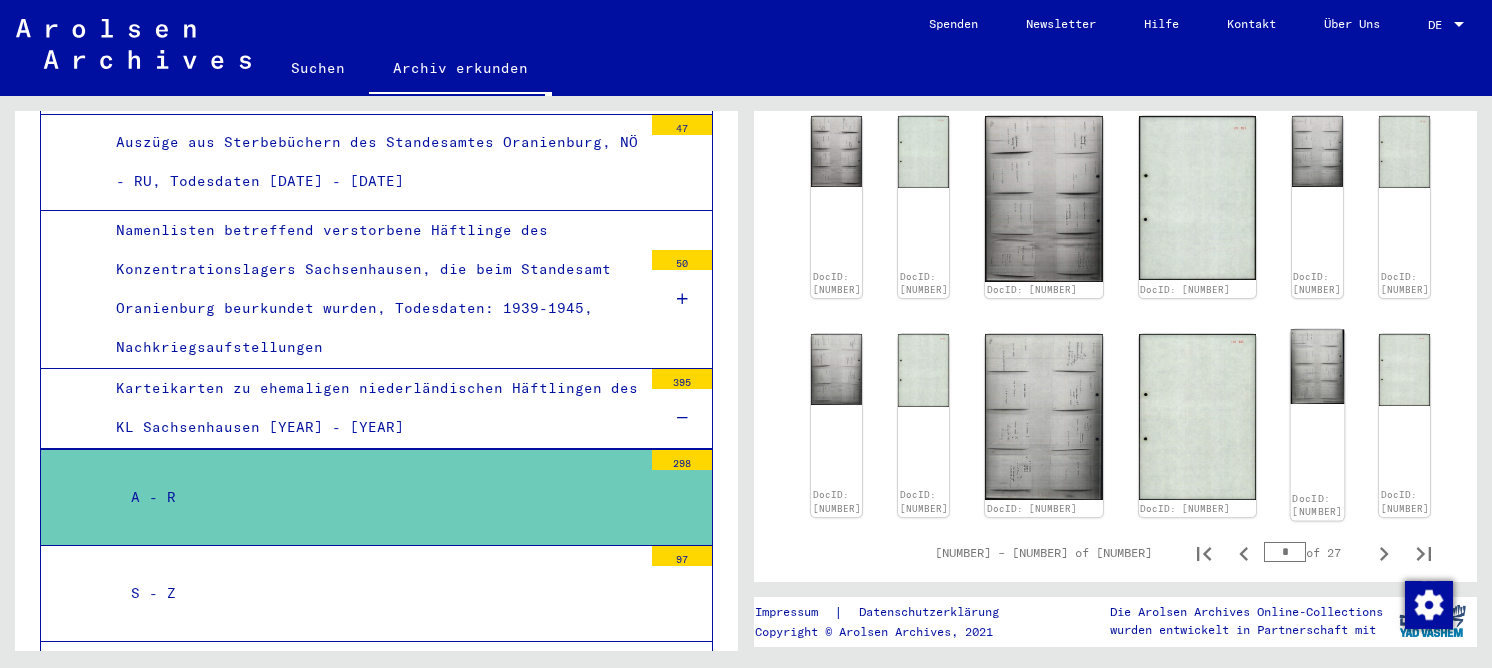 click 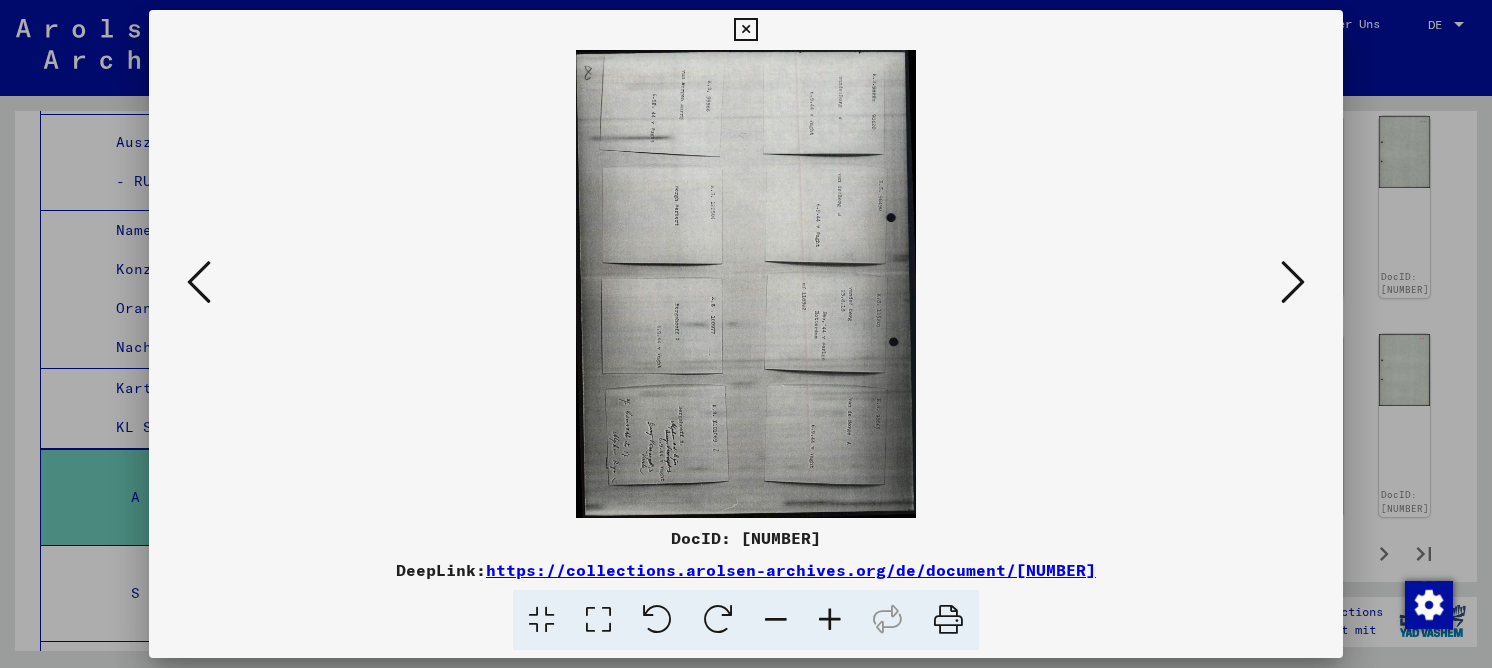 click at bounding box center [598, 620] 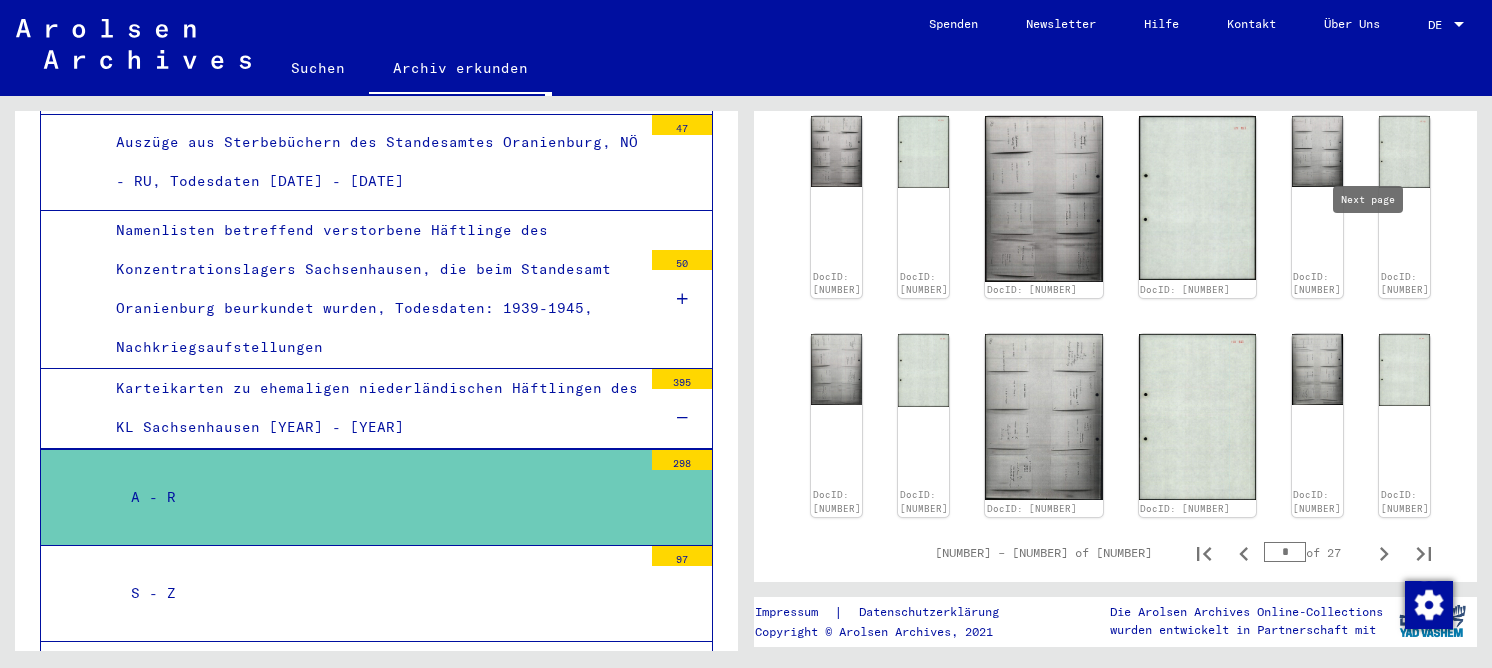 click 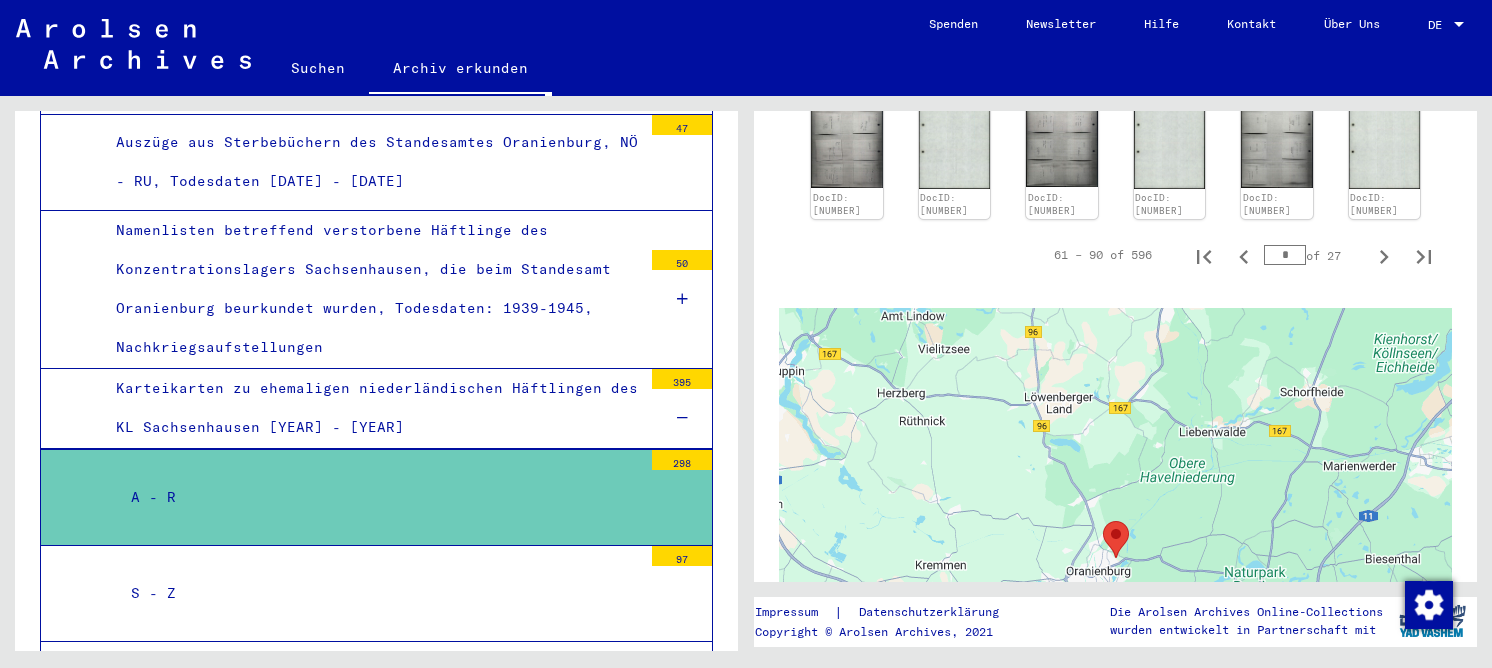 scroll, scrollTop: 1197, scrollLeft: 0, axis: vertical 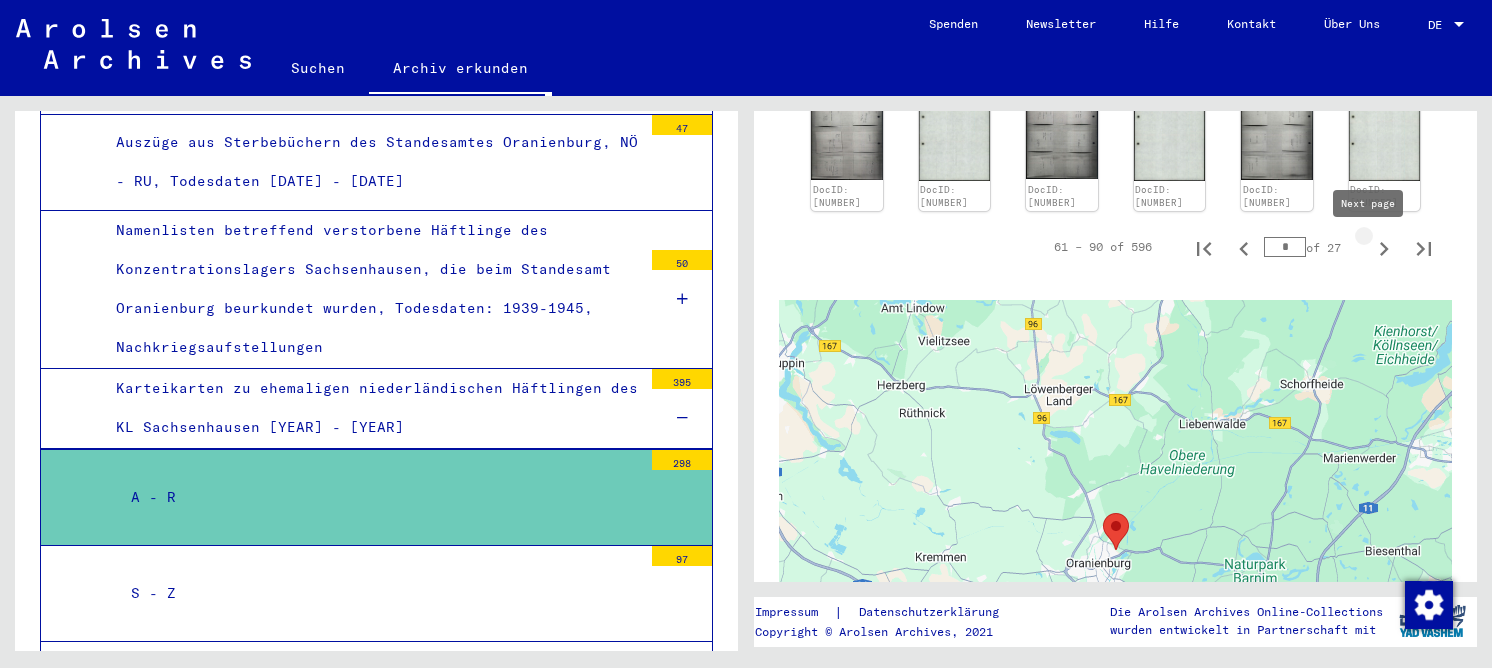 click 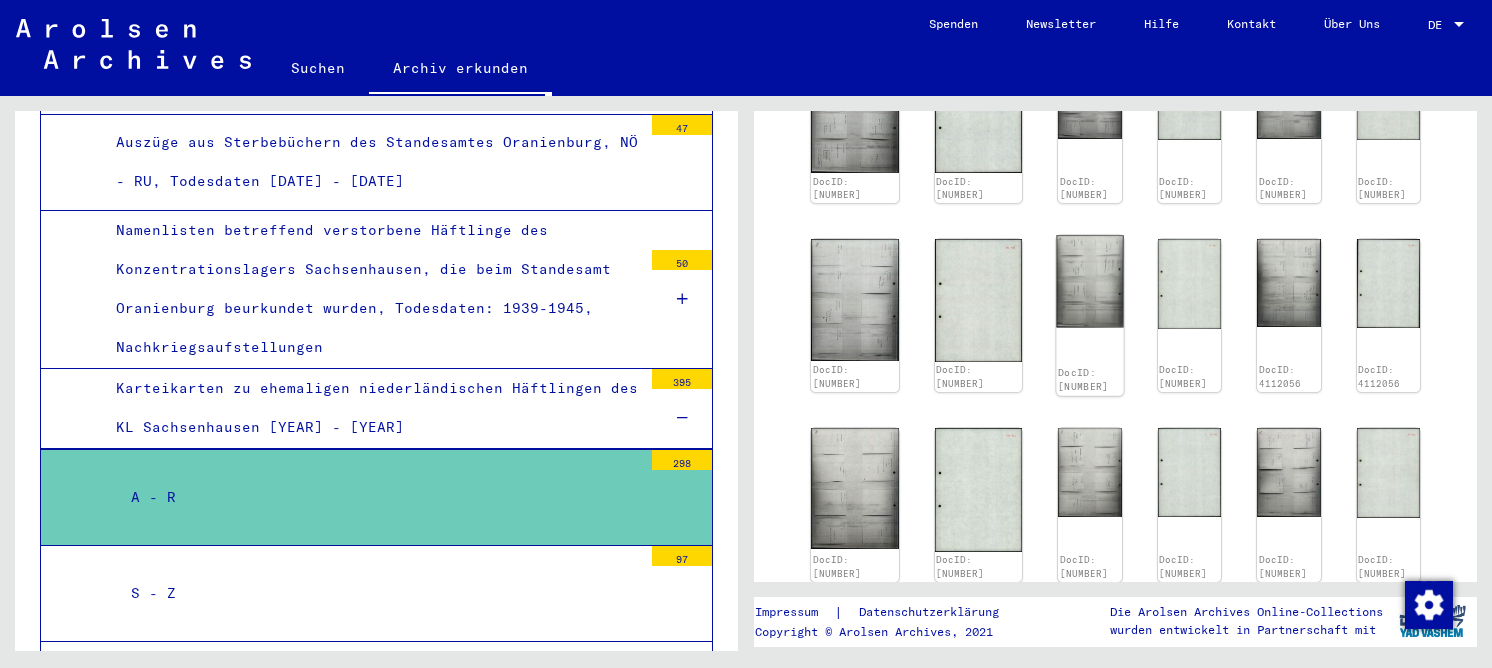 scroll, scrollTop: 1097, scrollLeft: 0, axis: vertical 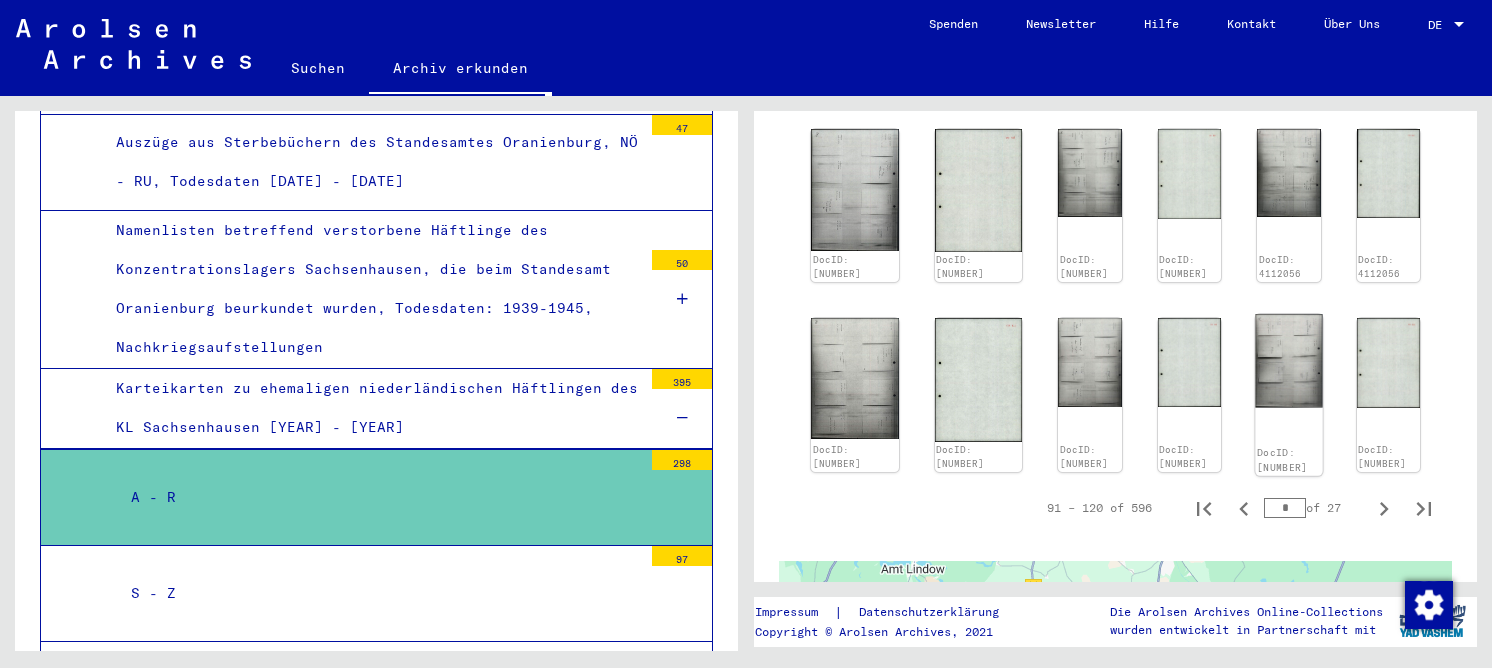 click 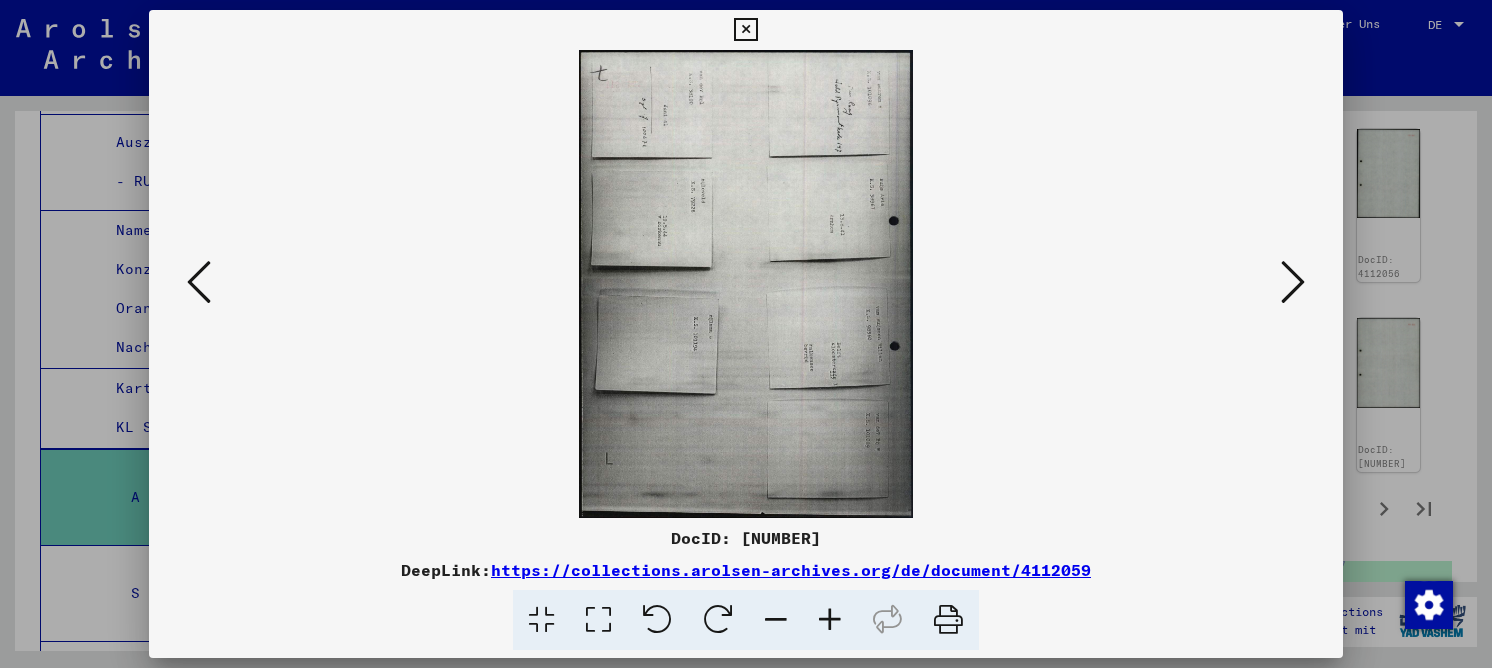 click at bounding box center (598, 620) 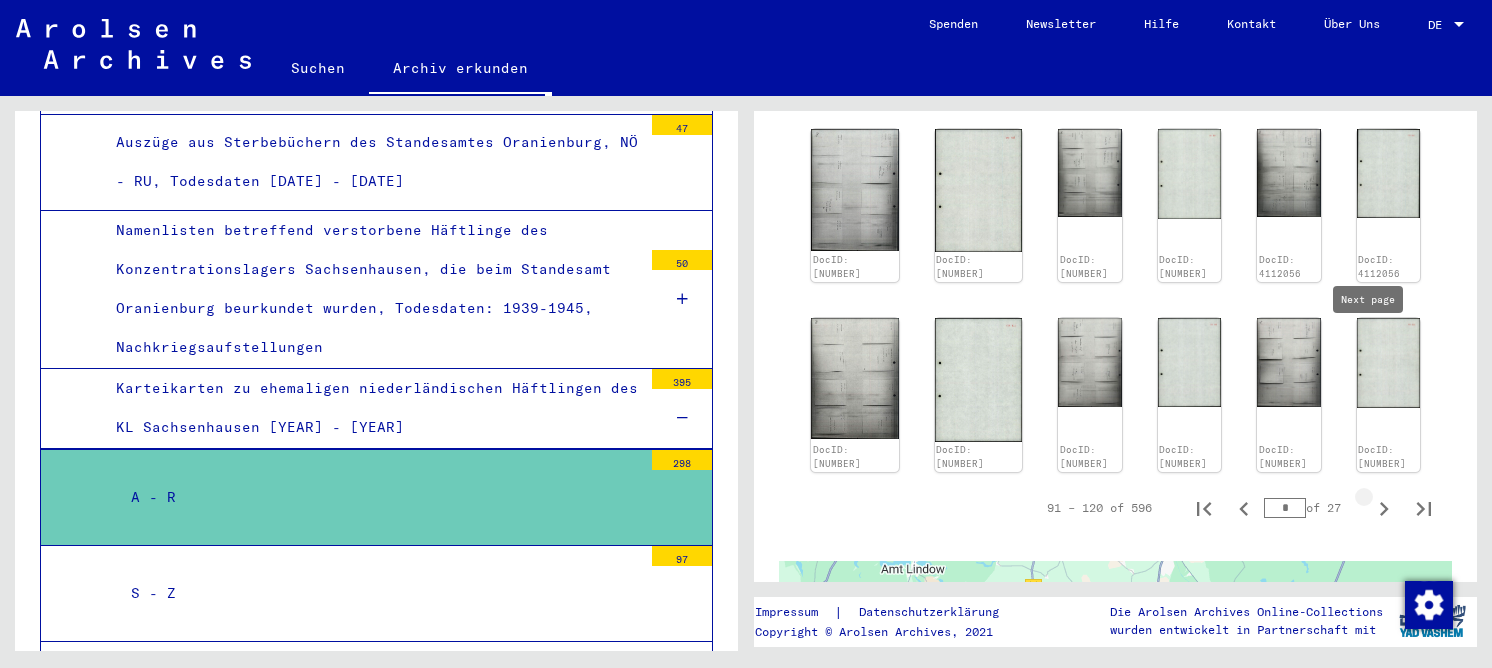 click 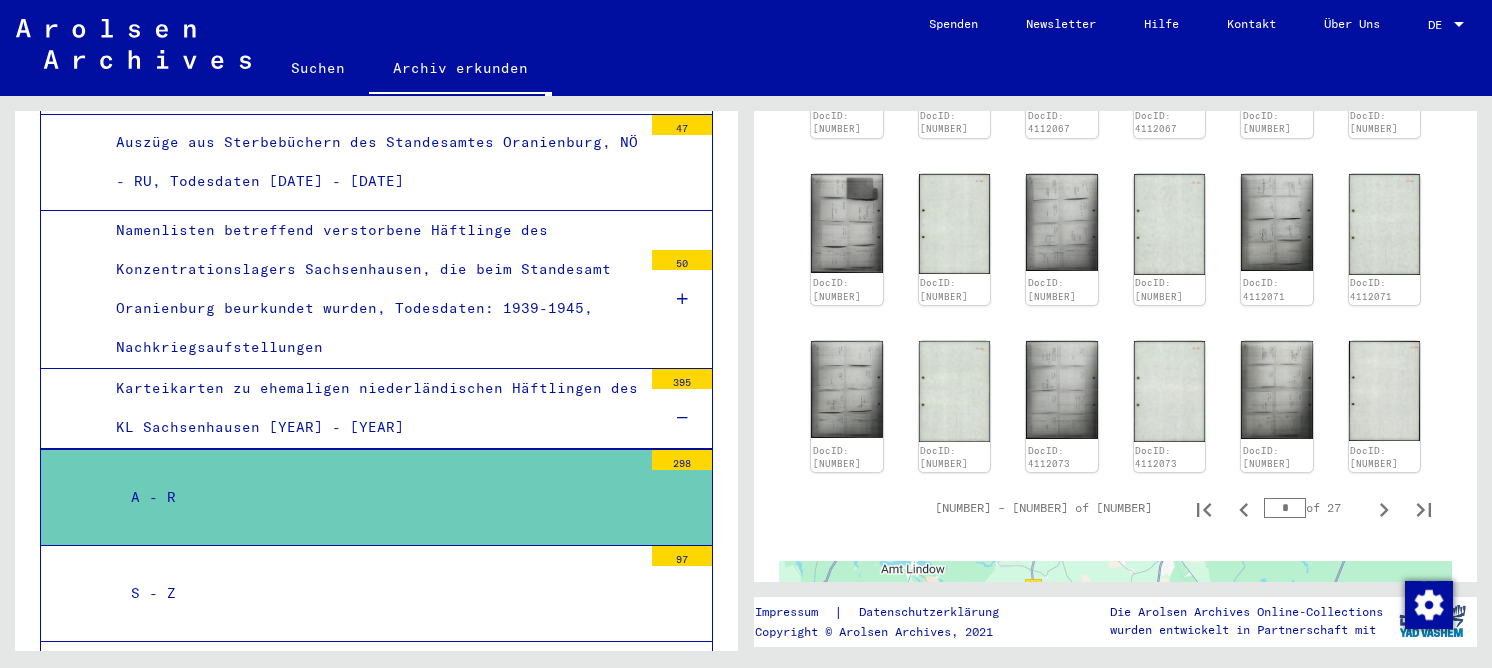 scroll, scrollTop: 997, scrollLeft: 0, axis: vertical 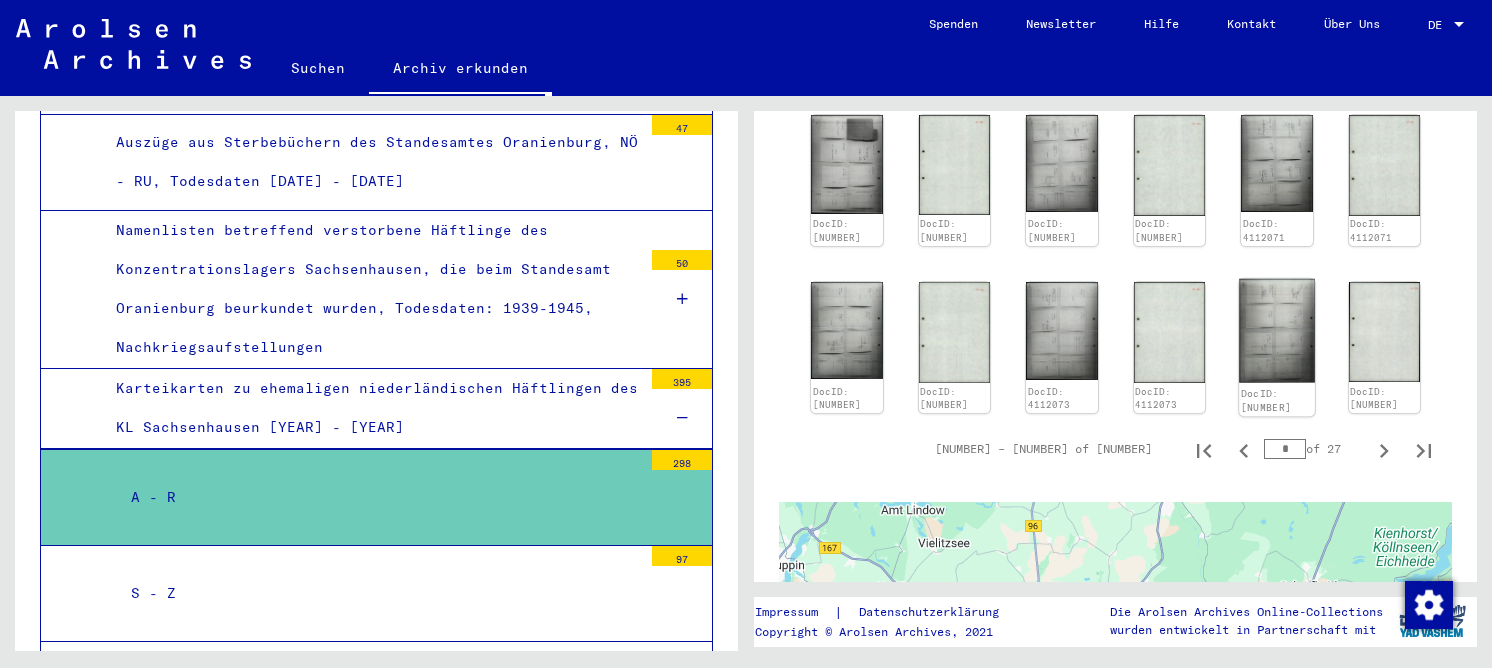 click 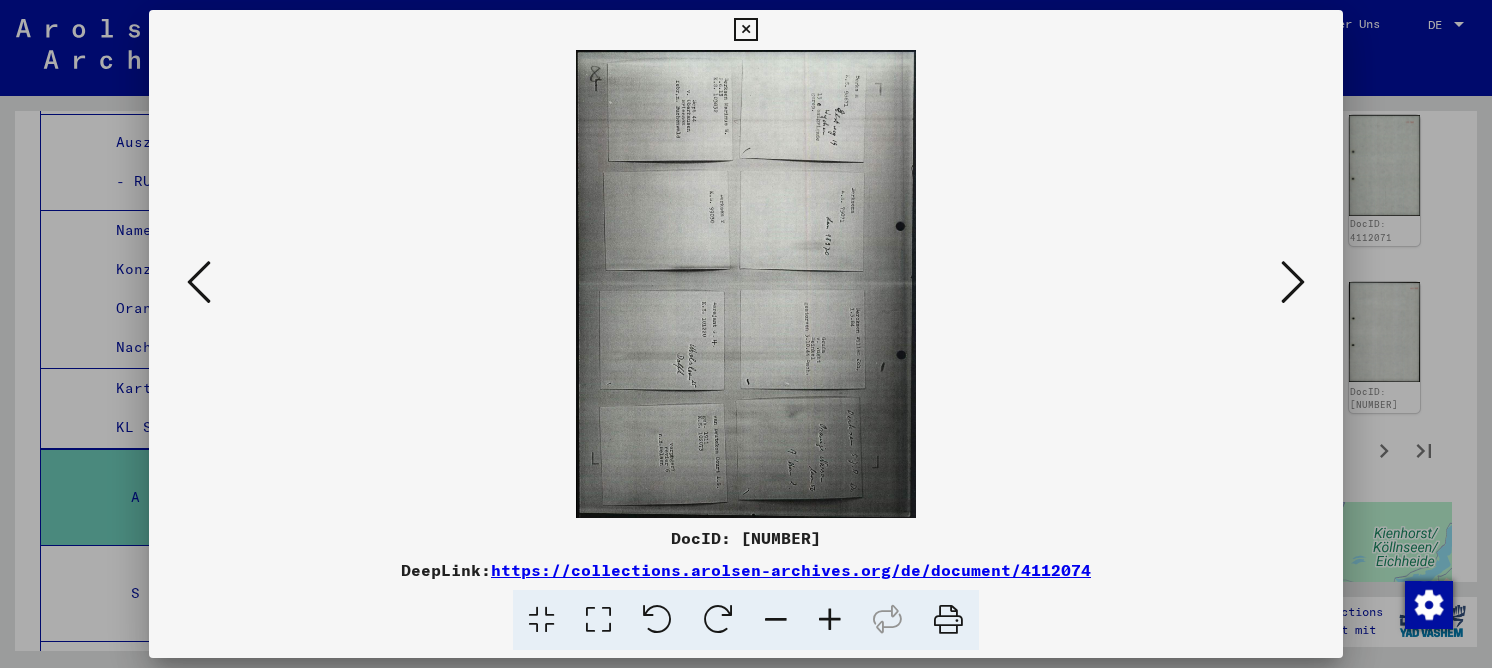 click at bounding box center [598, 620] 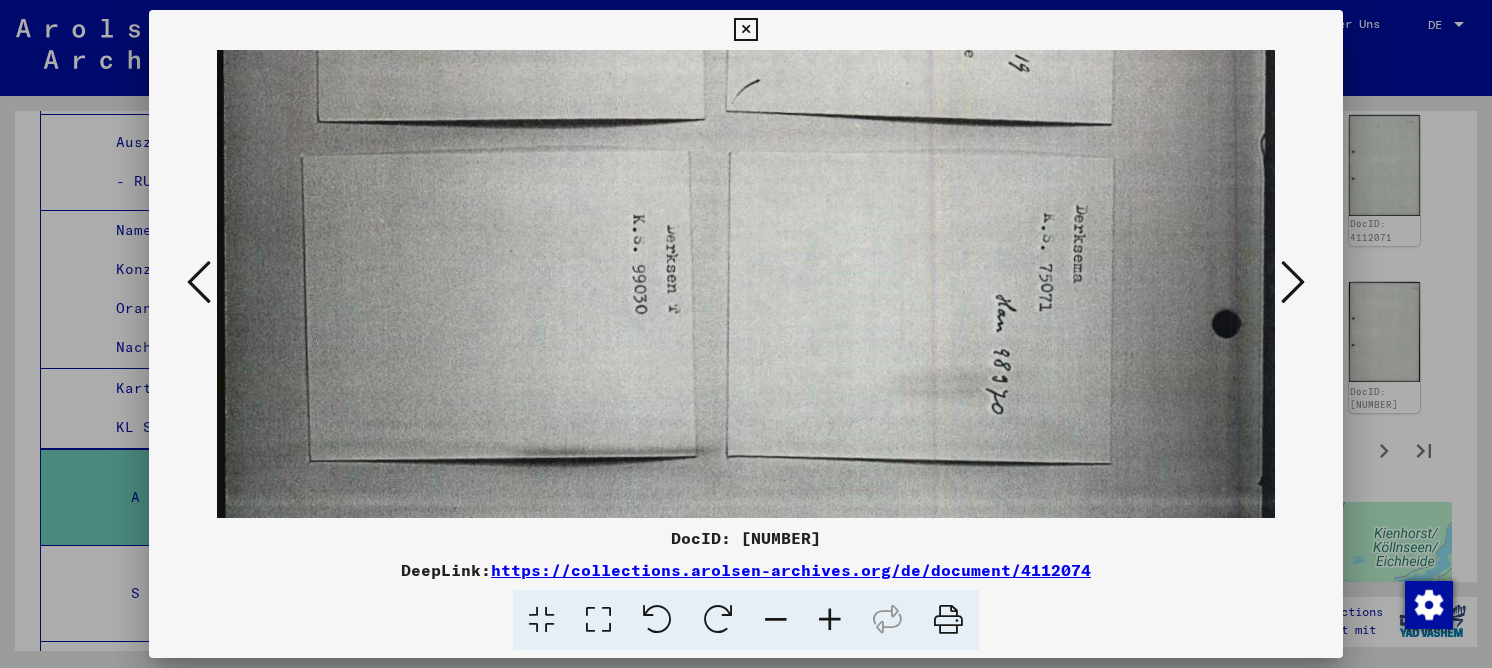 drag, startPoint x: 1062, startPoint y: 213, endPoint x: 1083, endPoint y: 130, distance: 85.61542 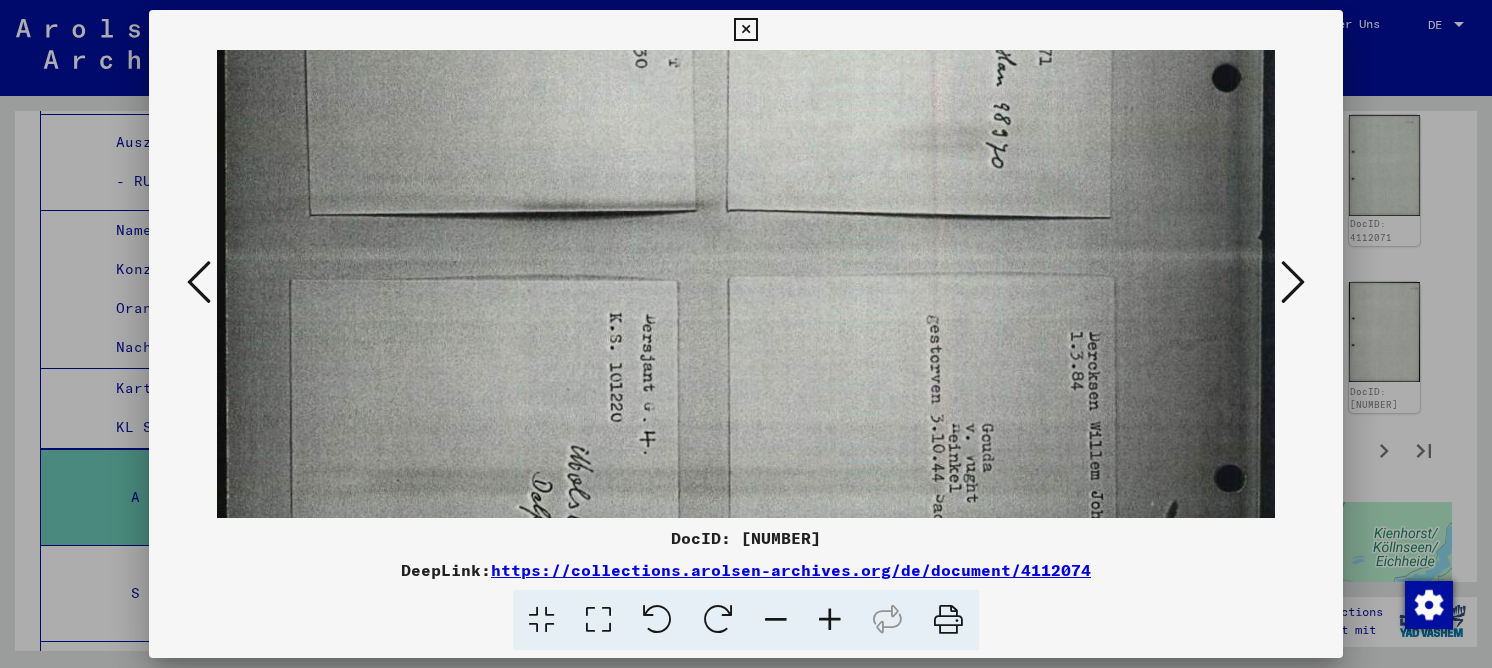 drag, startPoint x: 967, startPoint y: 284, endPoint x: 999, endPoint y: 61, distance: 225.28427 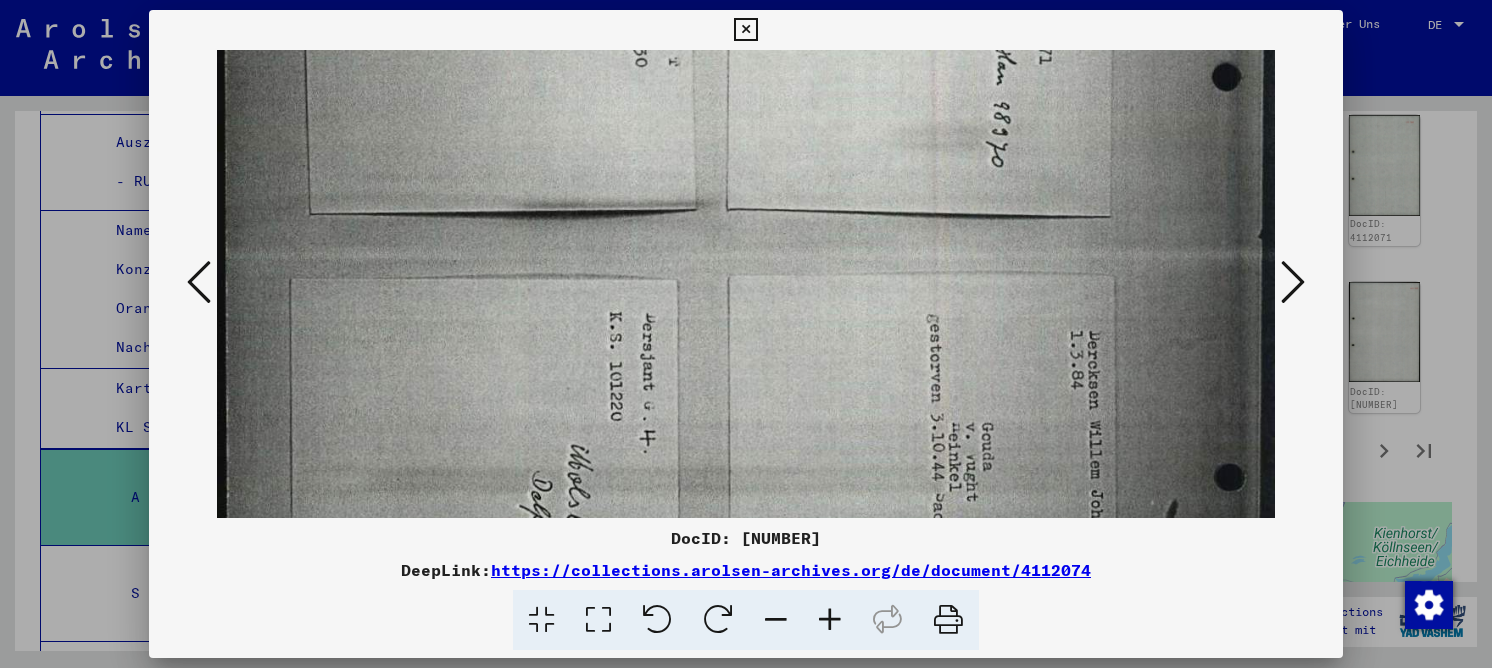 click at bounding box center [746, 257] 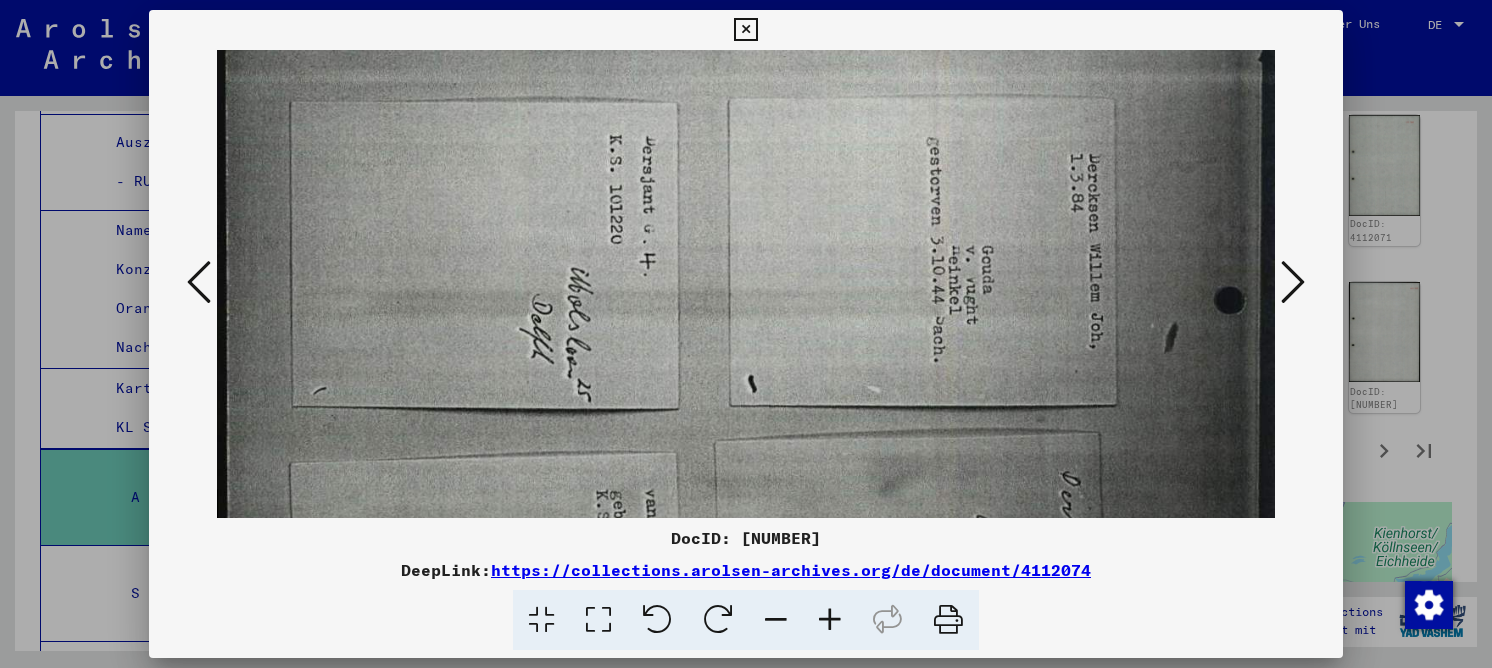 drag, startPoint x: 945, startPoint y: 270, endPoint x: 904, endPoint y: 185, distance: 94.371605 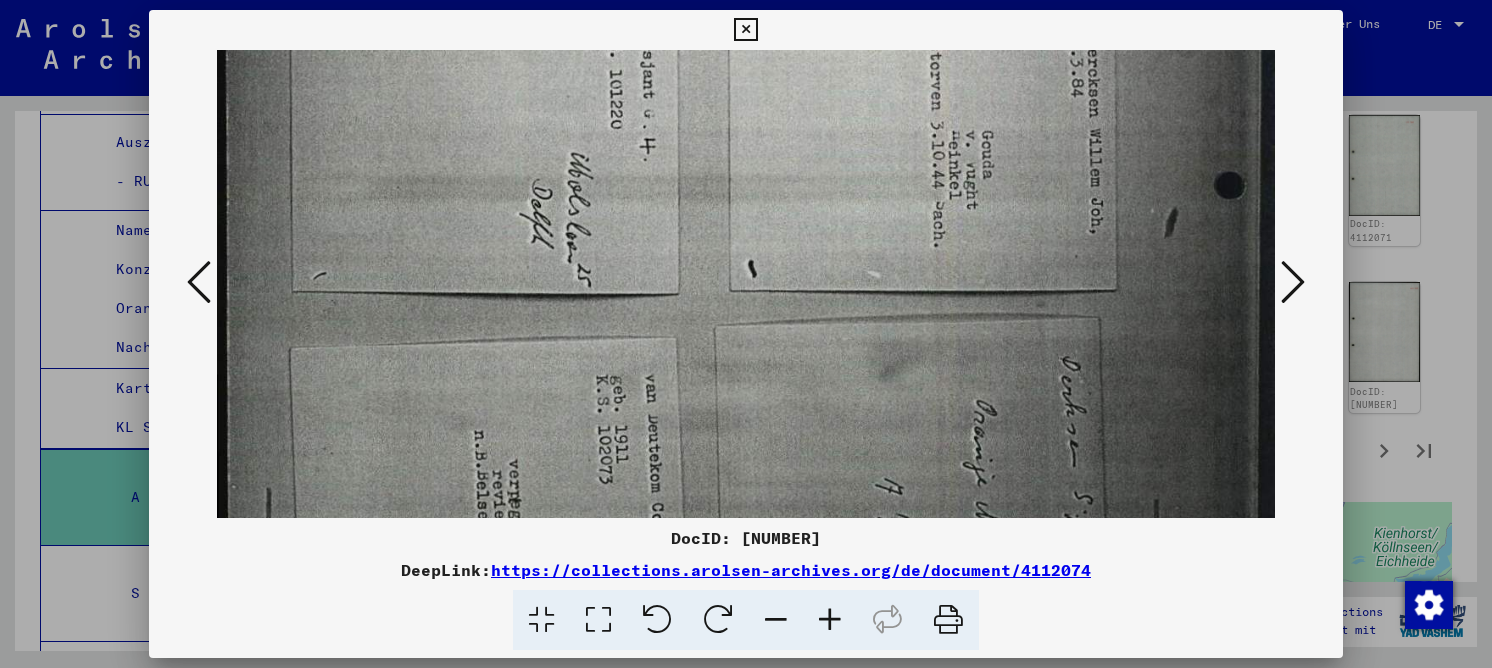 scroll, scrollTop: 899, scrollLeft: 0, axis: vertical 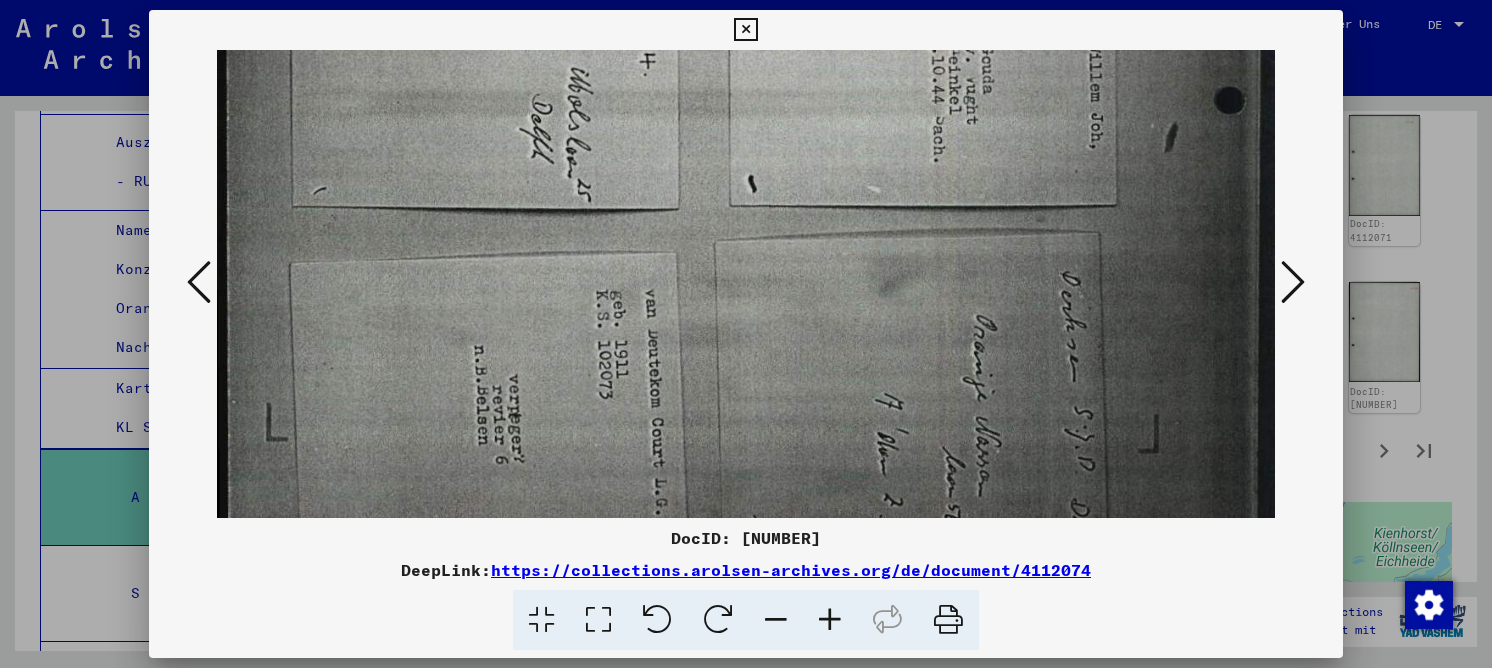 drag, startPoint x: 854, startPoint y: 289, endPoint x: 848, endPoint y: 111, distance: 178.10109 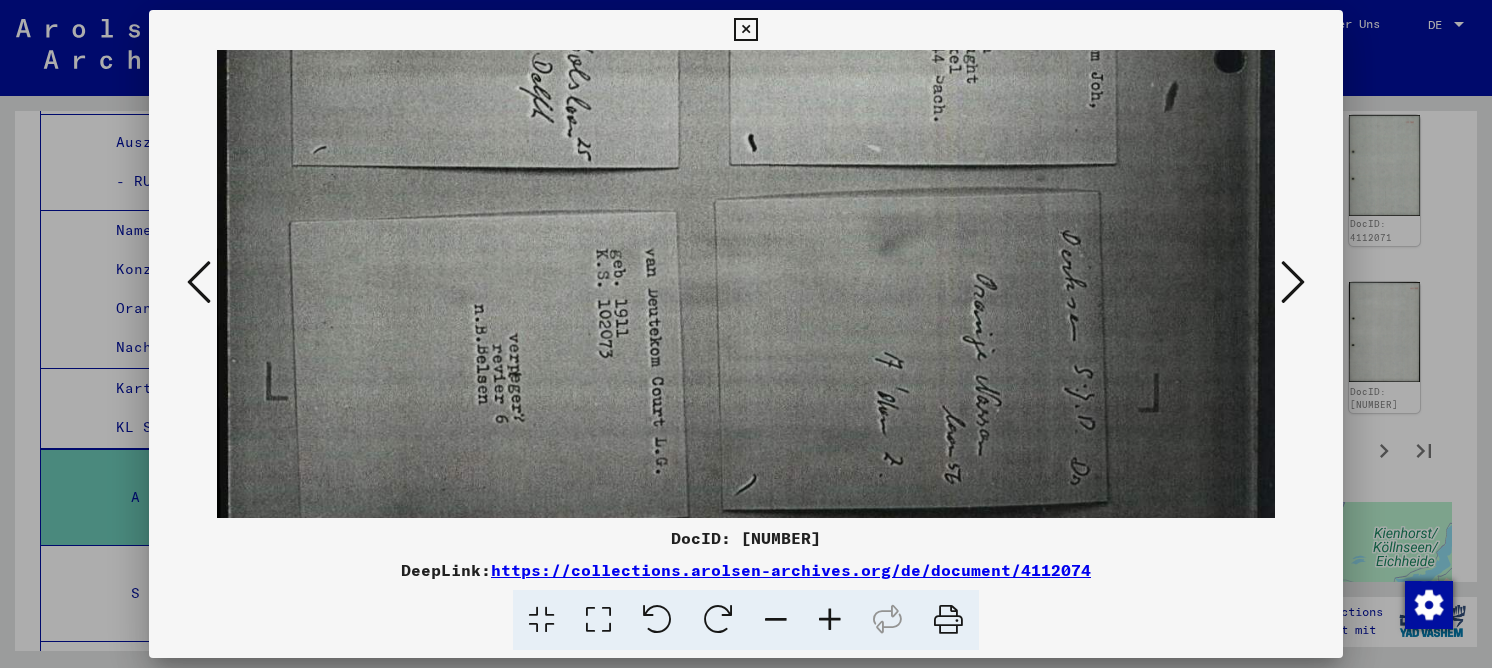 scroll, scrollTop: 990, scrollLeft: 0, axis: vertical 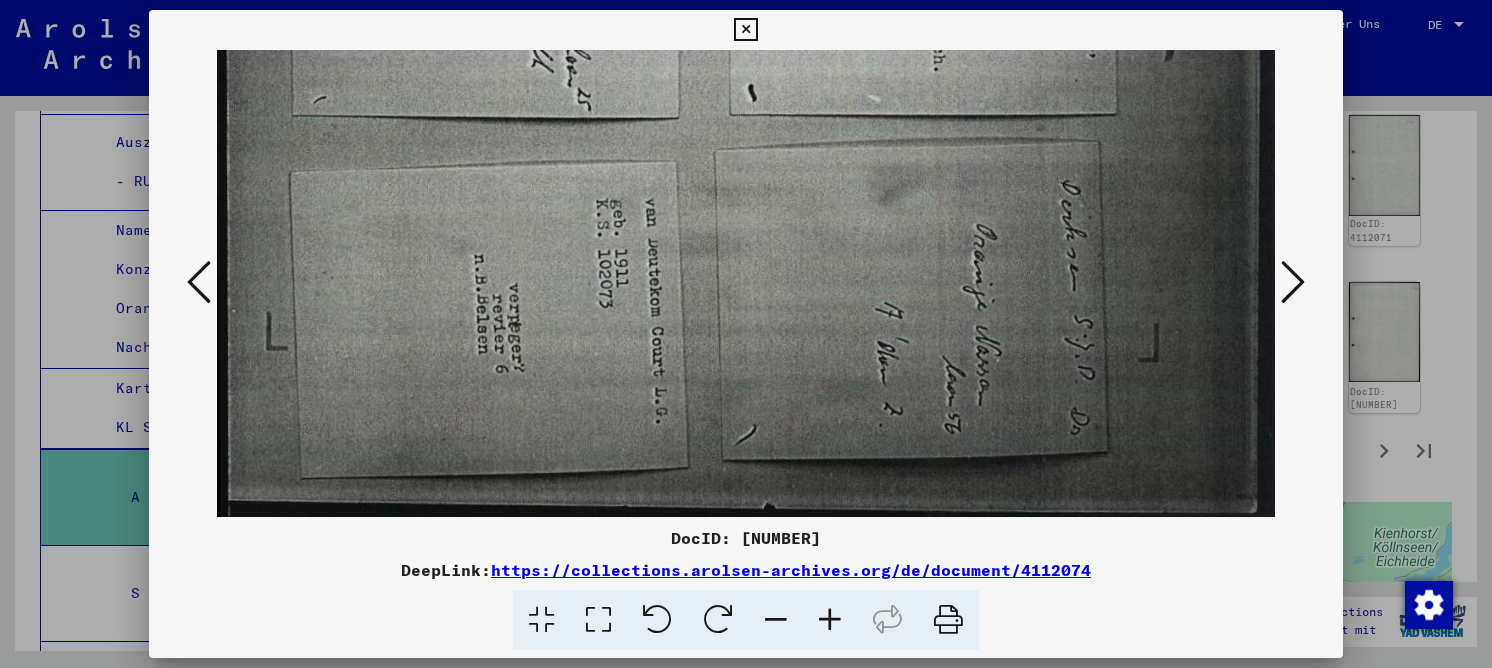 drag, startPoint x: 824, startPoint y: 309, endPoint x: 831, endPoint y: 177, distance: 132.18547 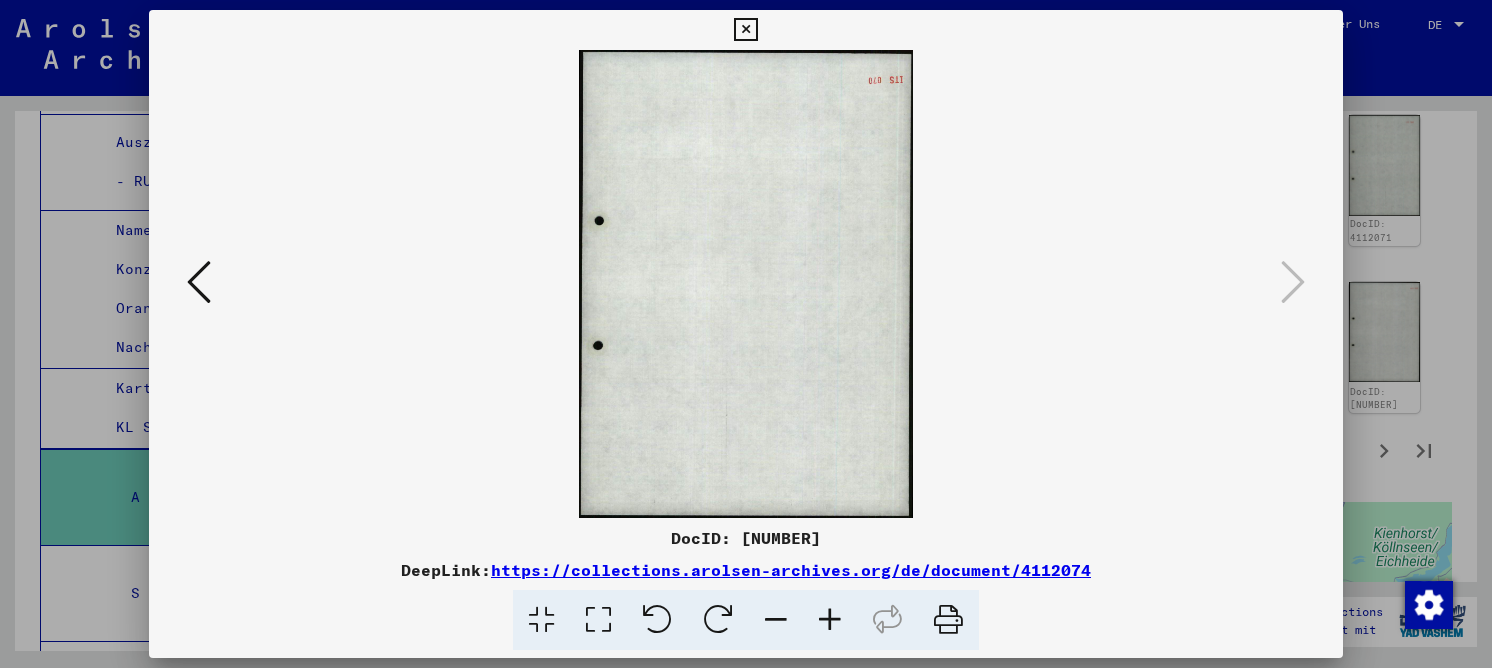click at bounding box center [745, 30] 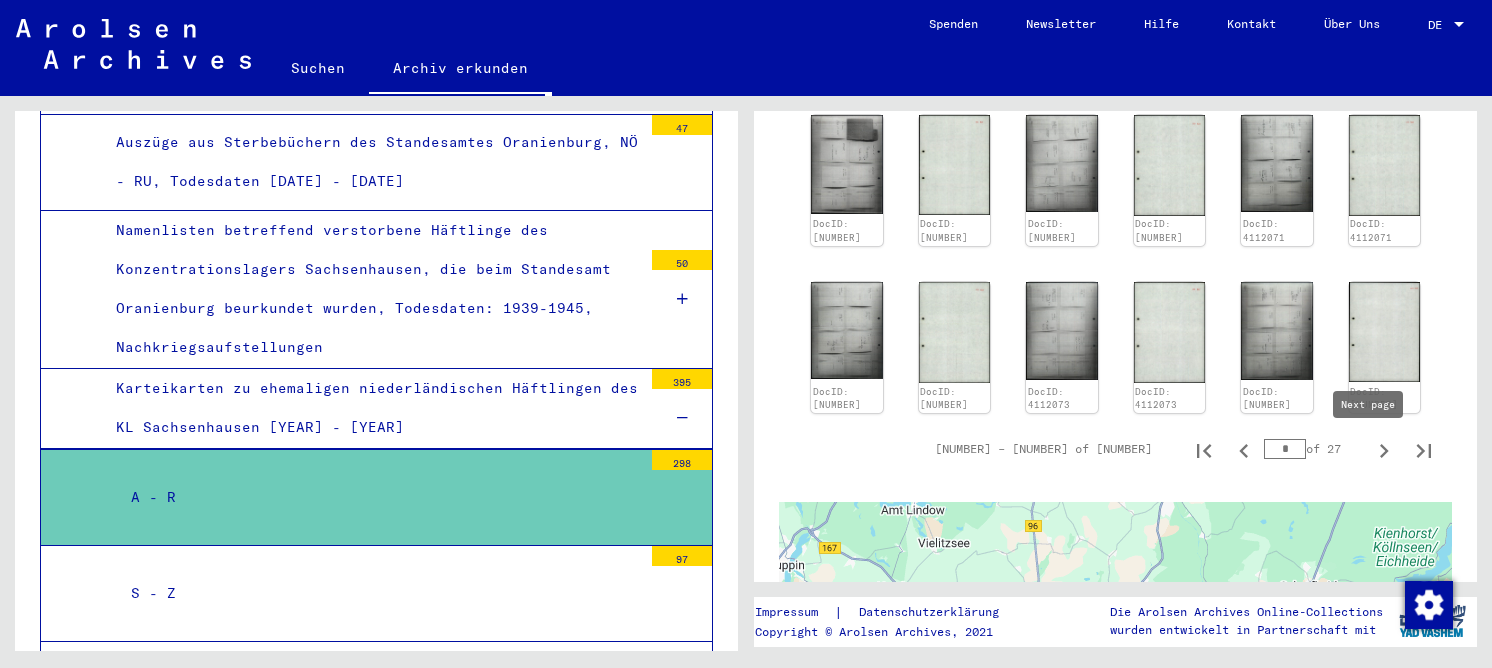 click 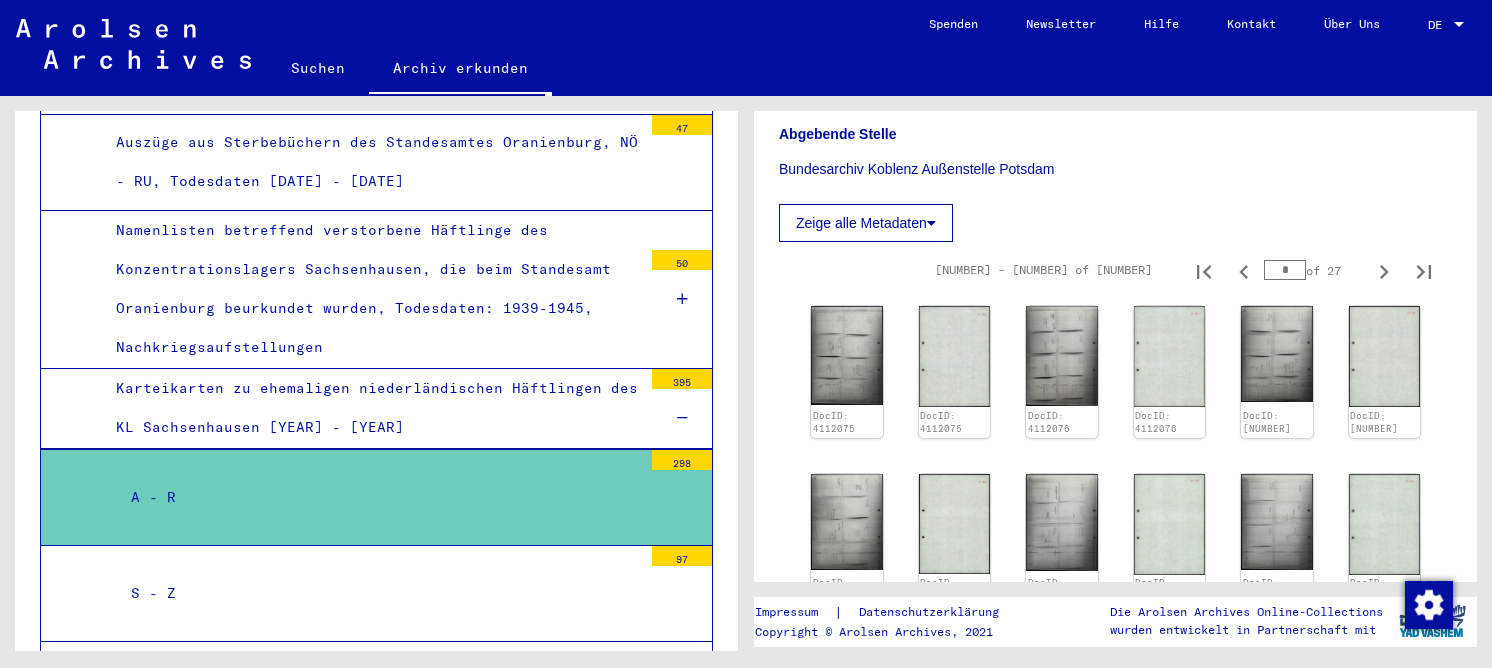scroll, scrollTop: 297, scrollLeft: 0, axis: vertical 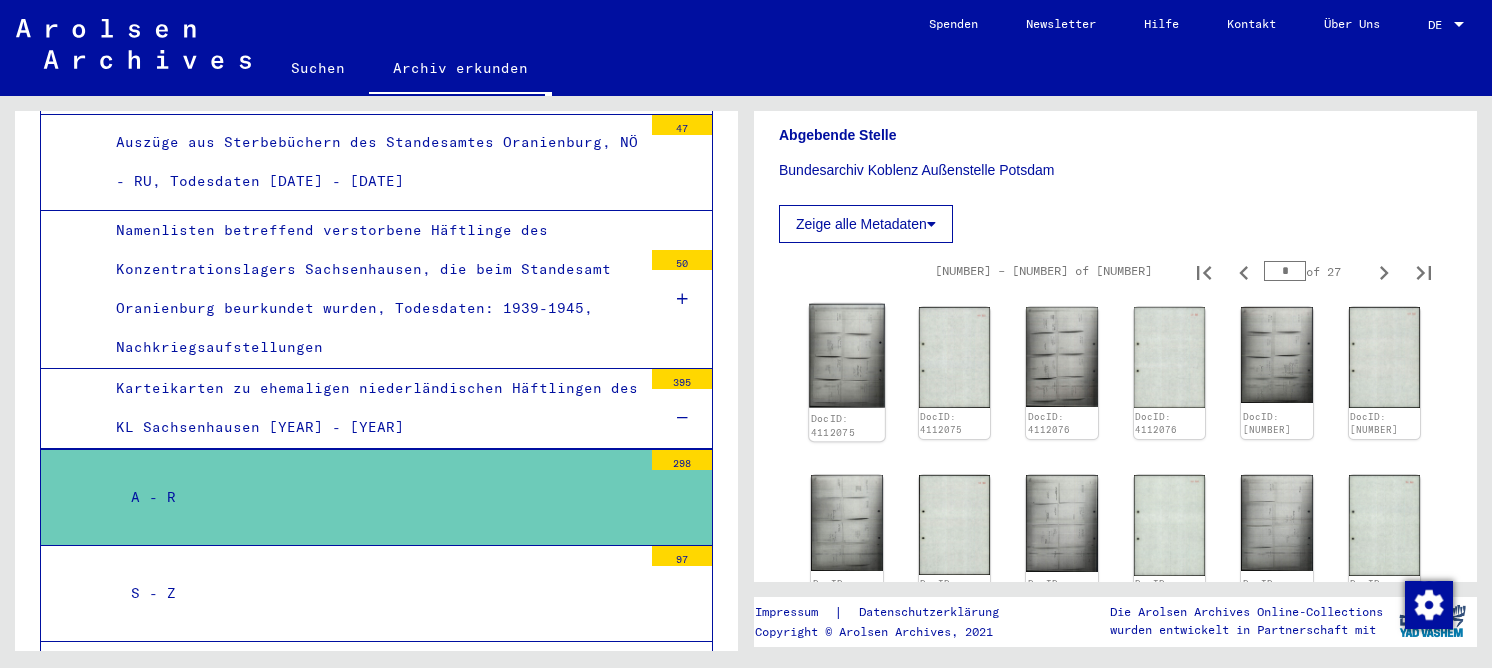click 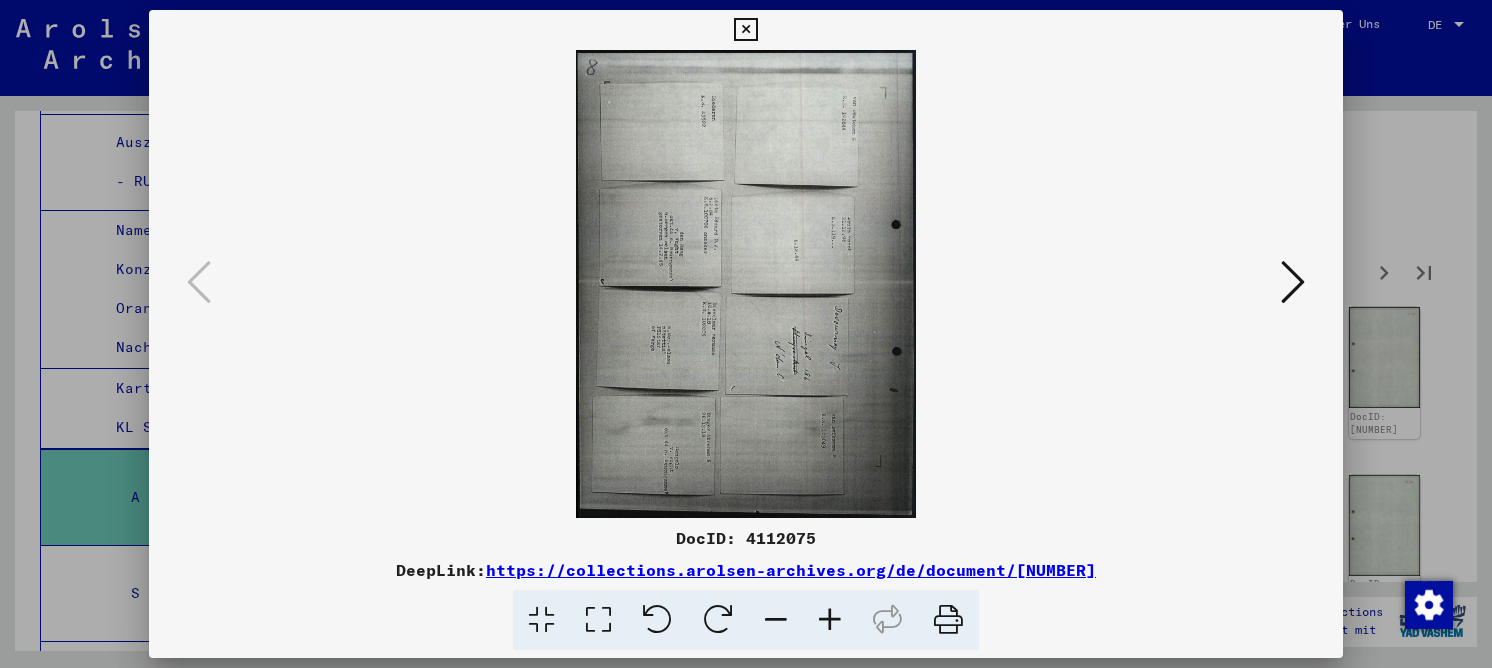 click at bounding box center [598, 620] 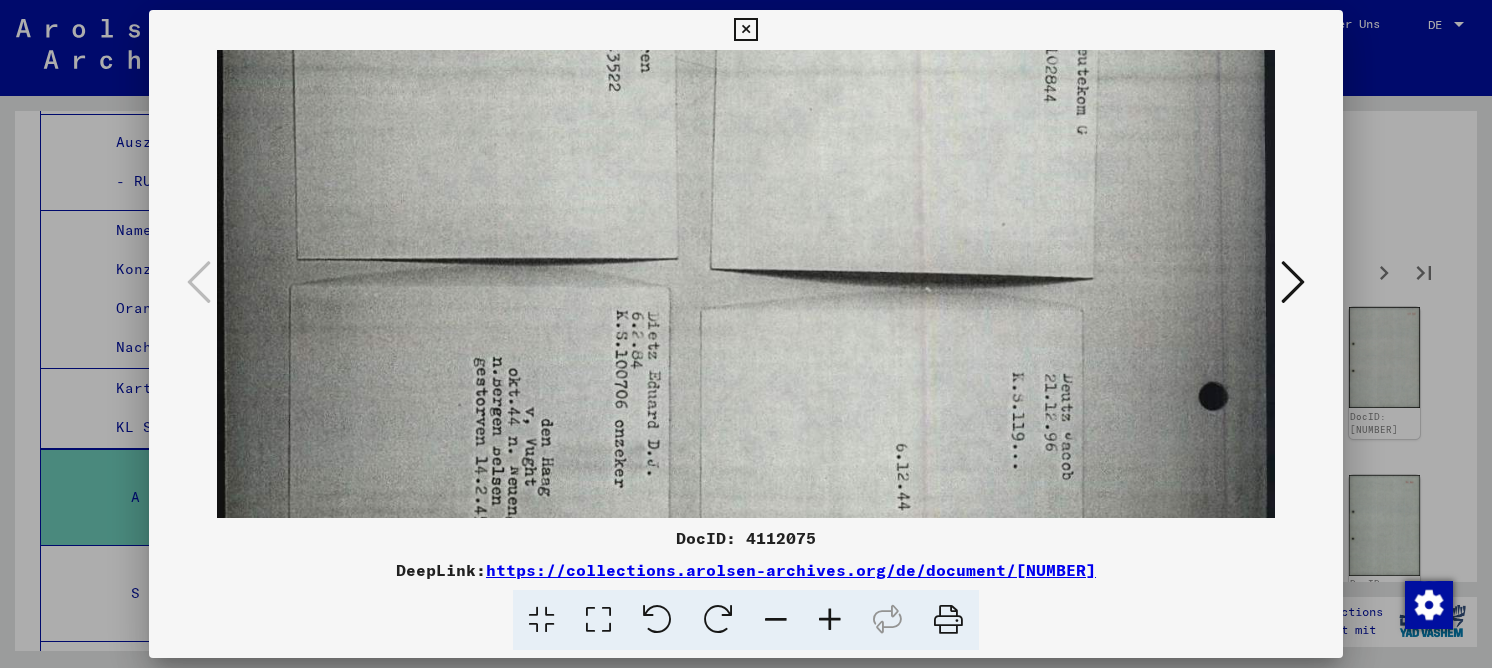 drag, startPoint x: 633, startPoint y: 332, endPoint x: 661, endPoint y: 24, distance: 309.2701 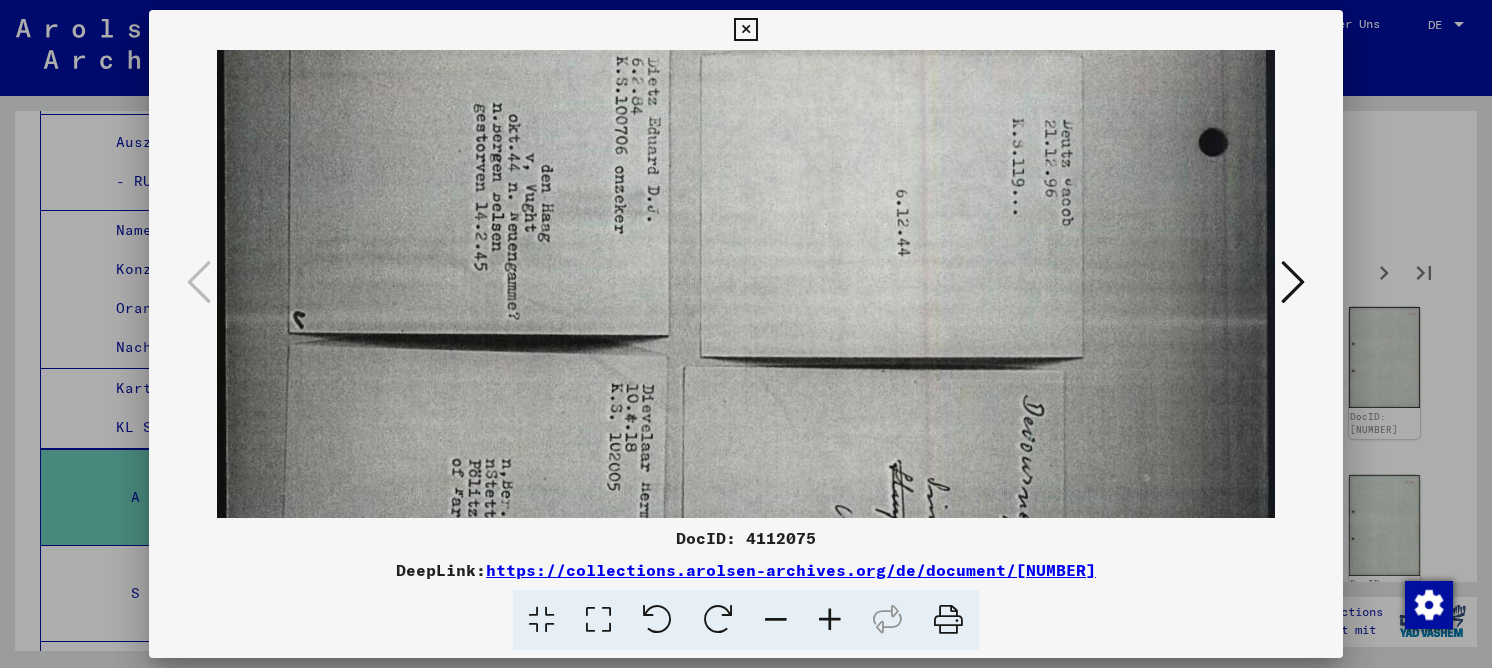 drag, startPoint x: 635, startPoint y: 234, endPoint x: 618, endPoint y: 178, distance: 58.5235 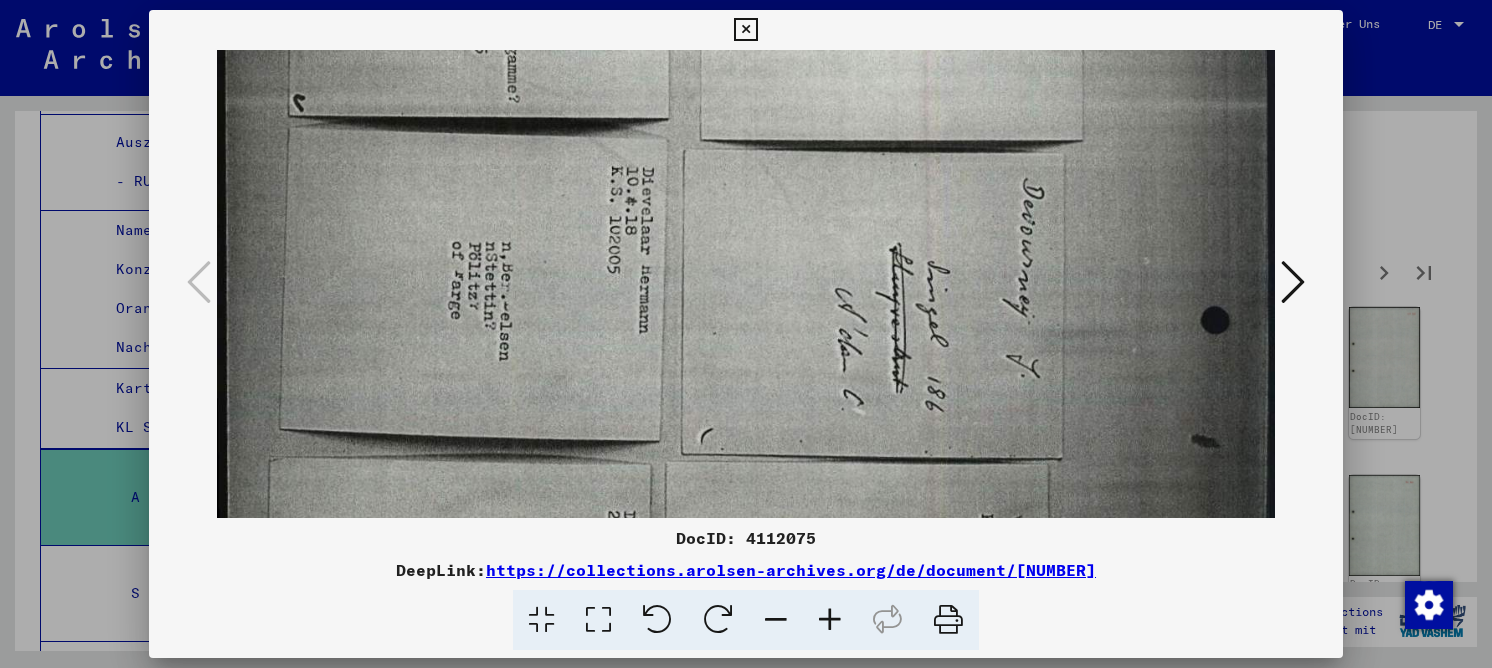 drag, startPoint x: 596, startPoint y: 281, endPoint x: 594, endPoint y: 63, distance: 218.00917 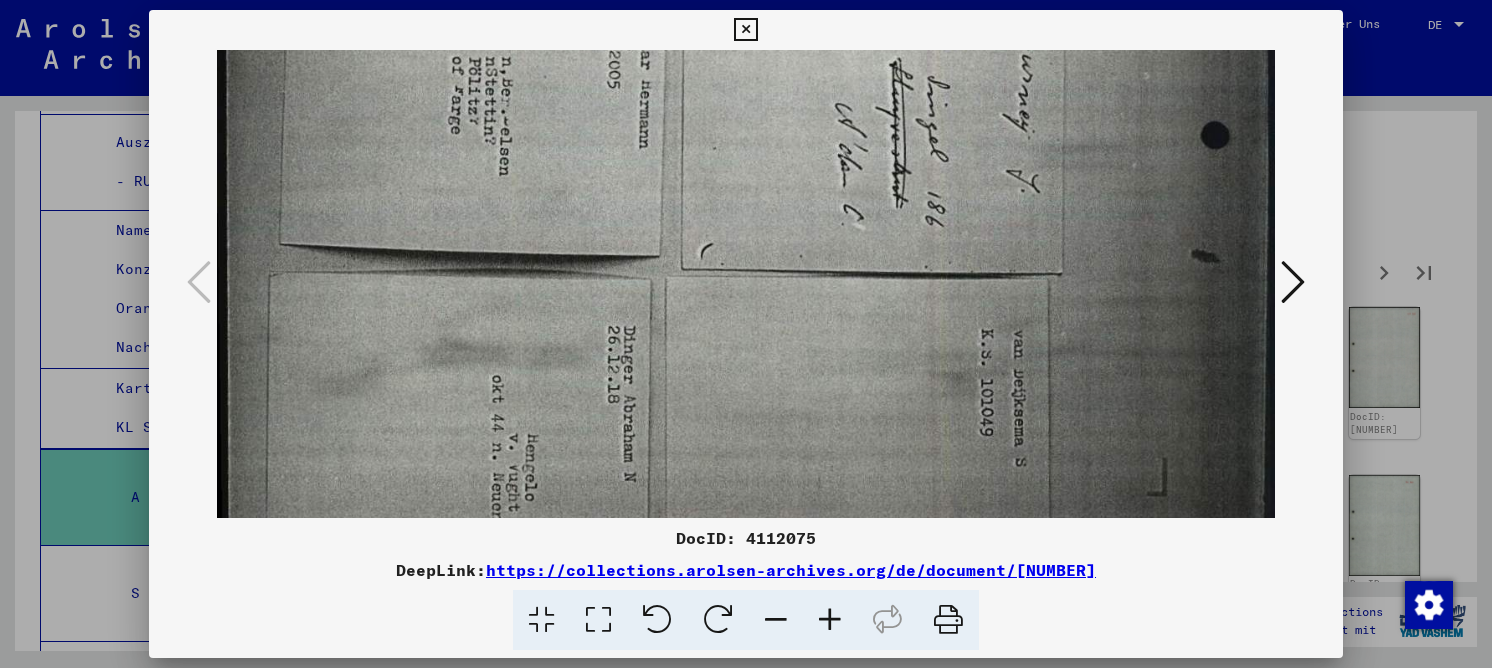 drag, startPoint x: 625, startPoint y: 230, endPoint x: 658, endPoint y: 80, distance: 153.58711 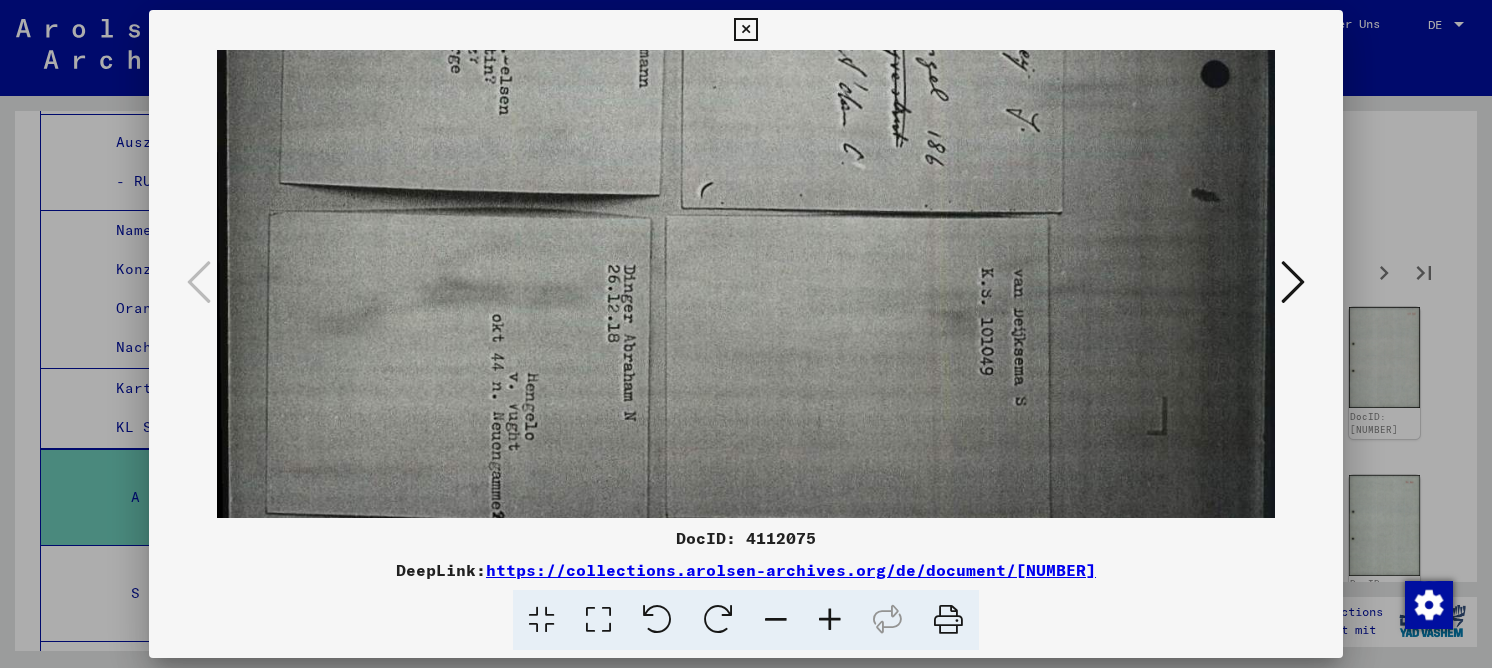 click at bounding box center (1293, 283) 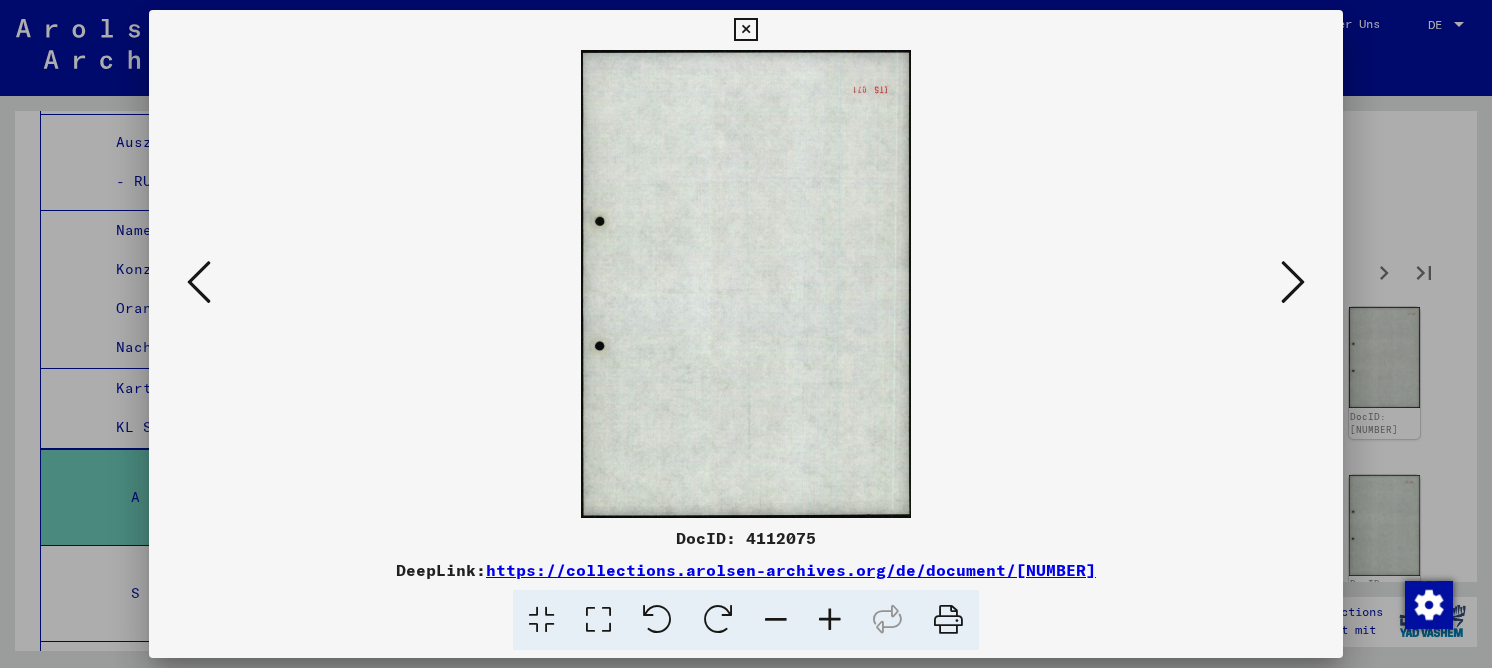 click at bounding box center [1293, 283] 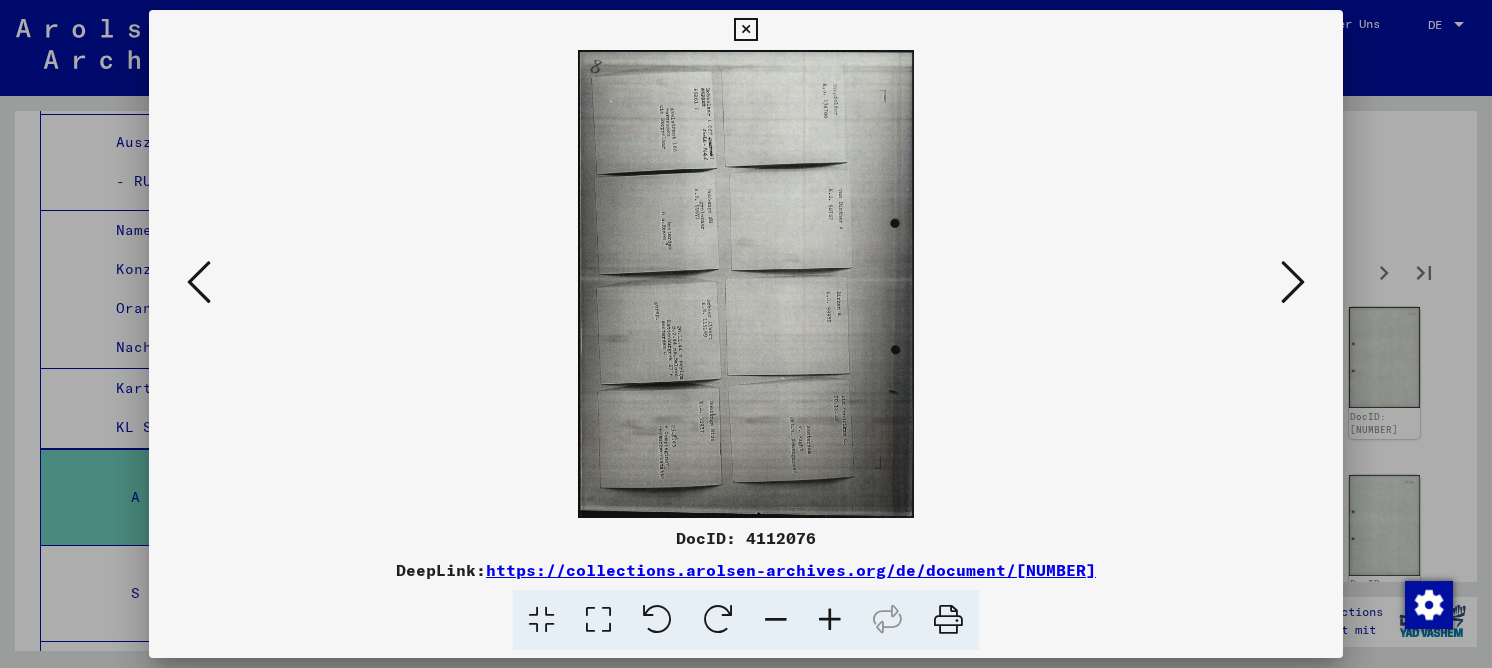 click at bounding box center [1293, 282] 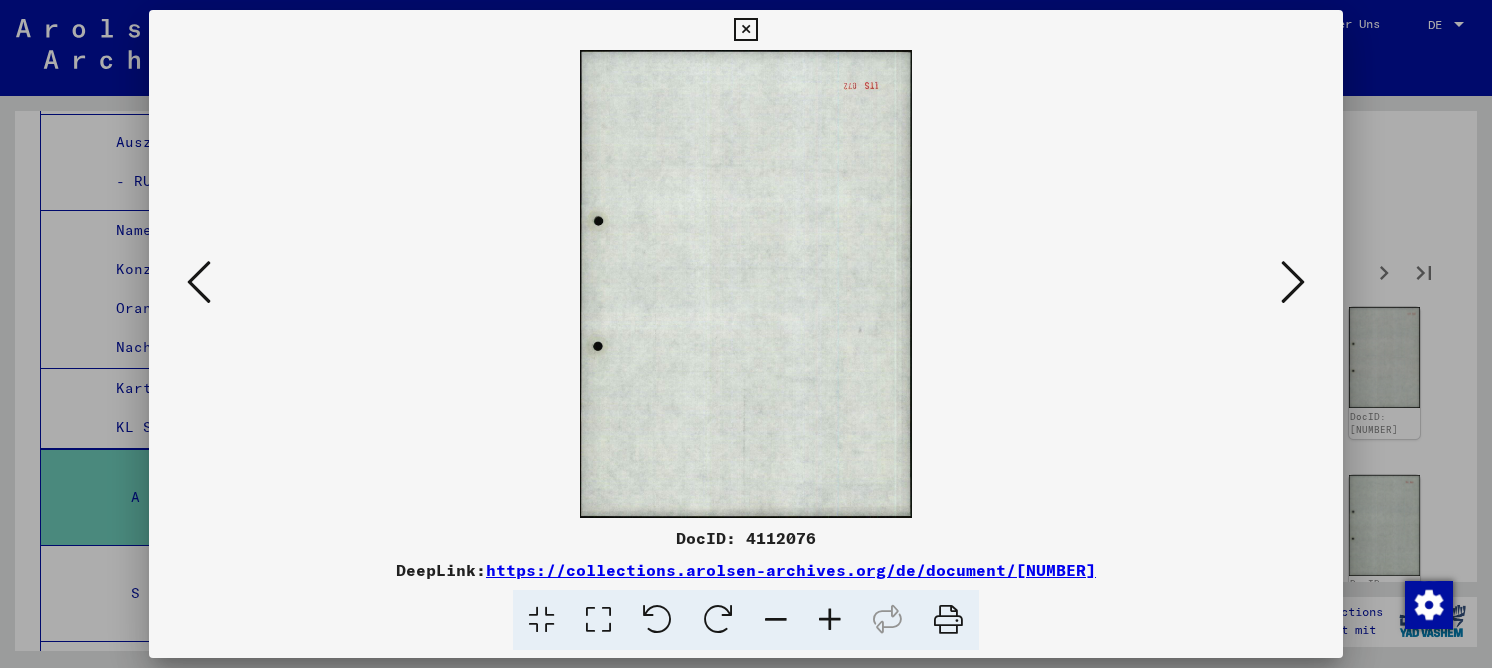 click at bounding box center [1293, 282] 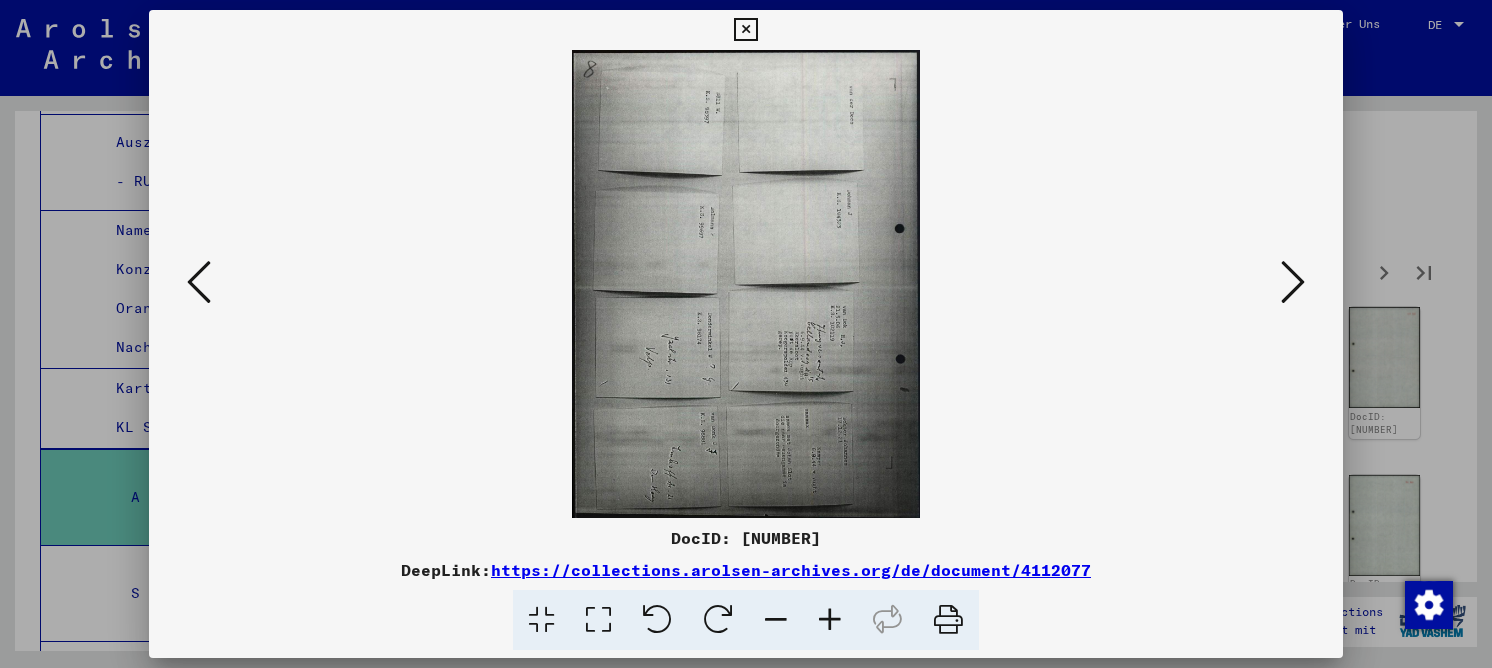 click at bounding box center [1293, 282] 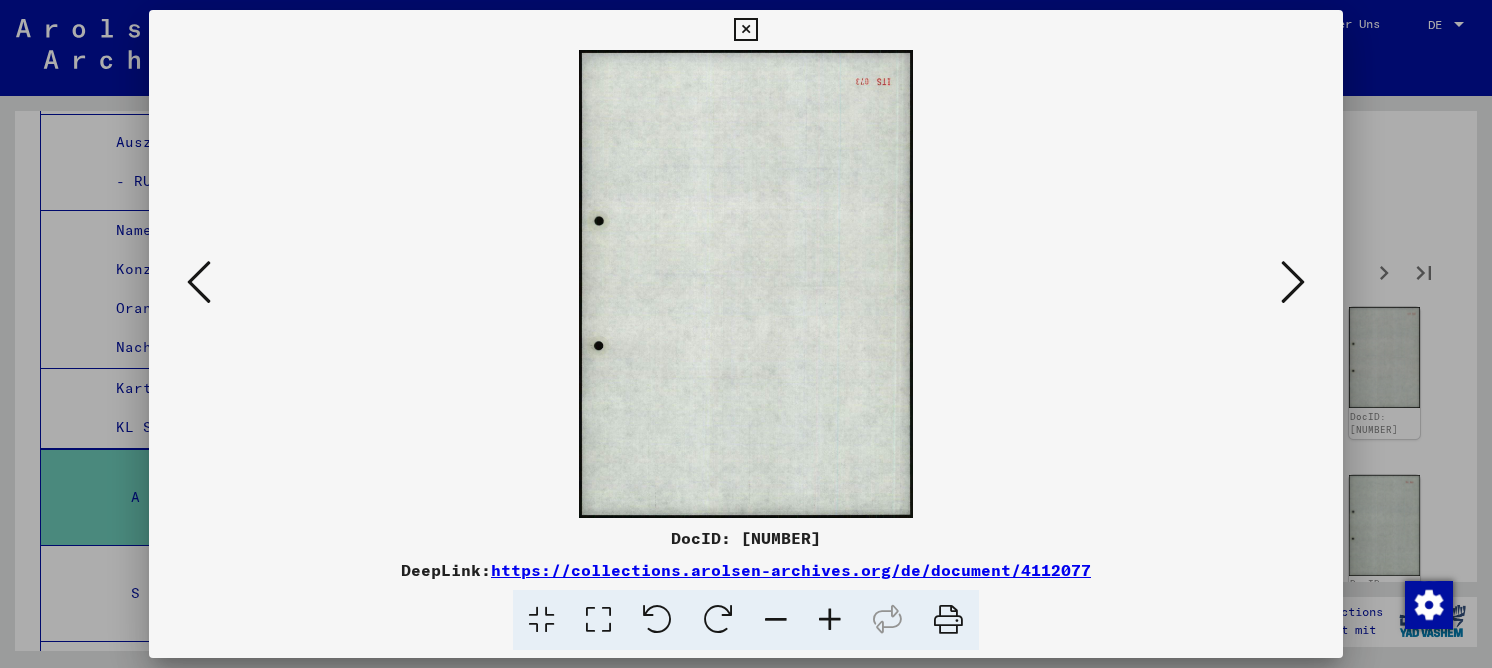click at bounding box center (1293, 282) 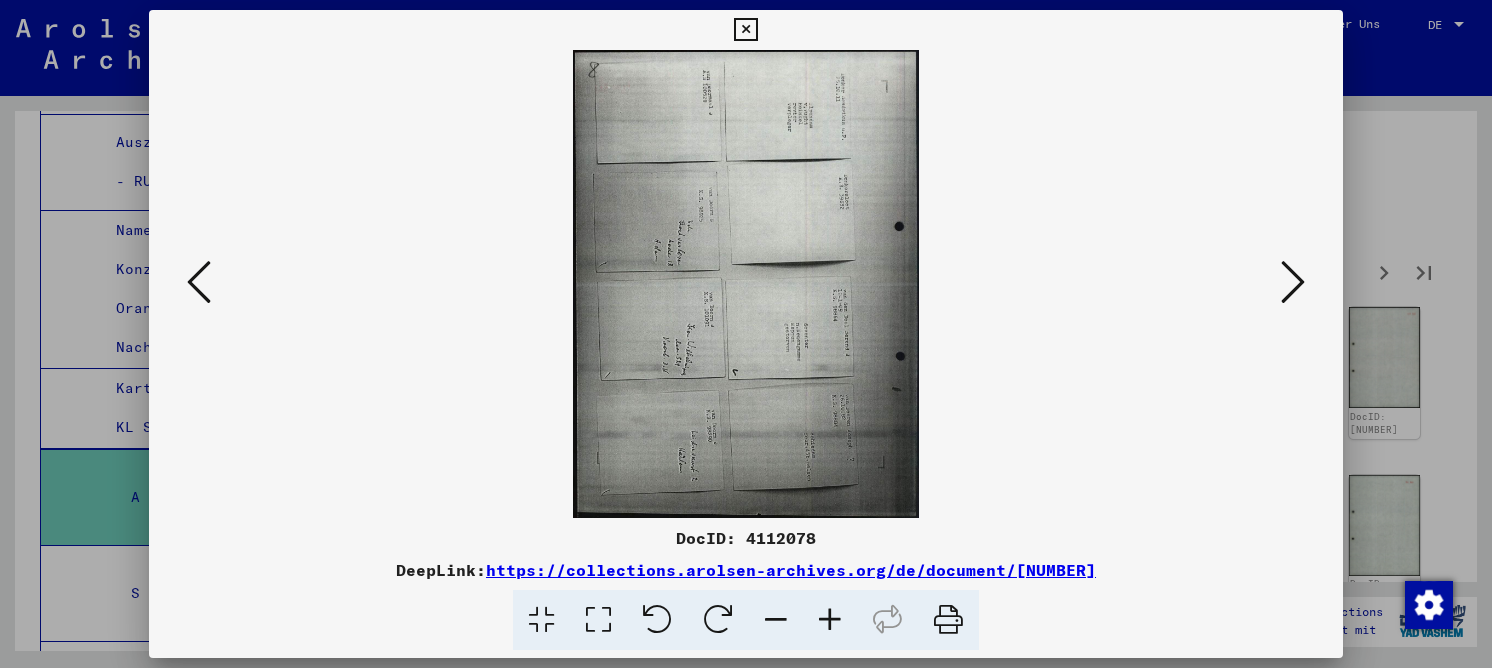 click at bounding box center [746, 284] 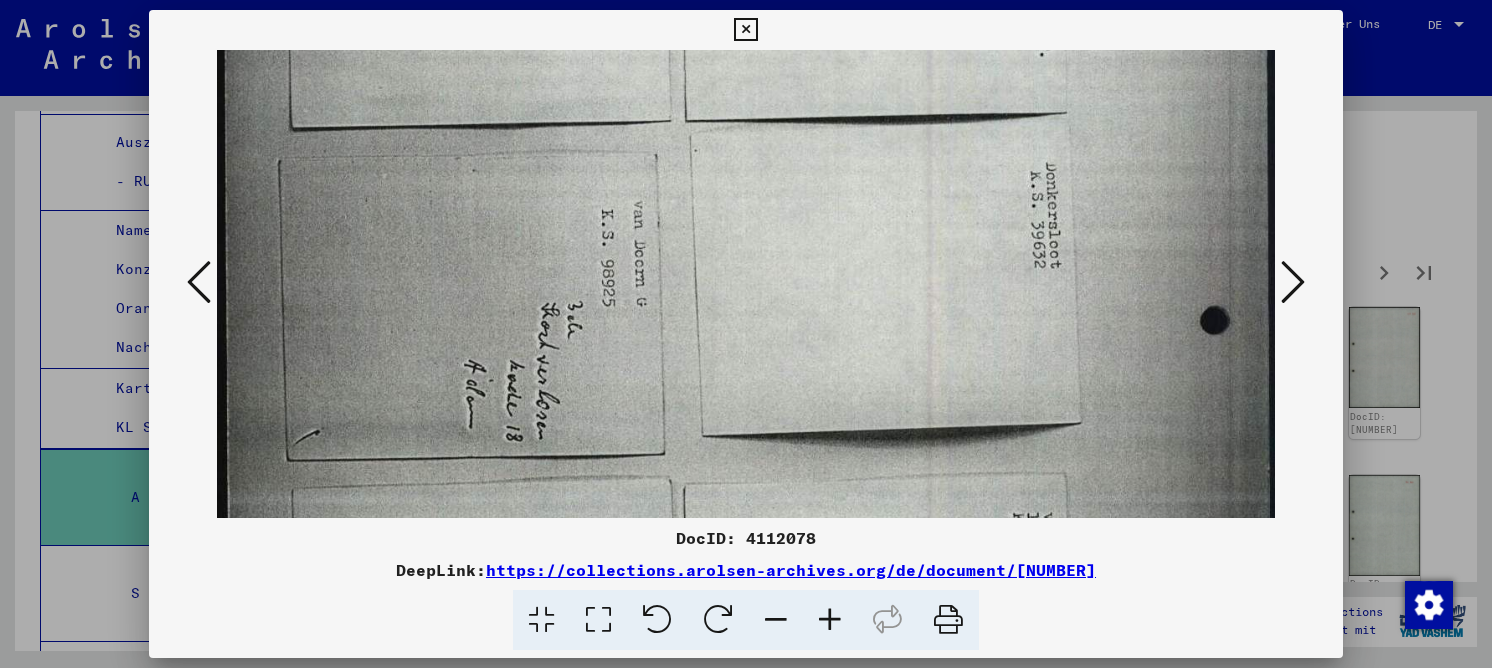 drag, startPoint x: 696, startPoint y: 396, endPoint x: 752, endPoint y: -25, distance: 424.70813 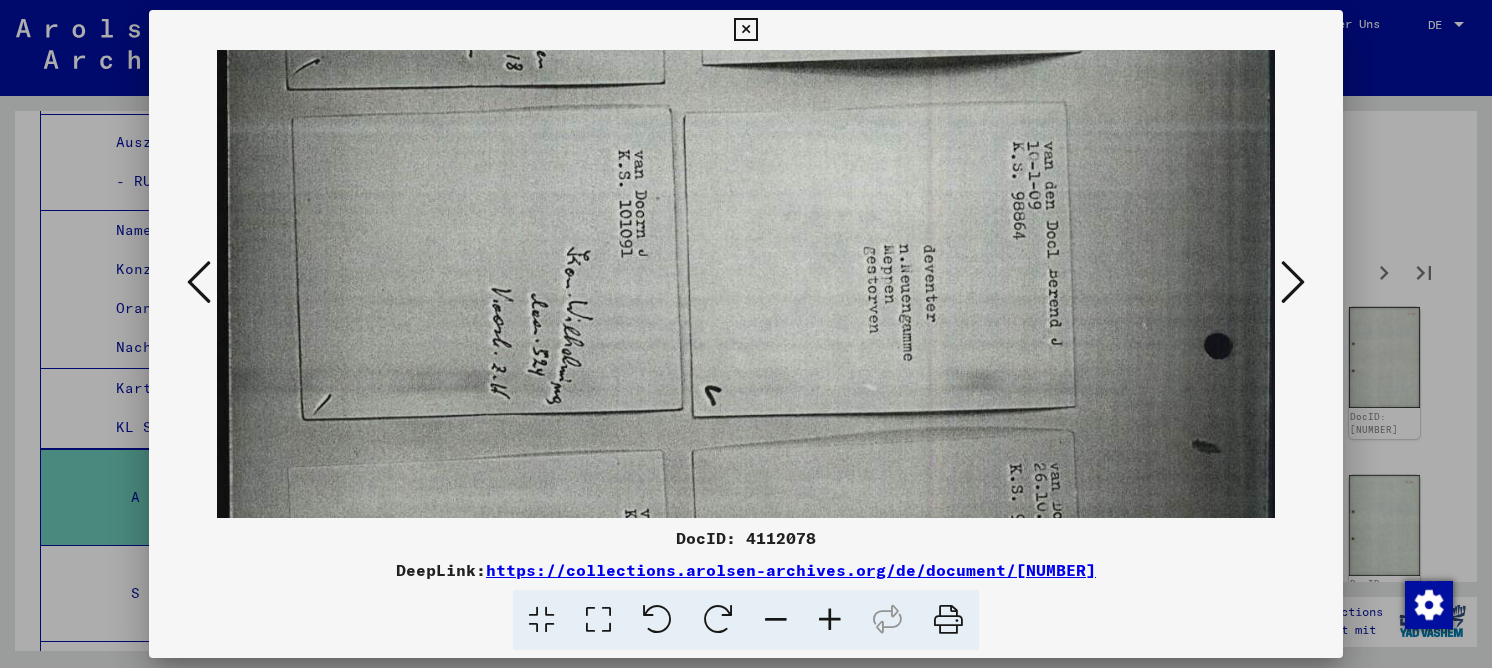 drag, startPoint x: 803, startPoint y: 341, endPoint x: 809, endPoint y: 21, distance: 320.05624 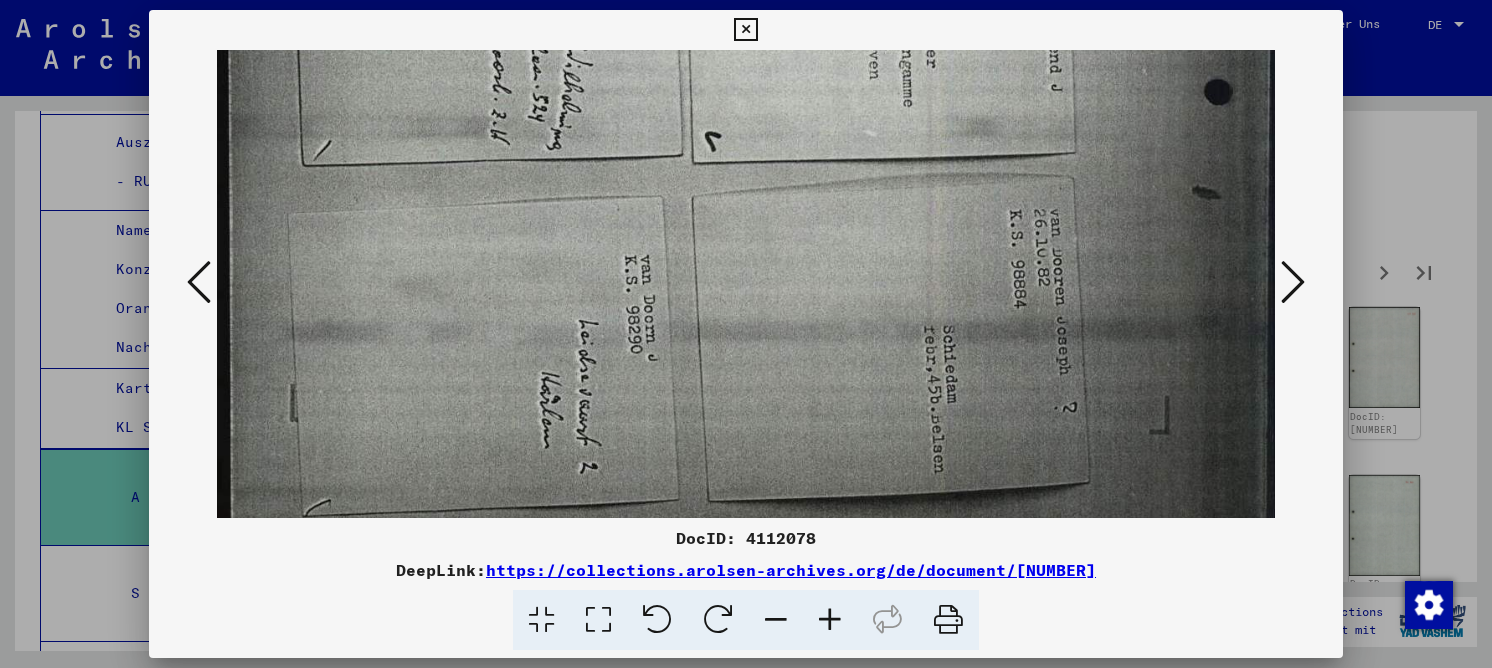 drag, startPoint x: 1028, startPoint y: 188, endPoint x: 1078, endPoint y: 56, distance: 141.1524 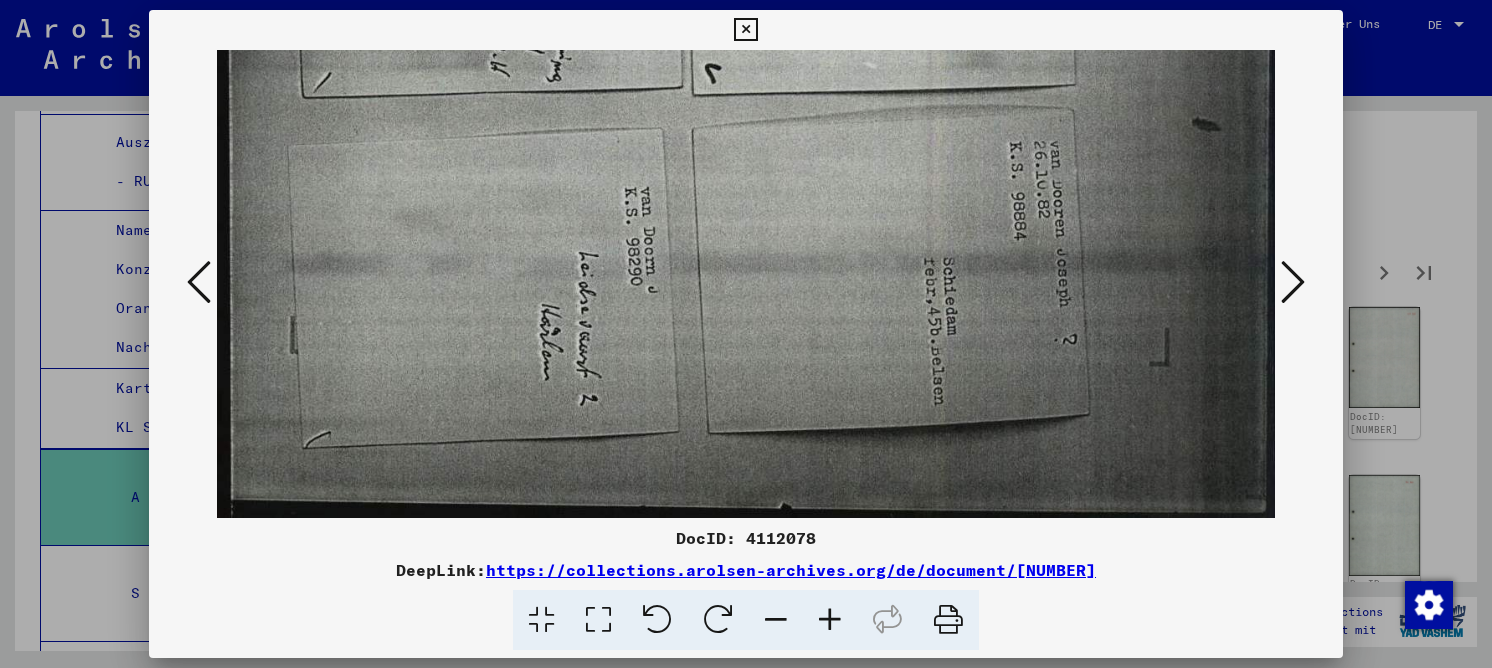 click at bounding box center [1293, 282] 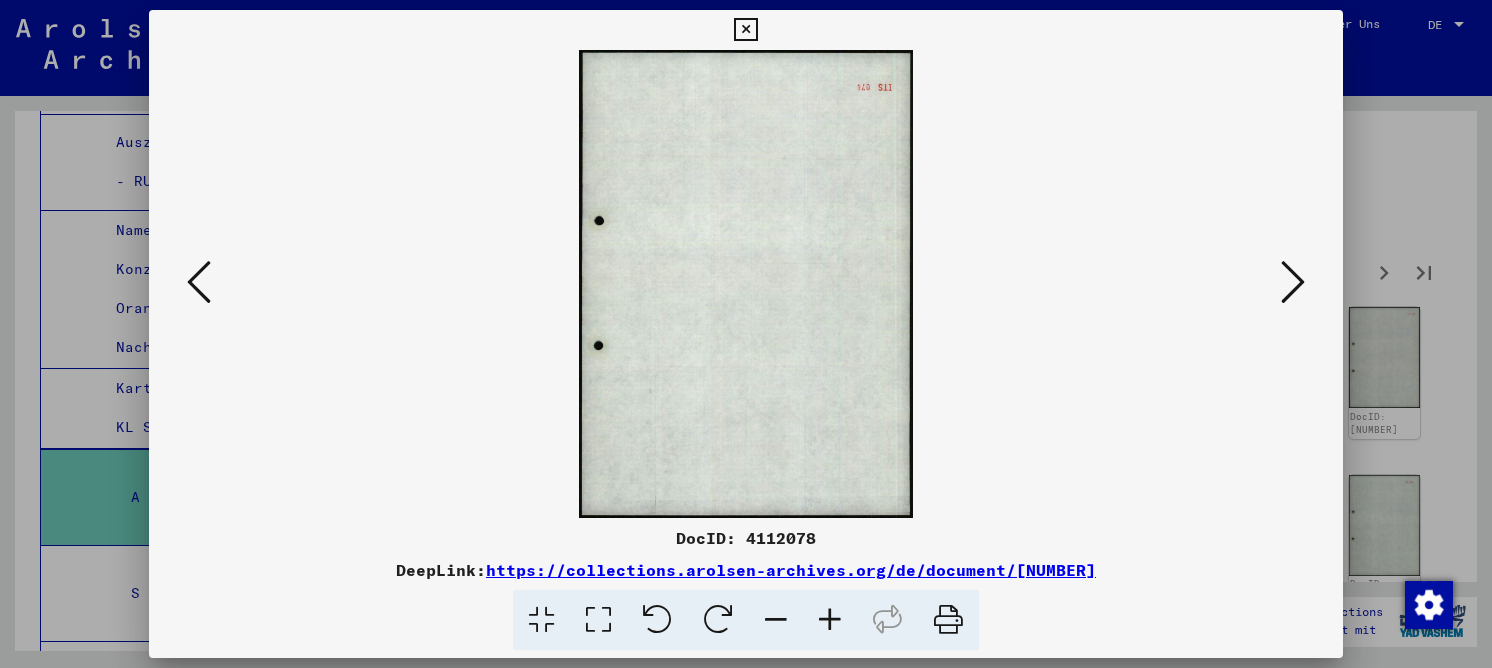 click at bounding box center (1293, 282) 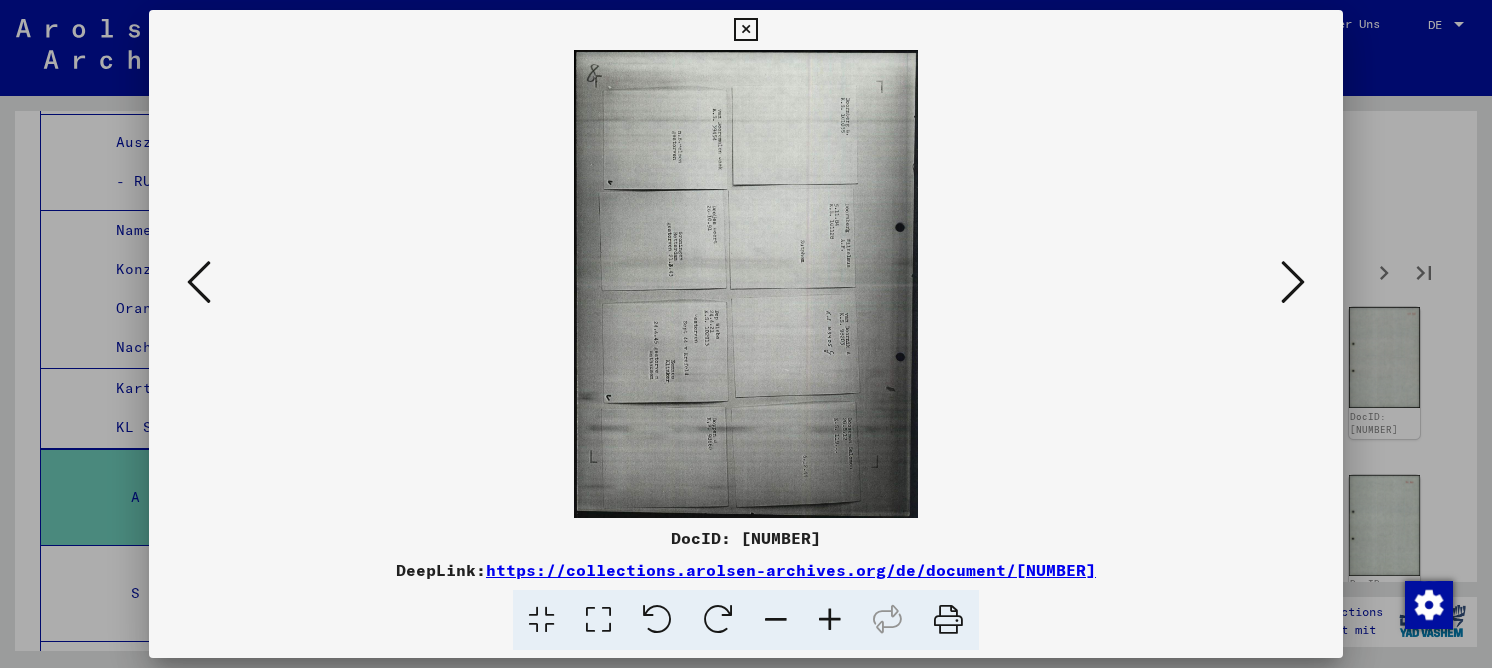 drag, startPoint x: 604, startPoint y: 620, endPoint x: 610, endPoint y: 590, distance: 30.594116 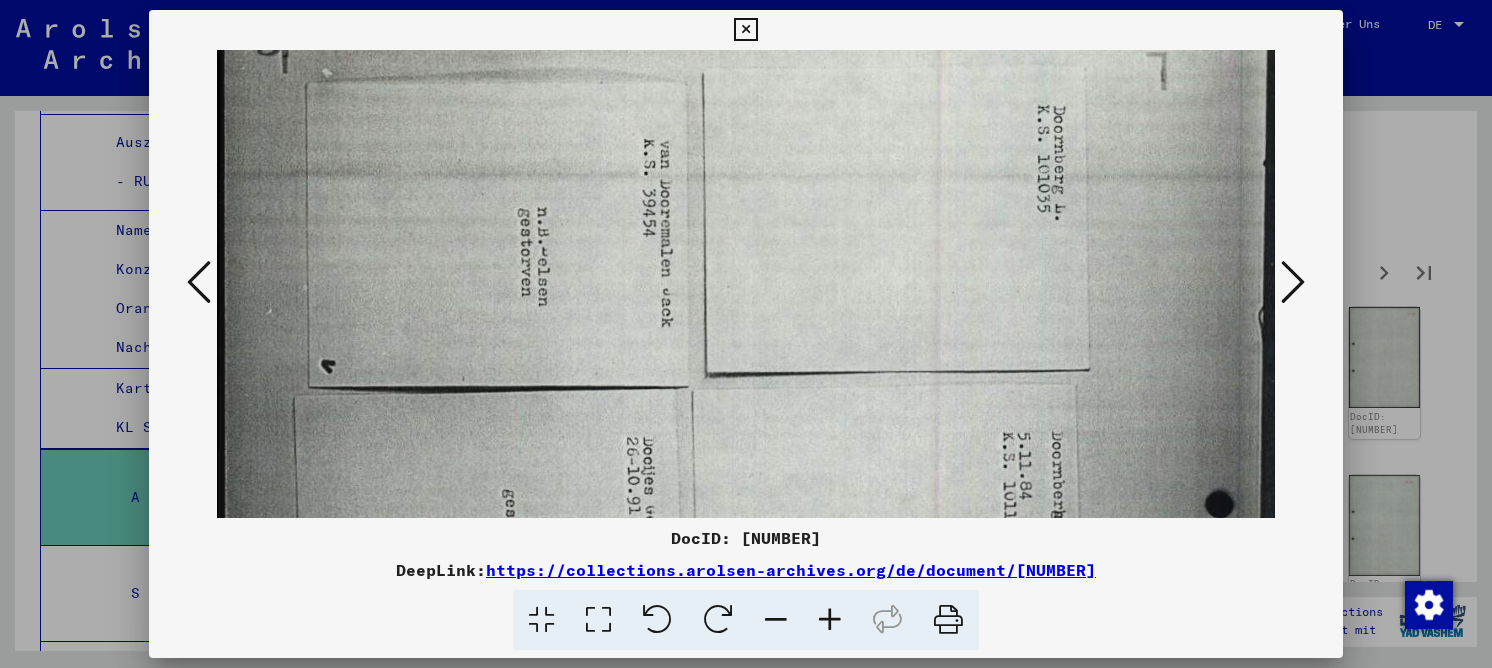 drag, startPoint x: 672, startPoint y: 436, endPoint x: 686, endPoint y: 43, distance: 393.2493 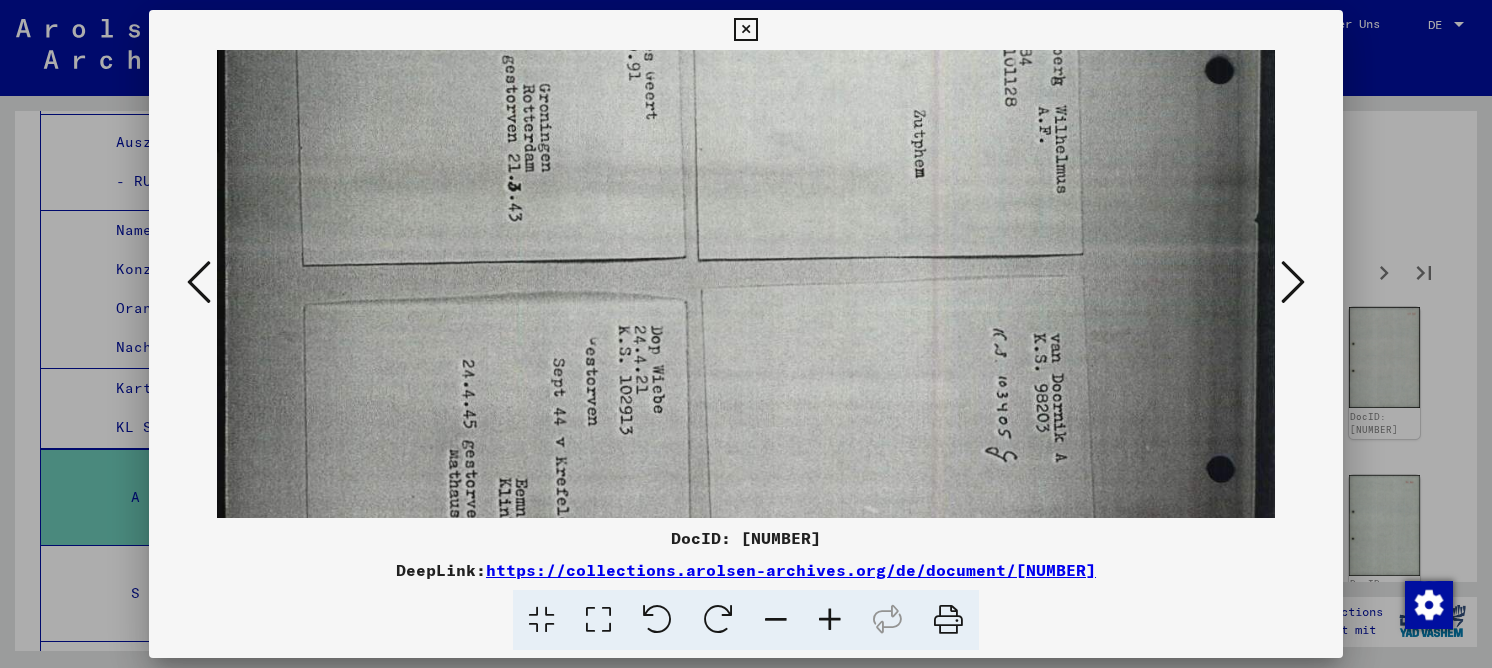 scroll, scrollTop: 640, scrollLeft: 0, axis: vertical 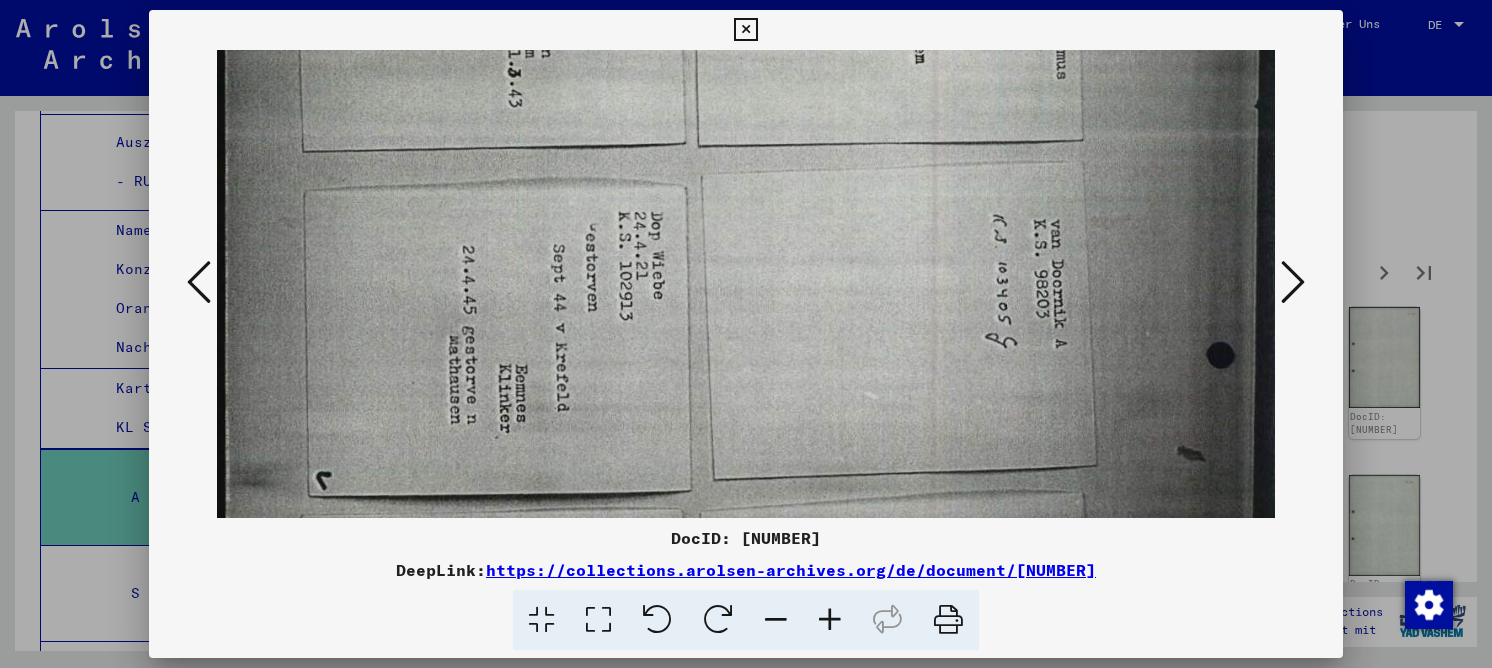 drag, startPoint x: 774, startPoint y: 350, endPoint x: 759, endPoint y: 100, distance: 250.4496 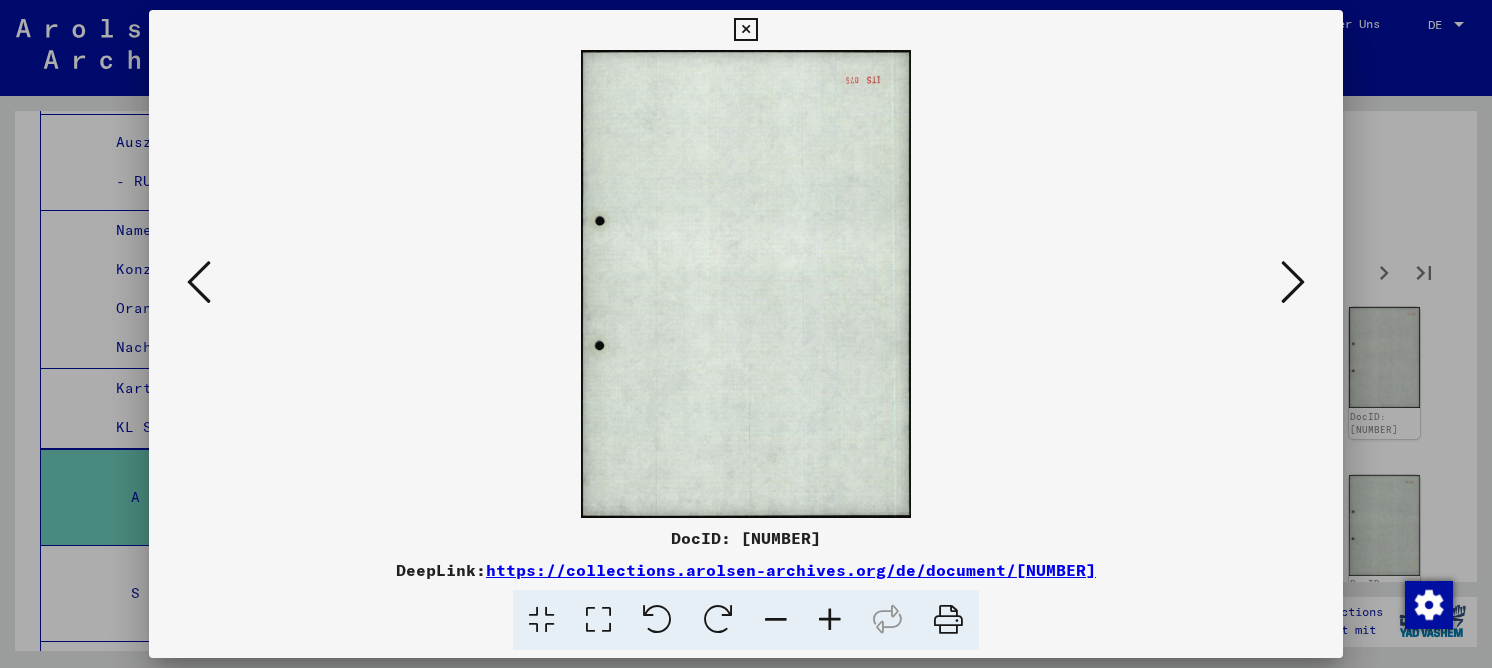 click at bounding box center [1293, 282] 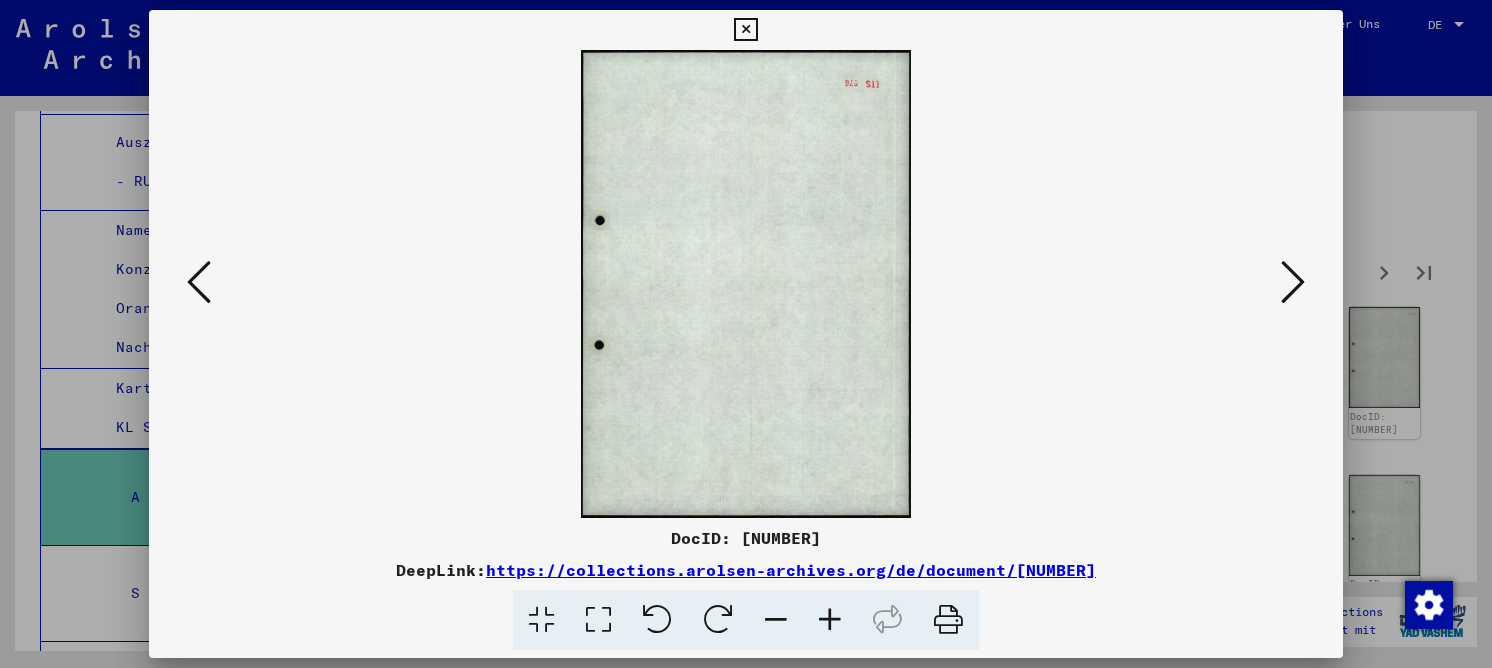 click at bounding box center [1293, 282] 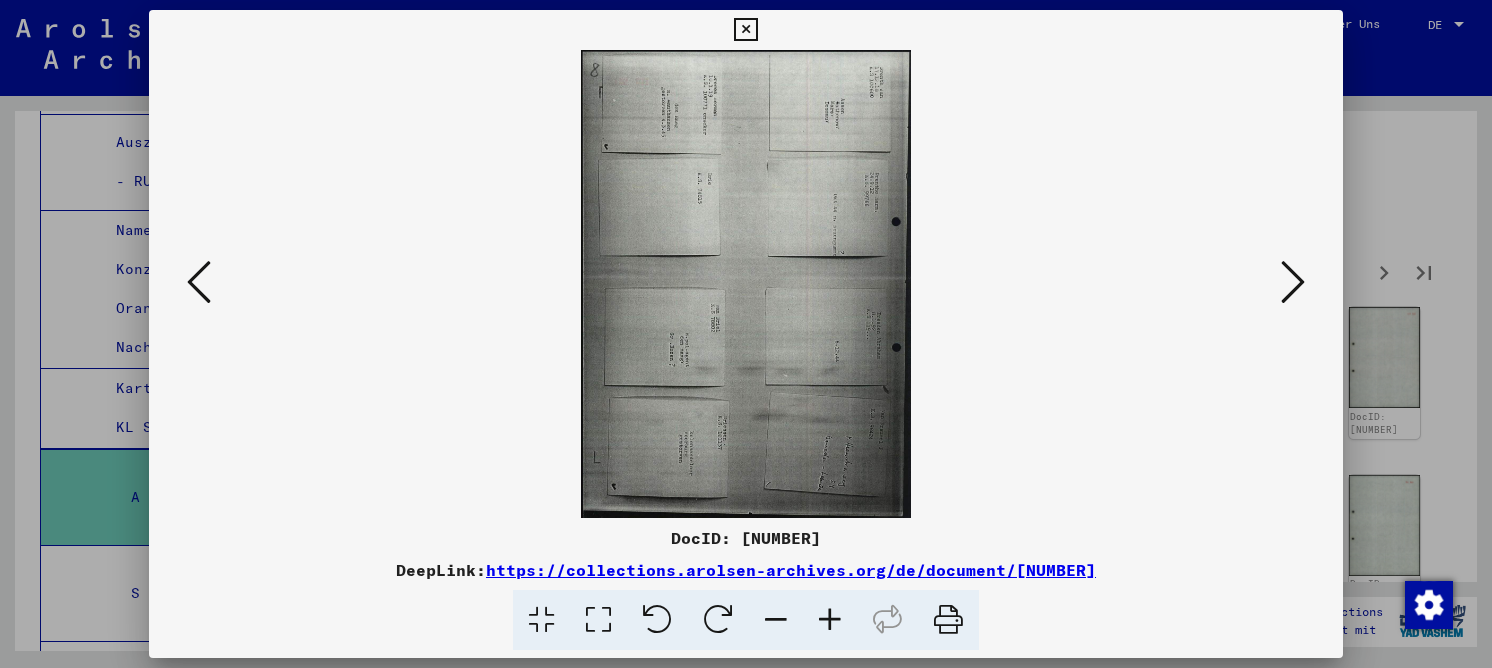 click at bounding box center [598, 620] 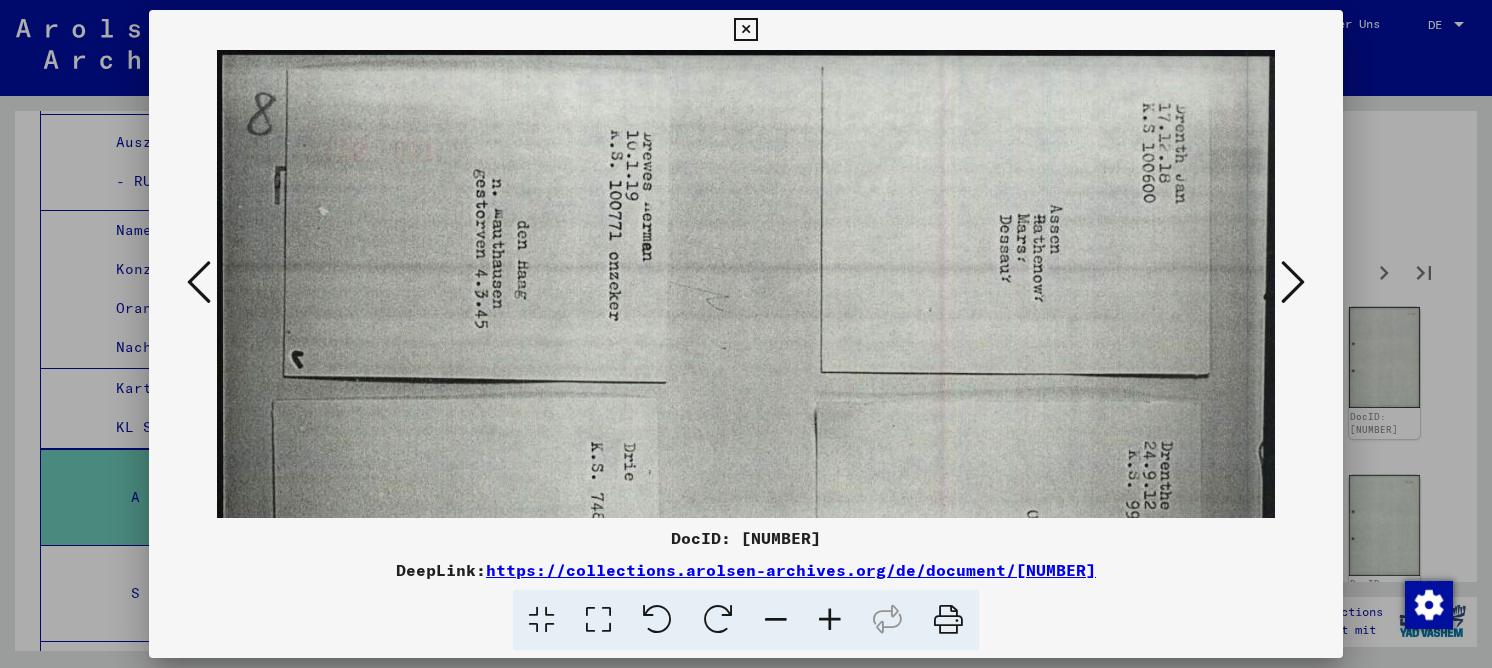 click at bounding box center (1293, 282) 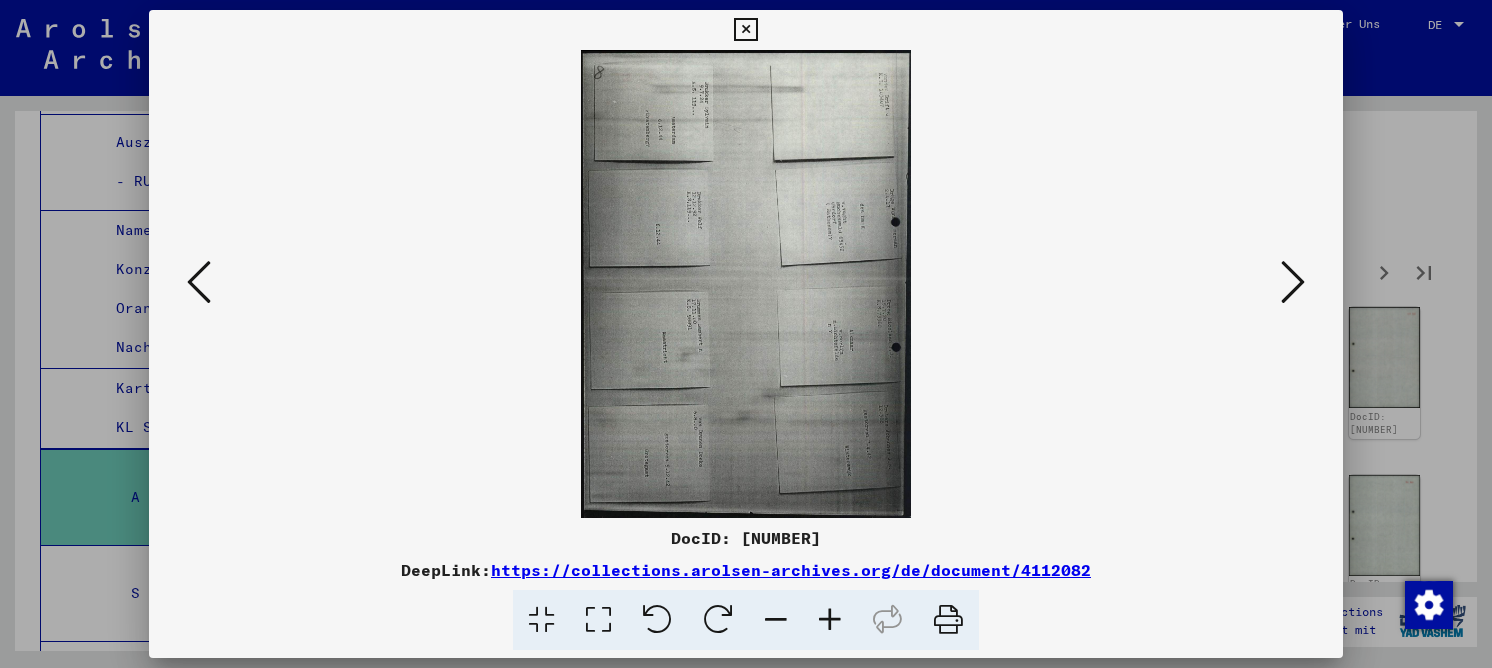 click at bounding box center (598, 620) 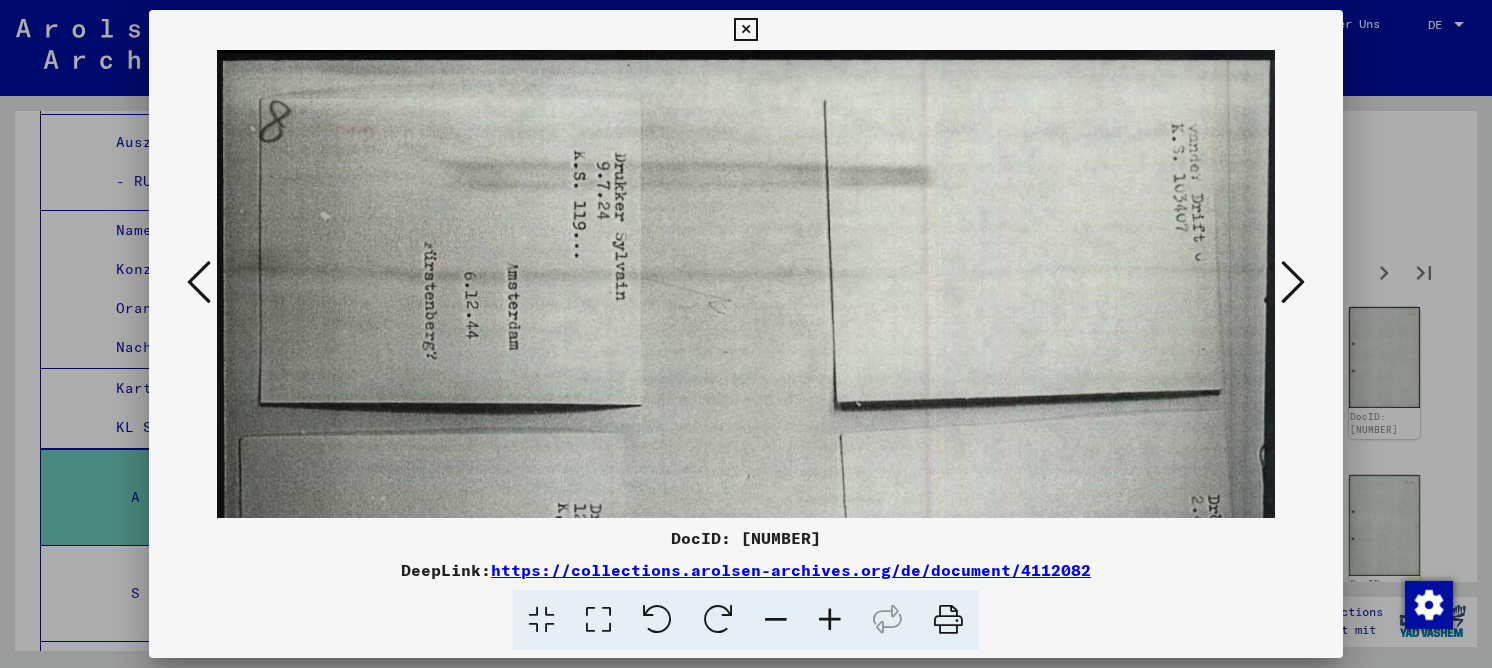 click at bounding box center [1293, 282] 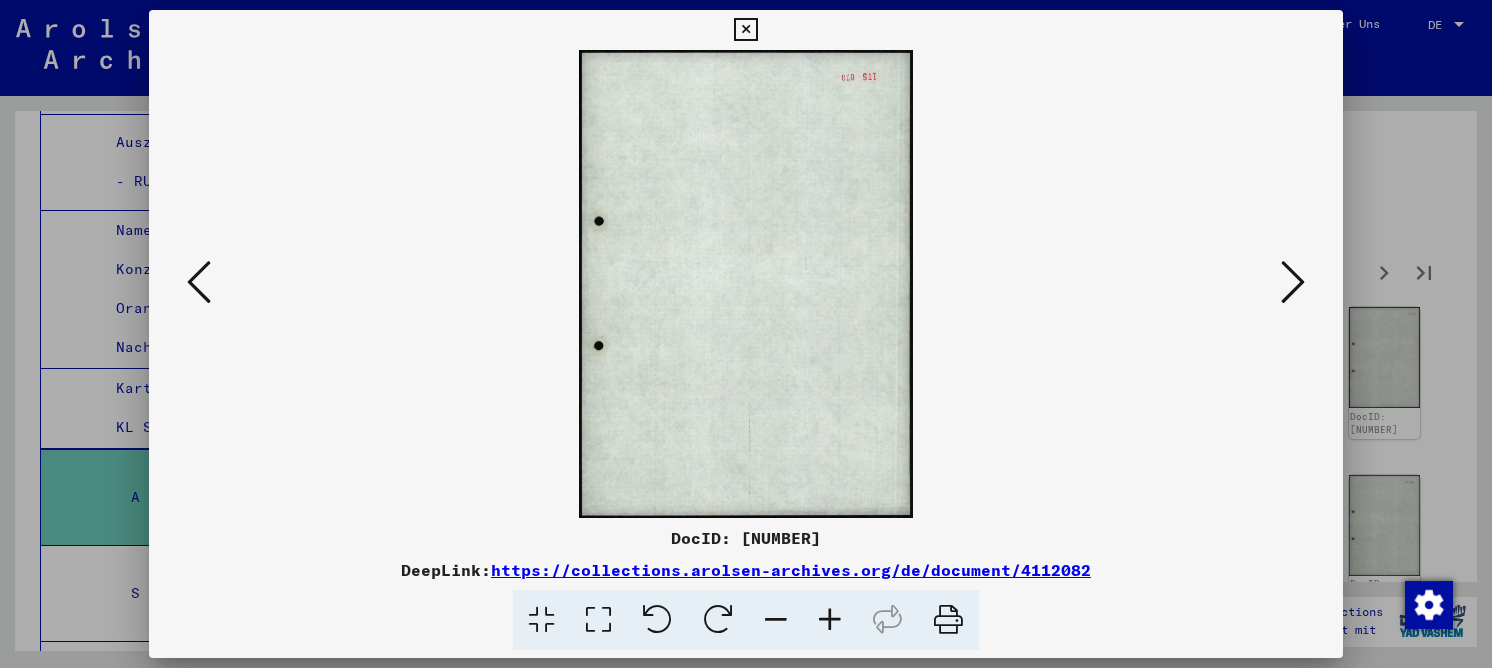 click at bounding box center [1293, 282] 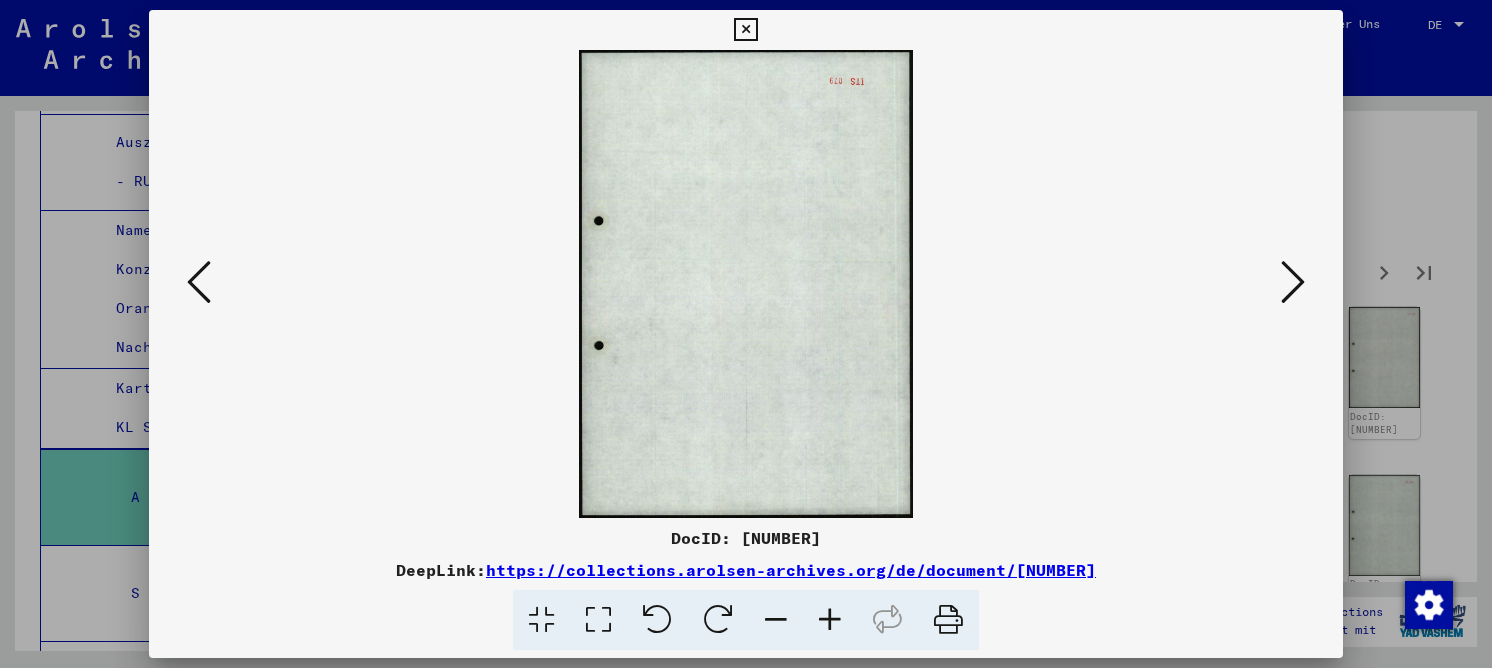 click at bounding box center (1293, 283) 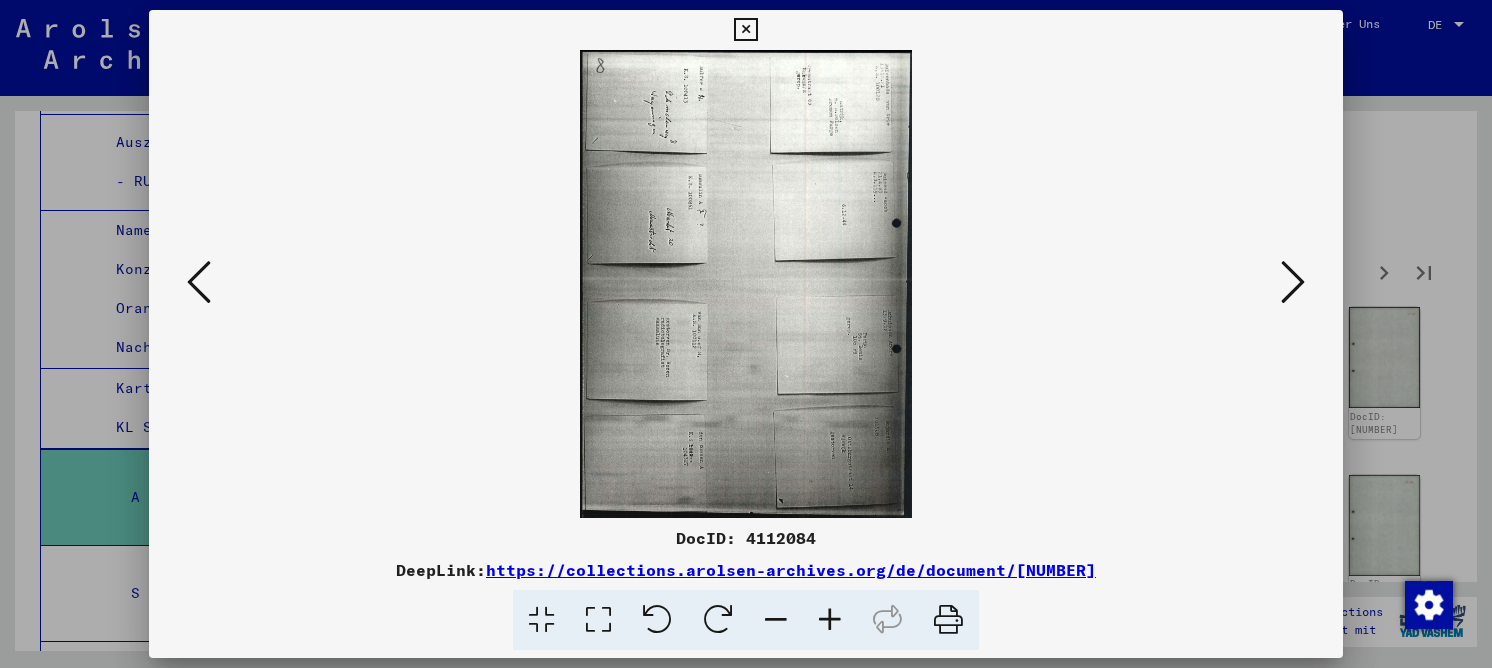 drag, startPoint x: 612, startPoint y: 616, endPoint x: 609, endPoint y: 597, distance: 19.235384 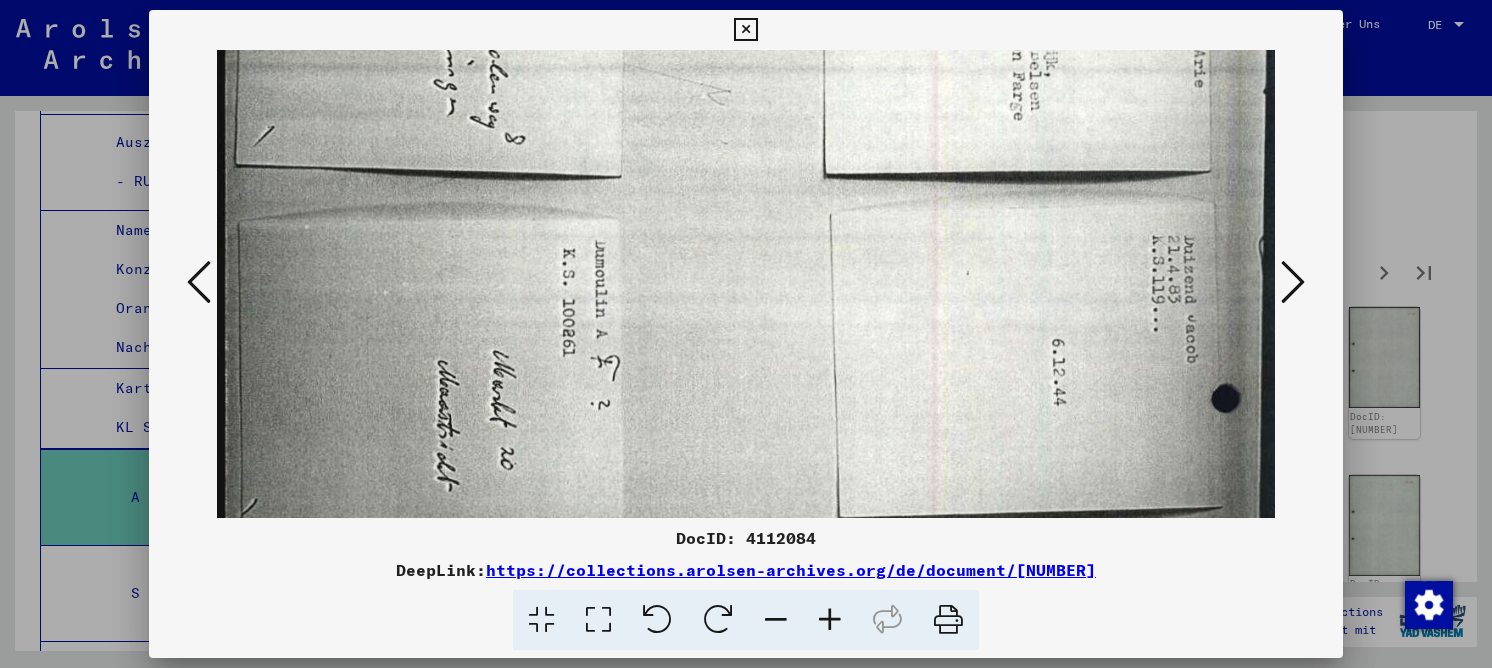 drag, startPoint x: 608, startPoint y: 285, endPoint x: 620, endPoint y: 65, distance: 220.32703 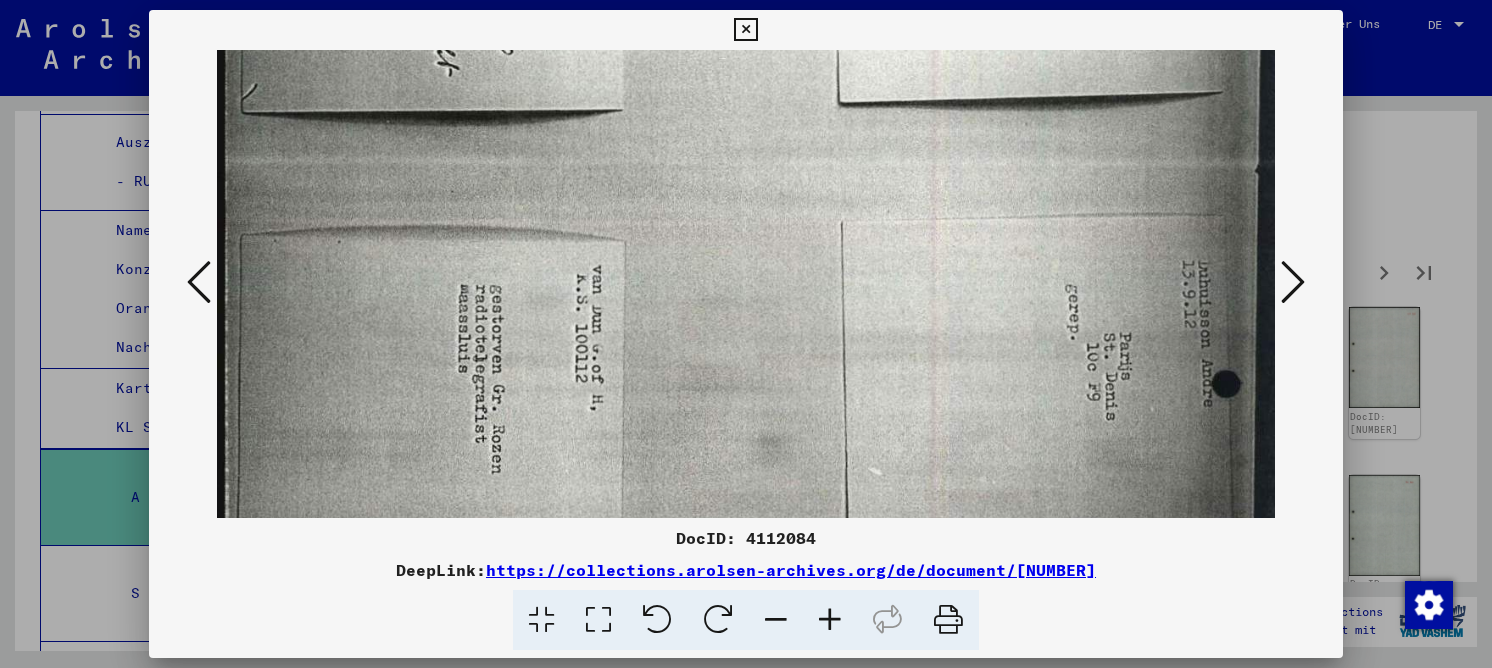 drag, startPoint x: 674, startPoint y: 256, endPoint x: 693, endPoint y: -10, distance: 266.6777 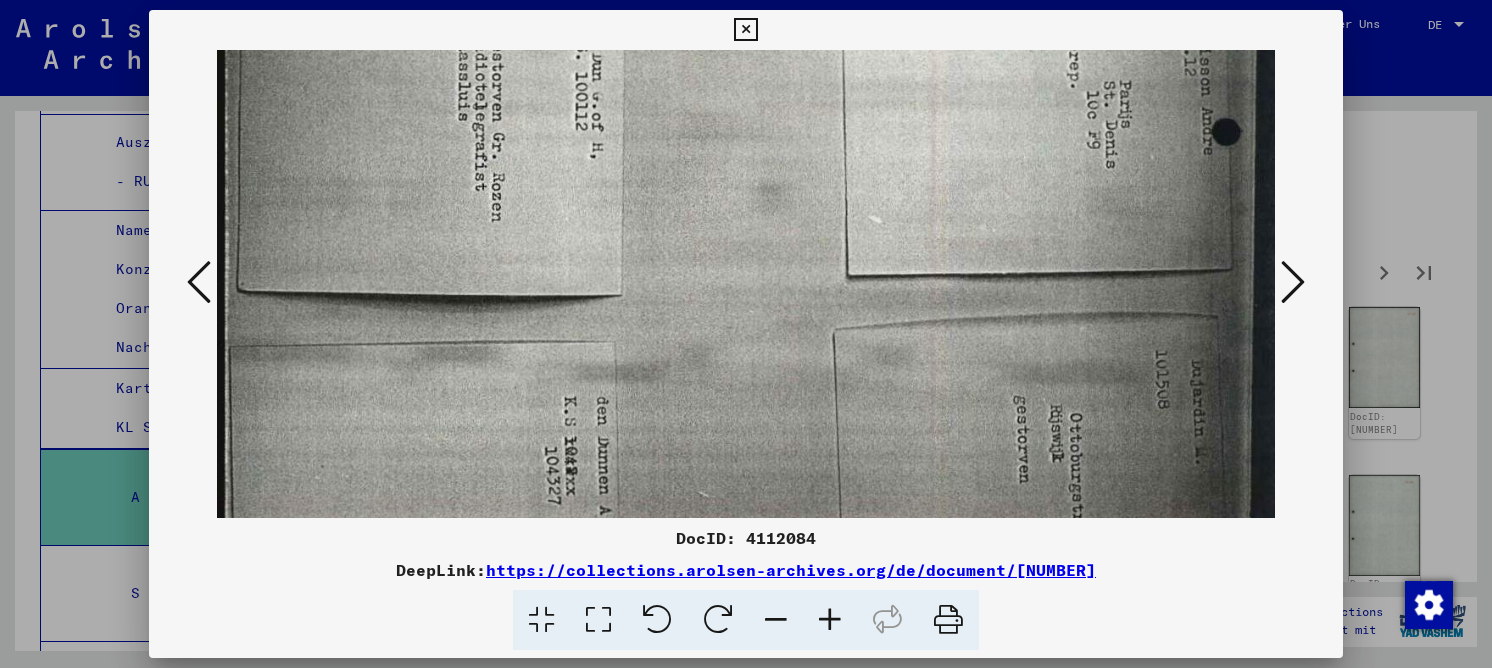 drag, startPoint x: 719, startPoint y: 298, endPoint x: 733, endPoint y: 149, distance: 149.65627 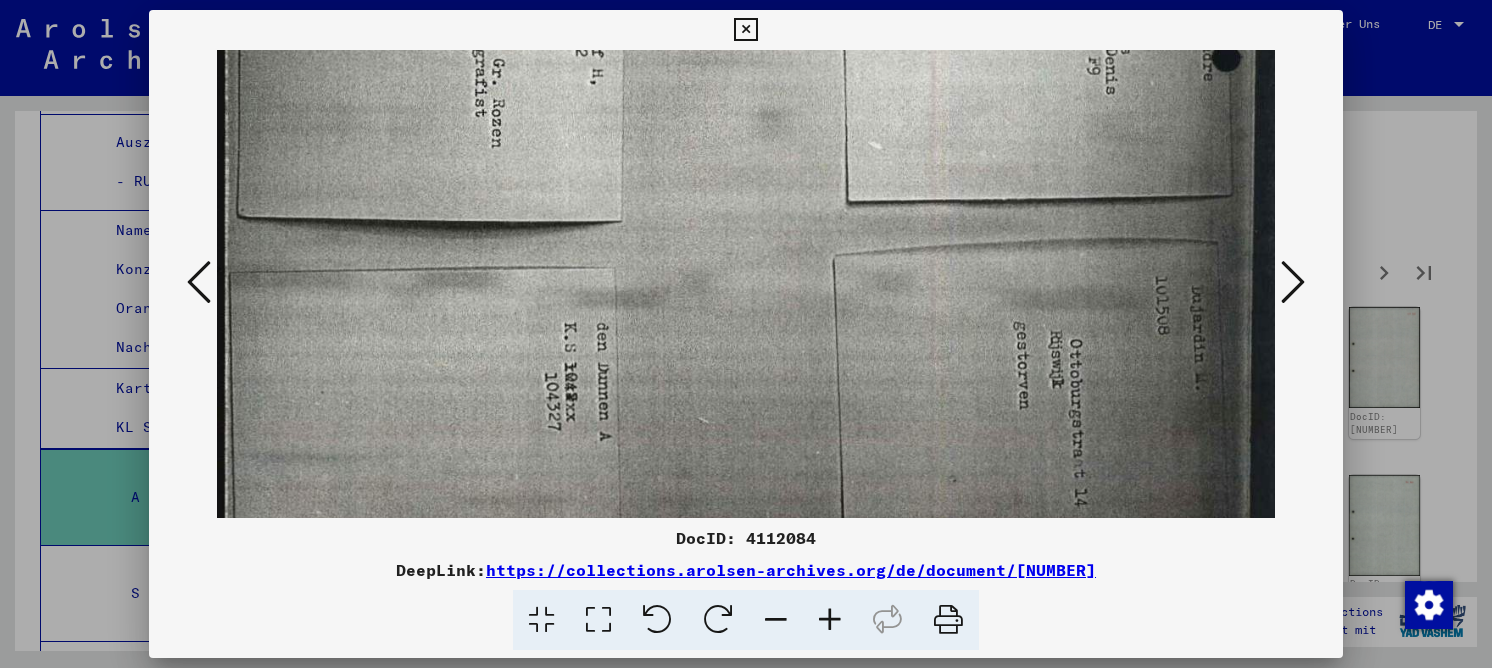 scroll, scrollTop: 1023, scrollLeft: 0, axis: vertical 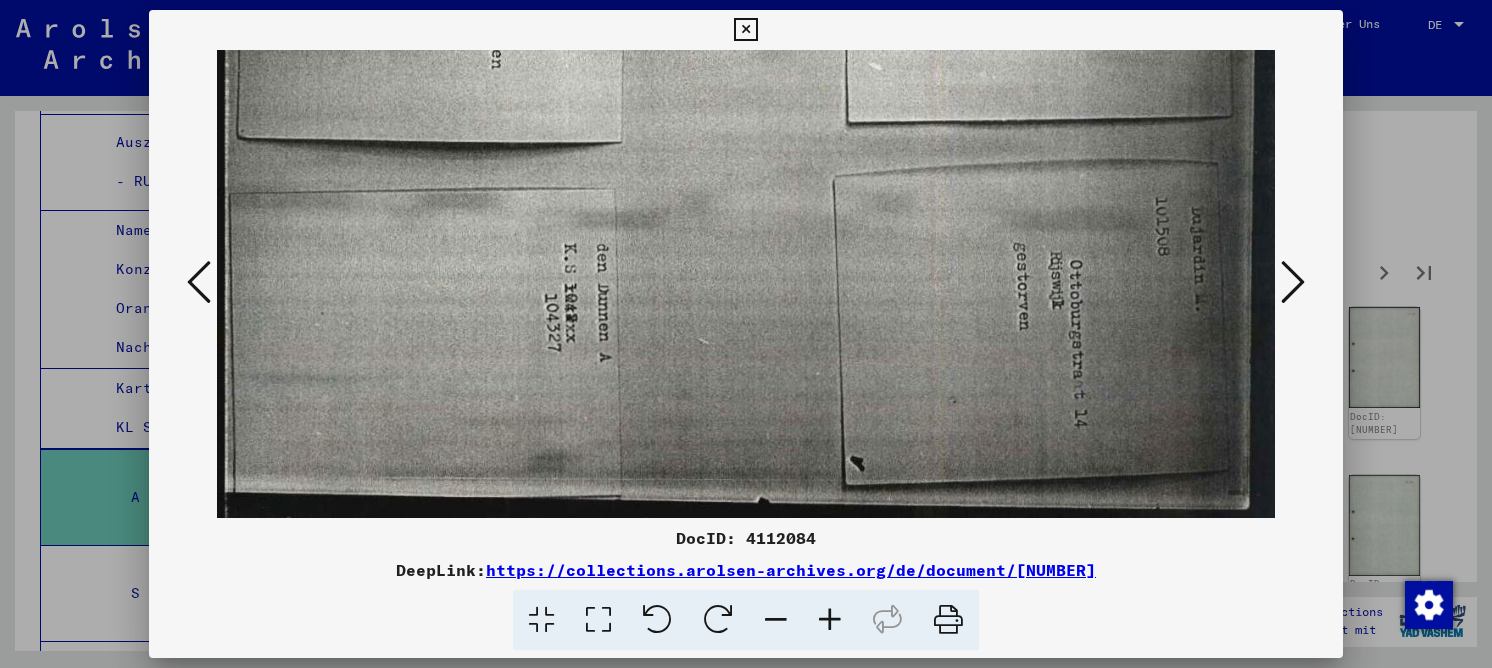 drag, startPoint x: 743, startPoint y: 262, endPoint x: 751, endPoint y: 42, distance: 220.1454 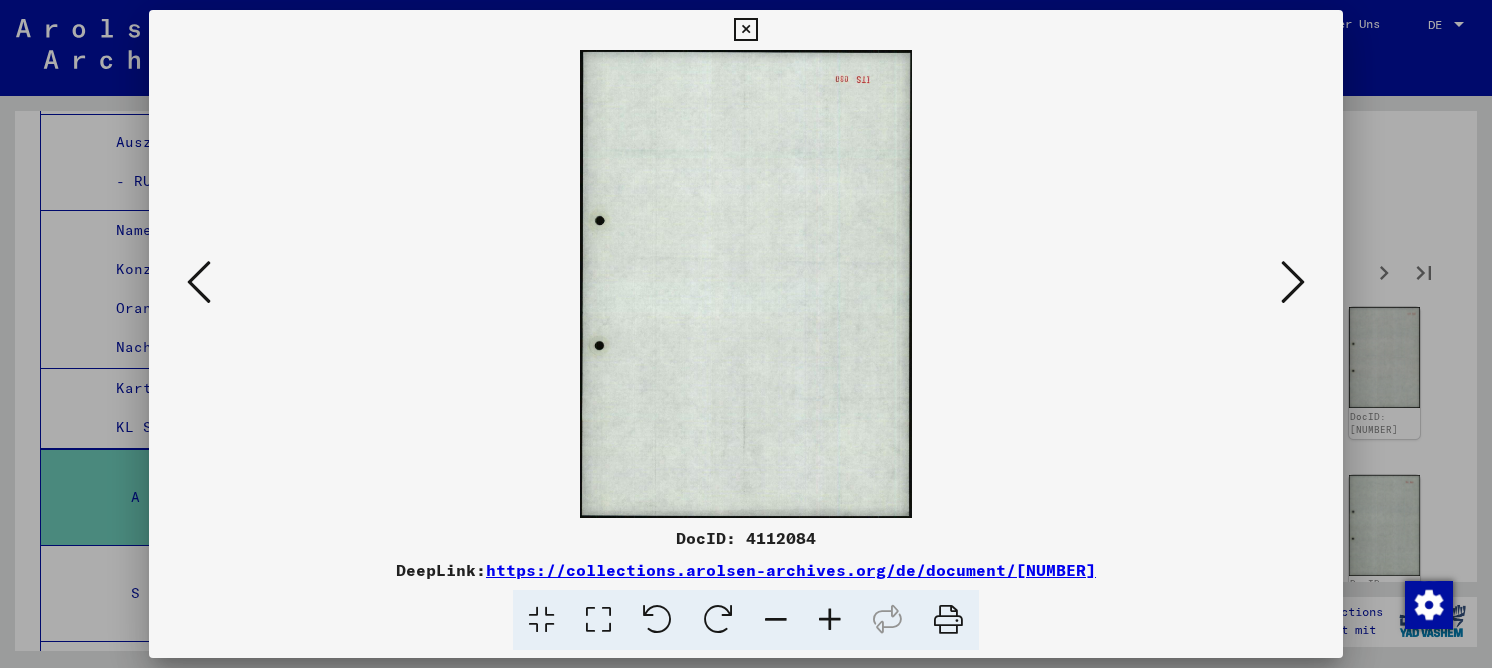scroll, scrollTop: 0, scrollLeft: 0, axis: both 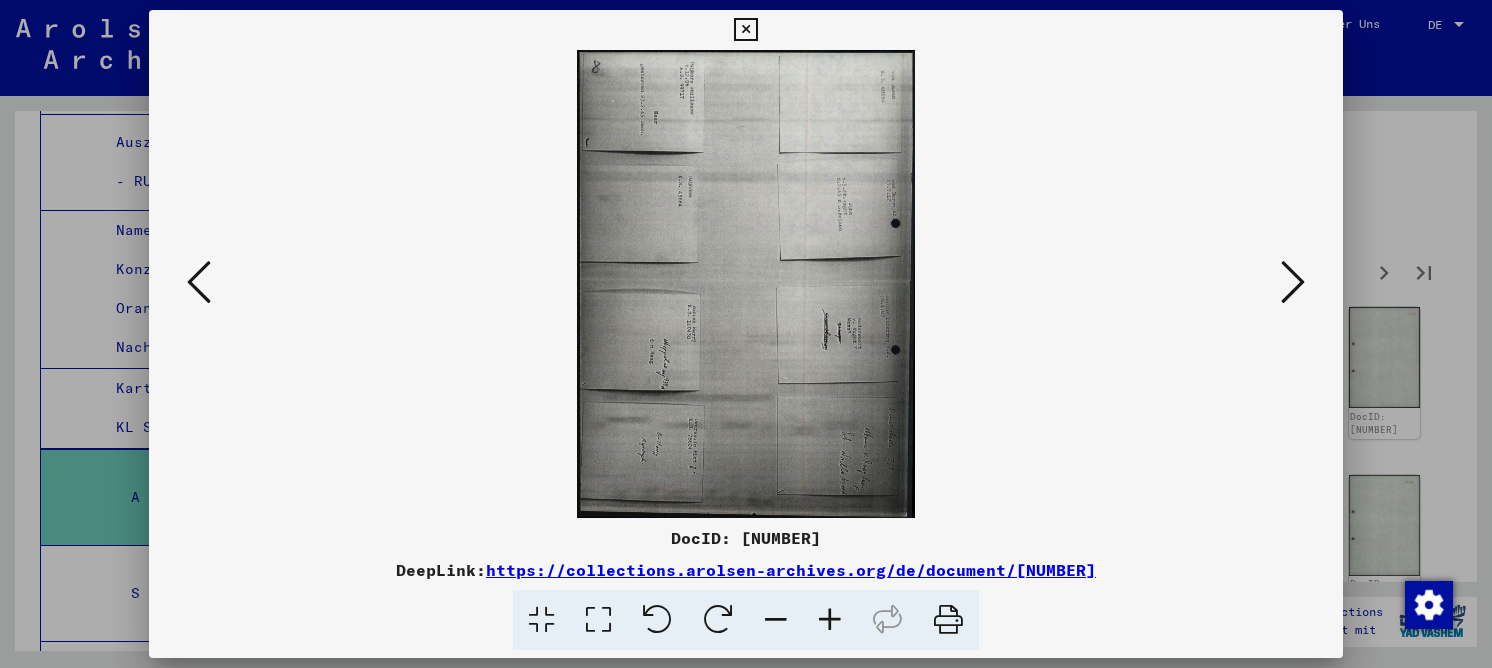 click at bounding box center (598, 620) 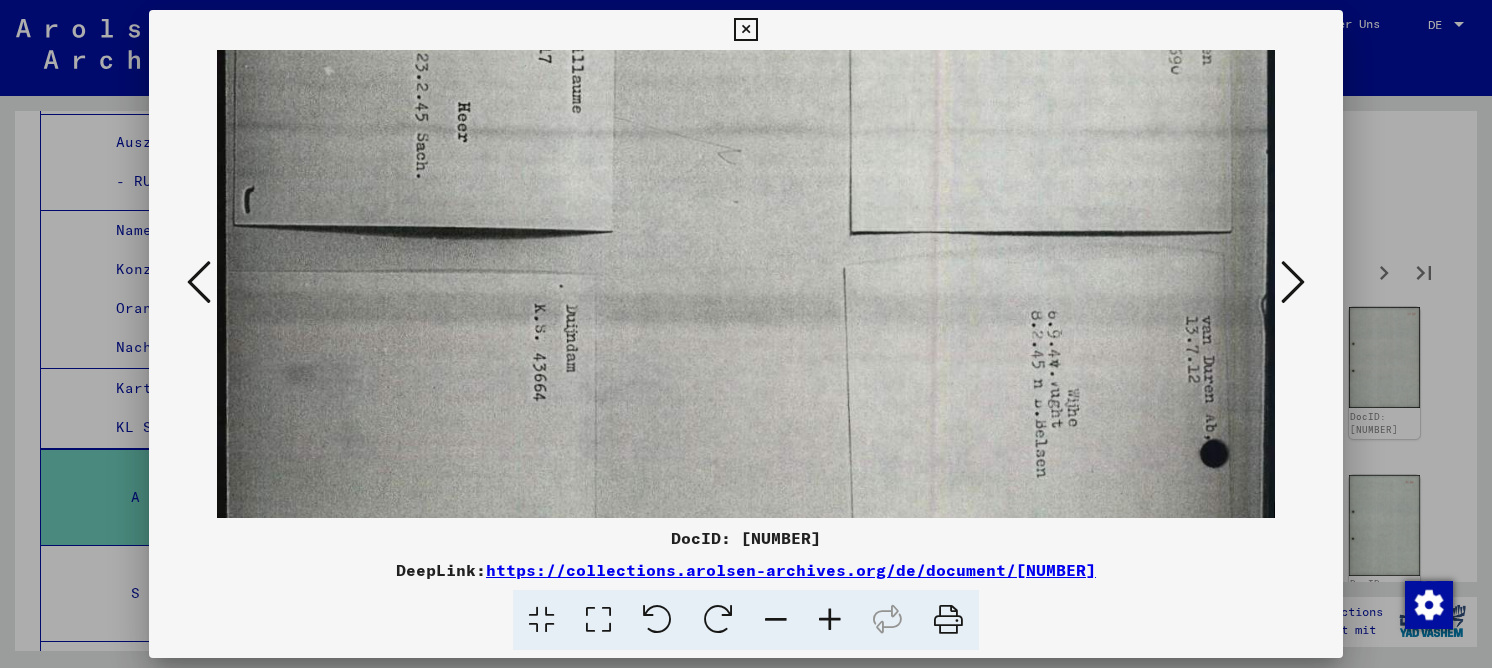 scroll, scrollTop: 199, scrollLeft: 0, axis: vertical 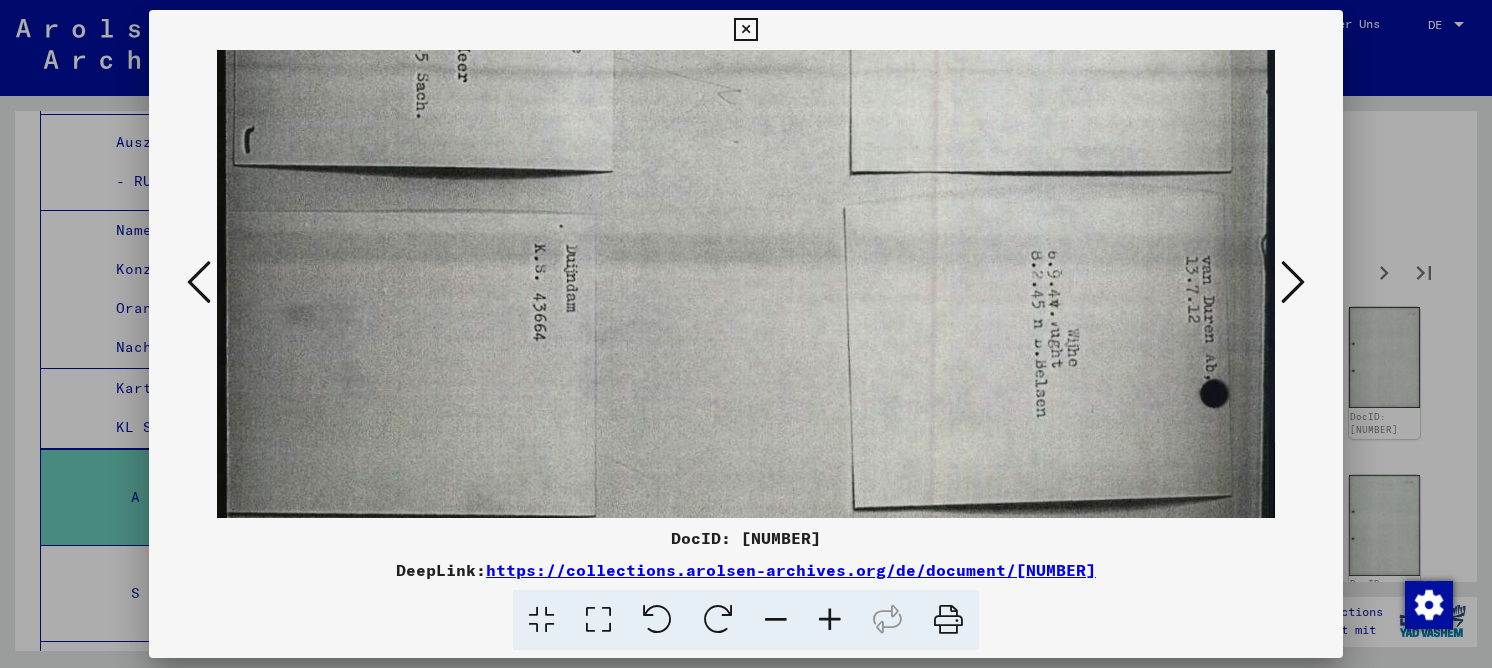 drag, startPoint x: 611, startPoint y: 239, endPoint x: 601, endPoint y: 201, distance: 39.293766 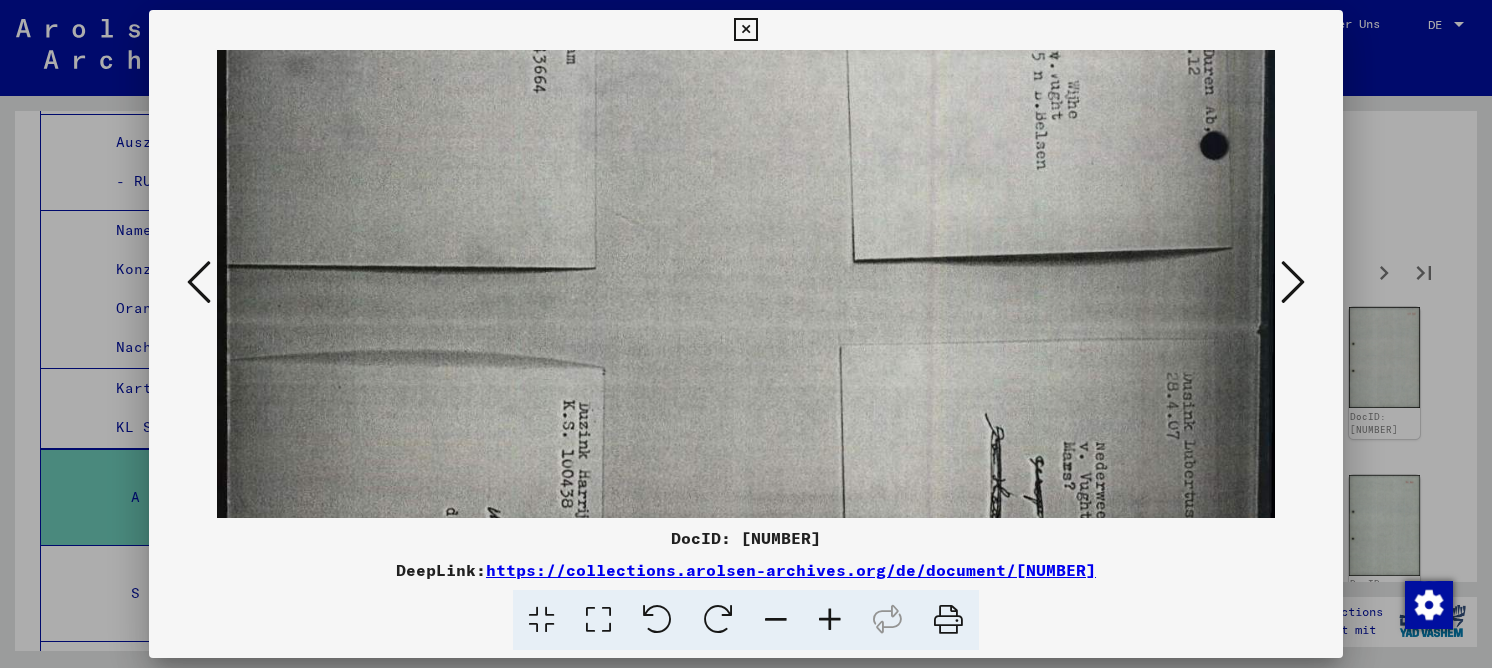 drag, startPoint x: 634, startPoint y: 132, endPoint x: 642, endPoint y: 67, distance: 65.490456 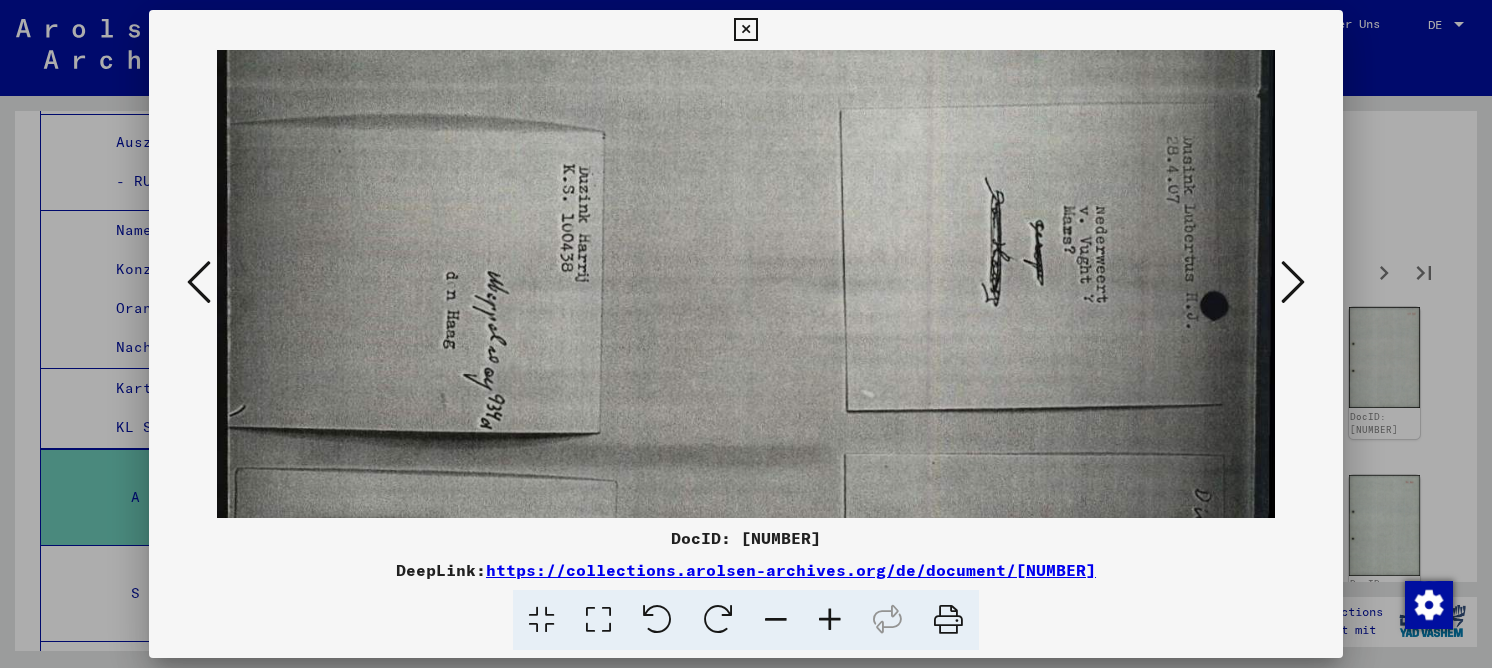 drag, startPoint x: 735, startPoint y: 294, endPoint x: 733, endPoint y: 46, distance: 248.00807 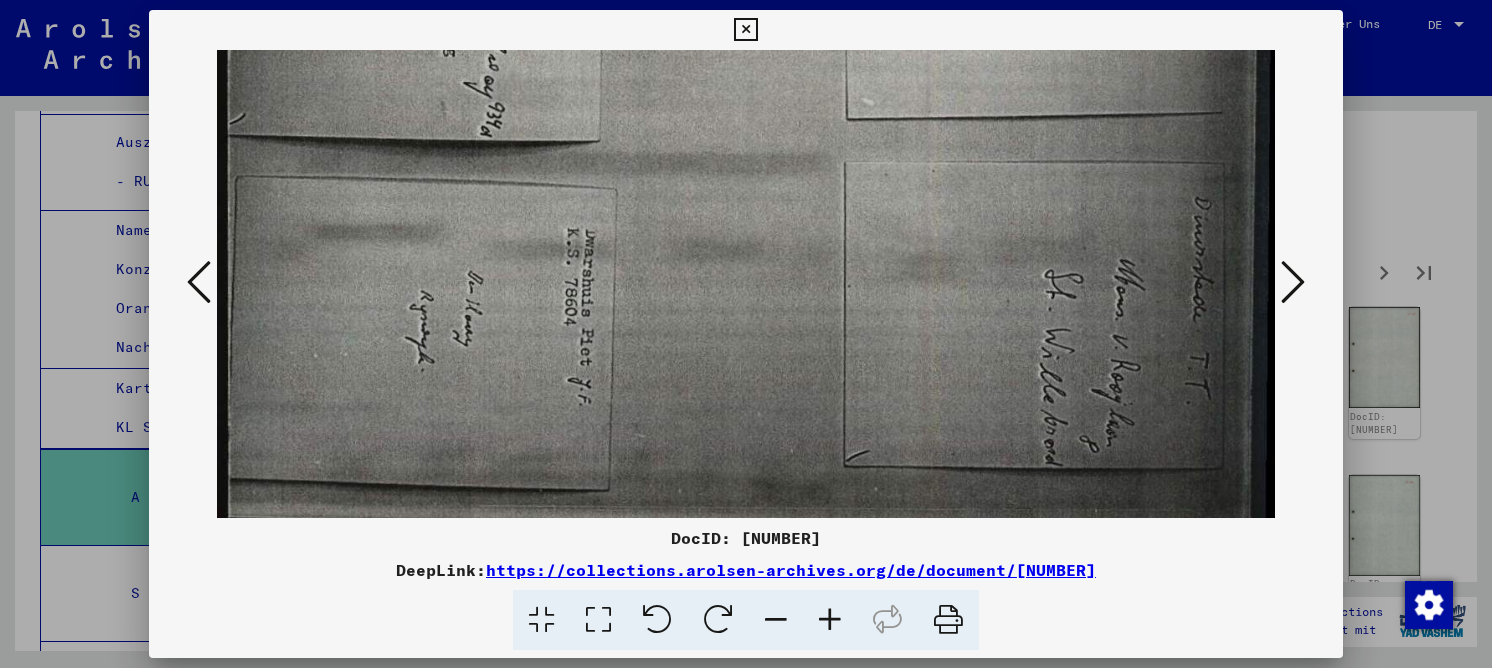 drag, startPoint x: 970, startPoint y: 260, endPoint x: 997, endPoint y: 75, distance: 186.95988 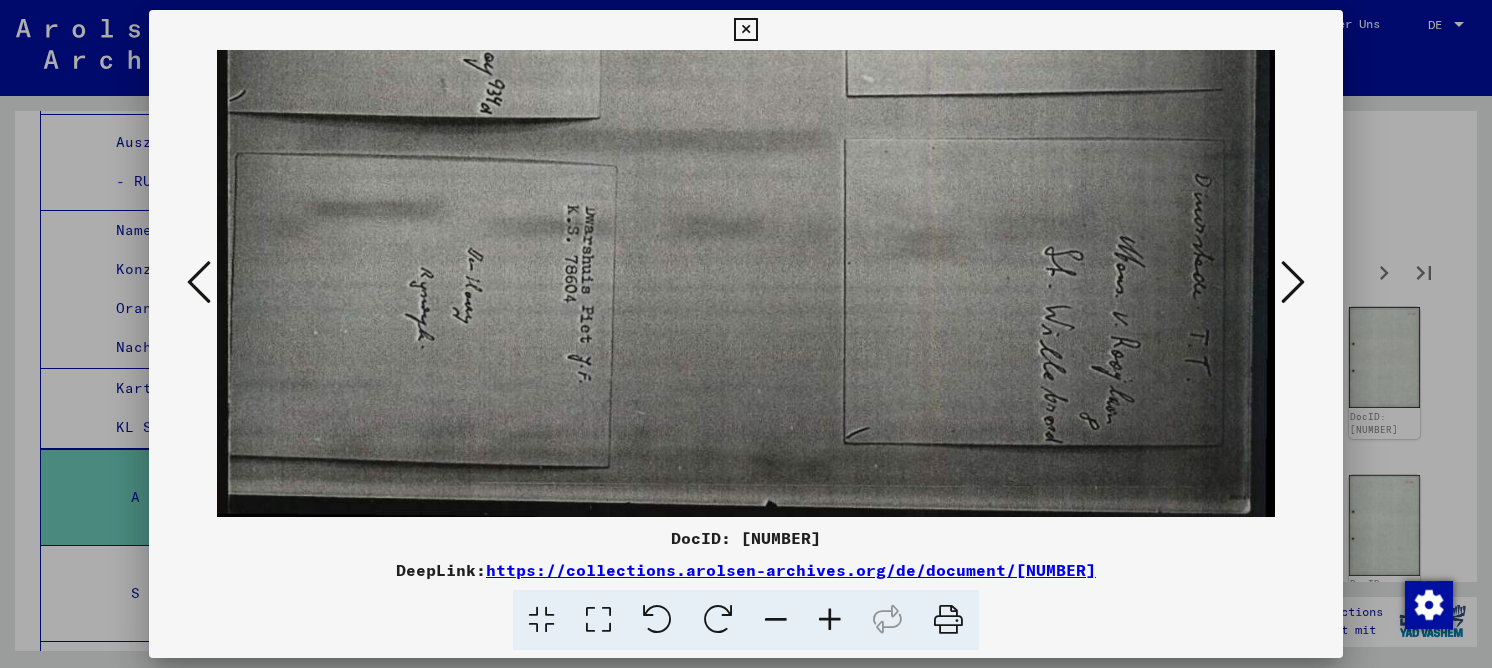 drag, startPoint x: 1096, startPoint y: 270, endPoint x: 1119, endPoint y: 79, distance: 192.37984 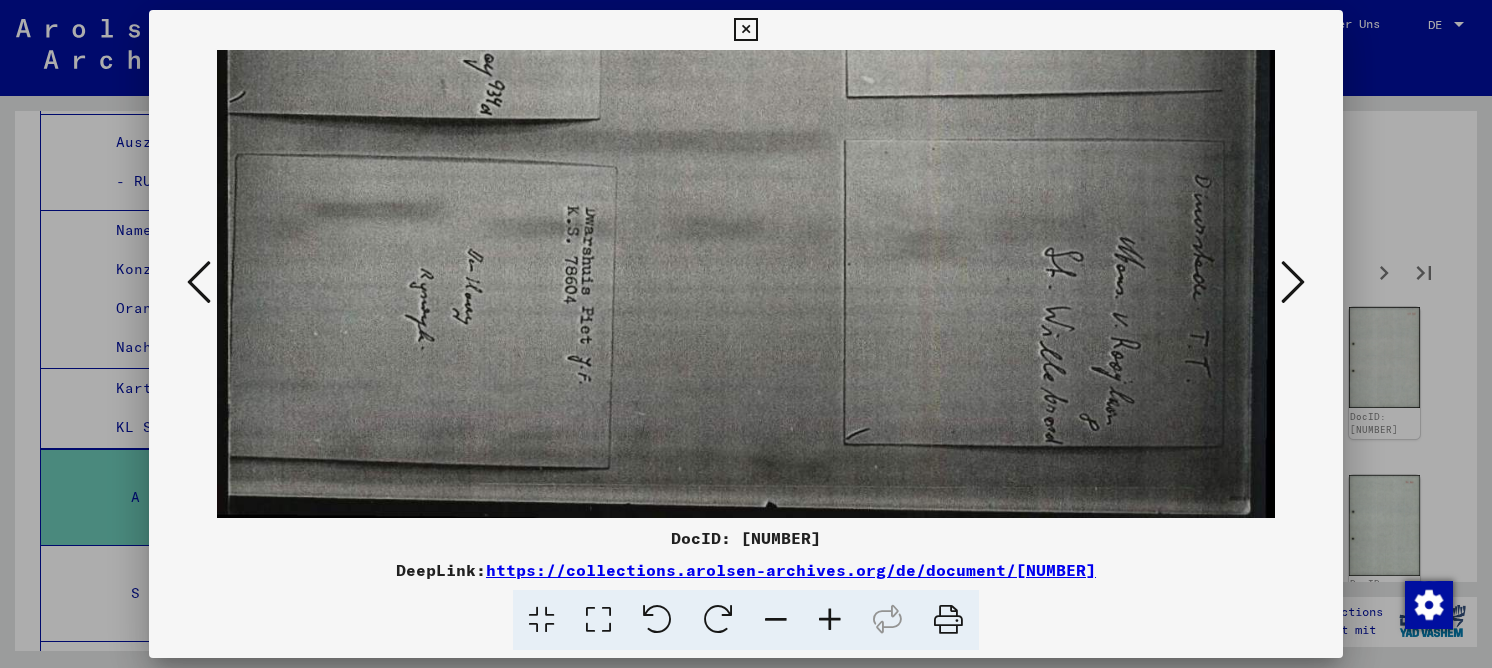 click at bounding box center [746, -214] 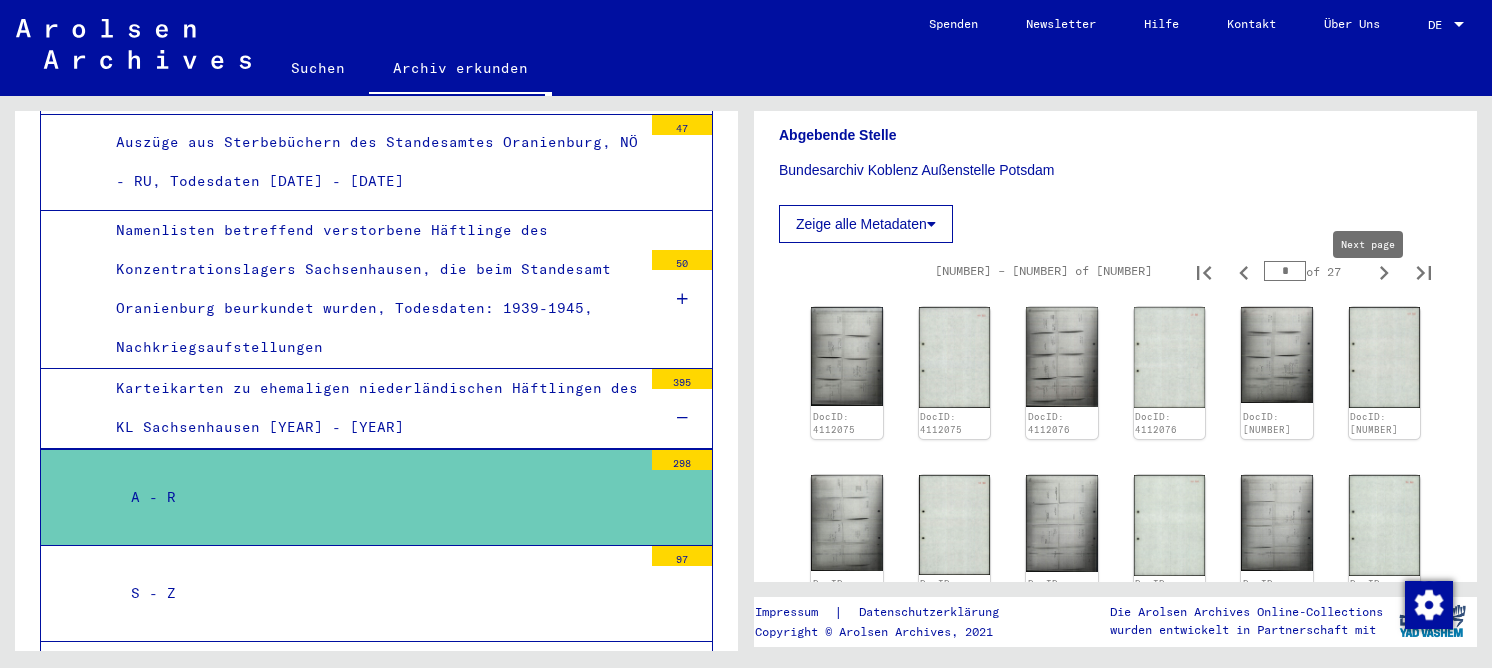 click 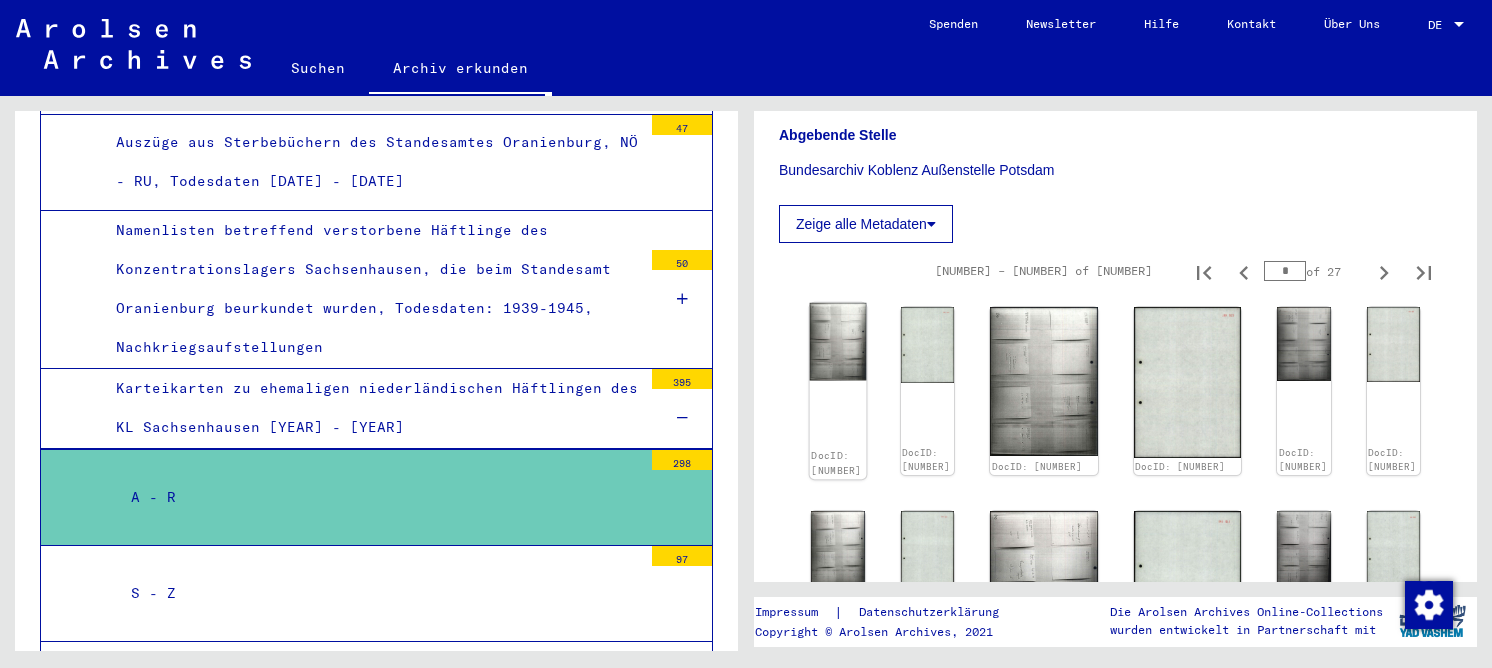 click 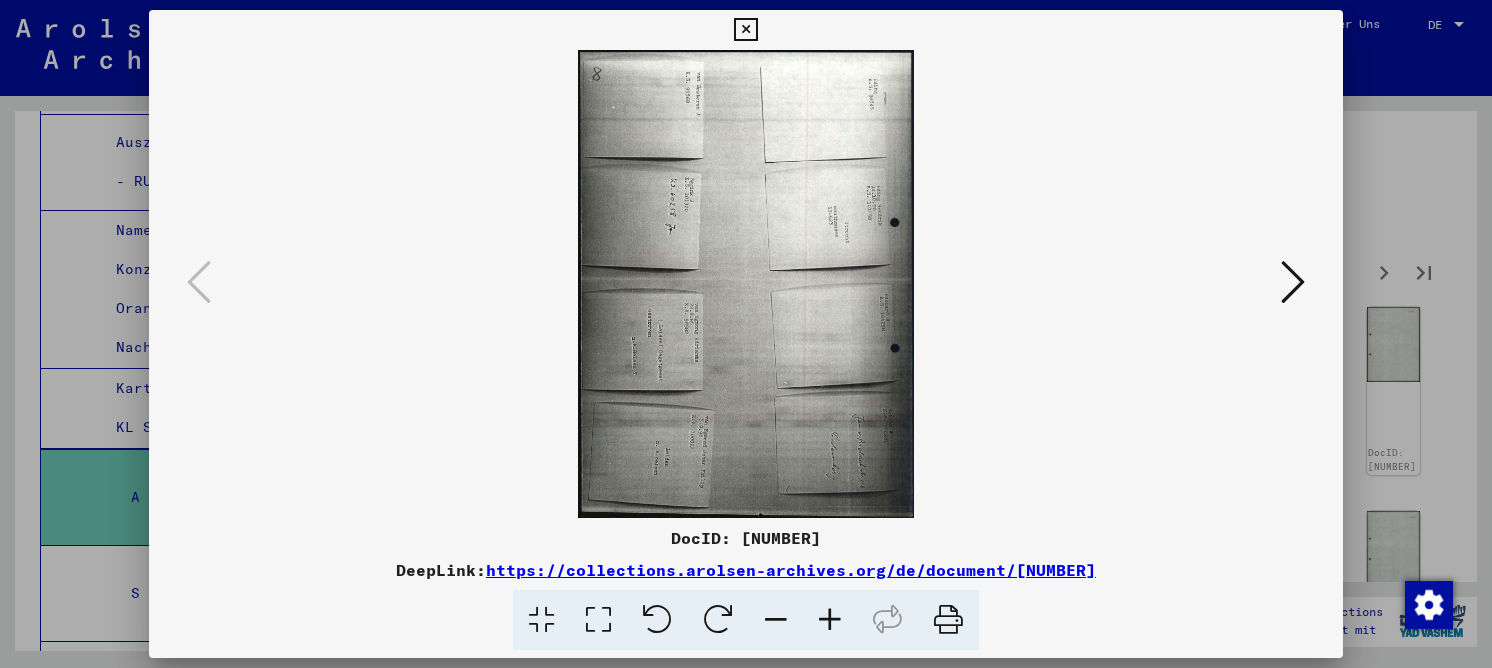 click at bounding box center [598, 620] 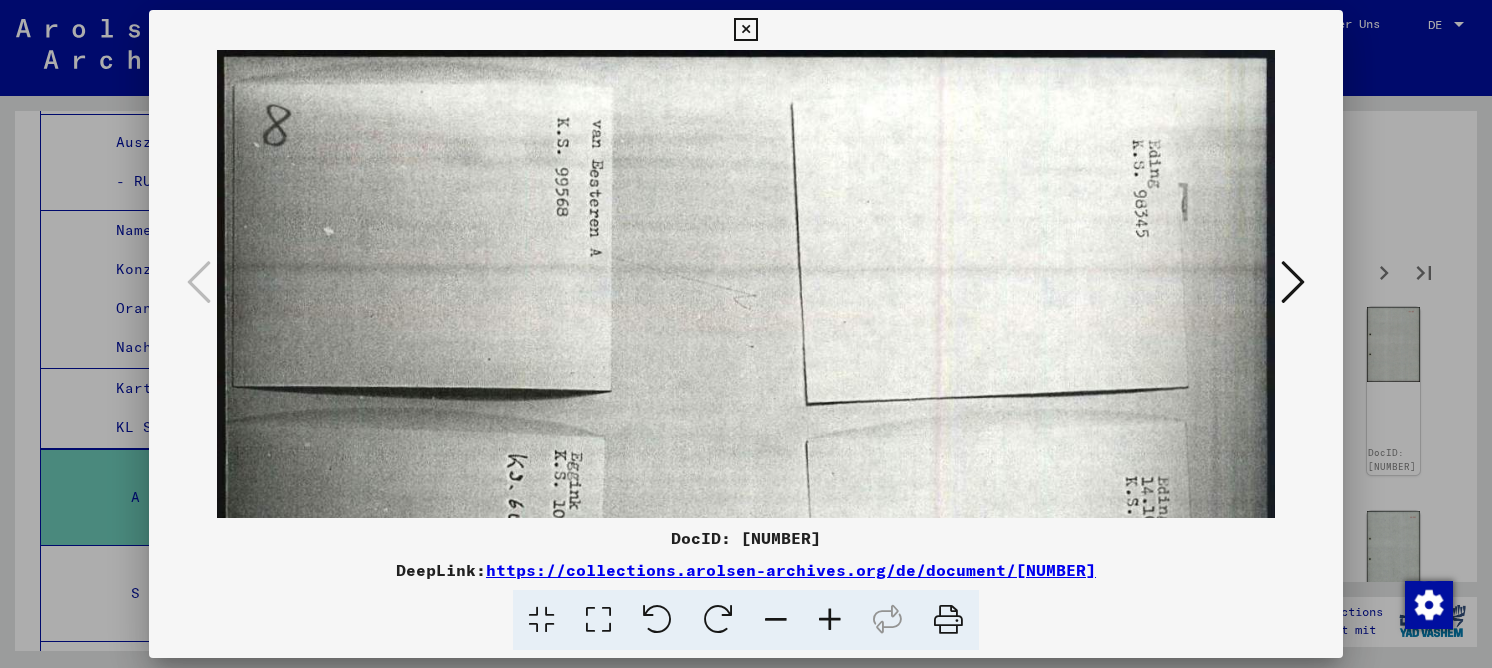 click at bounding box center [745, 30] 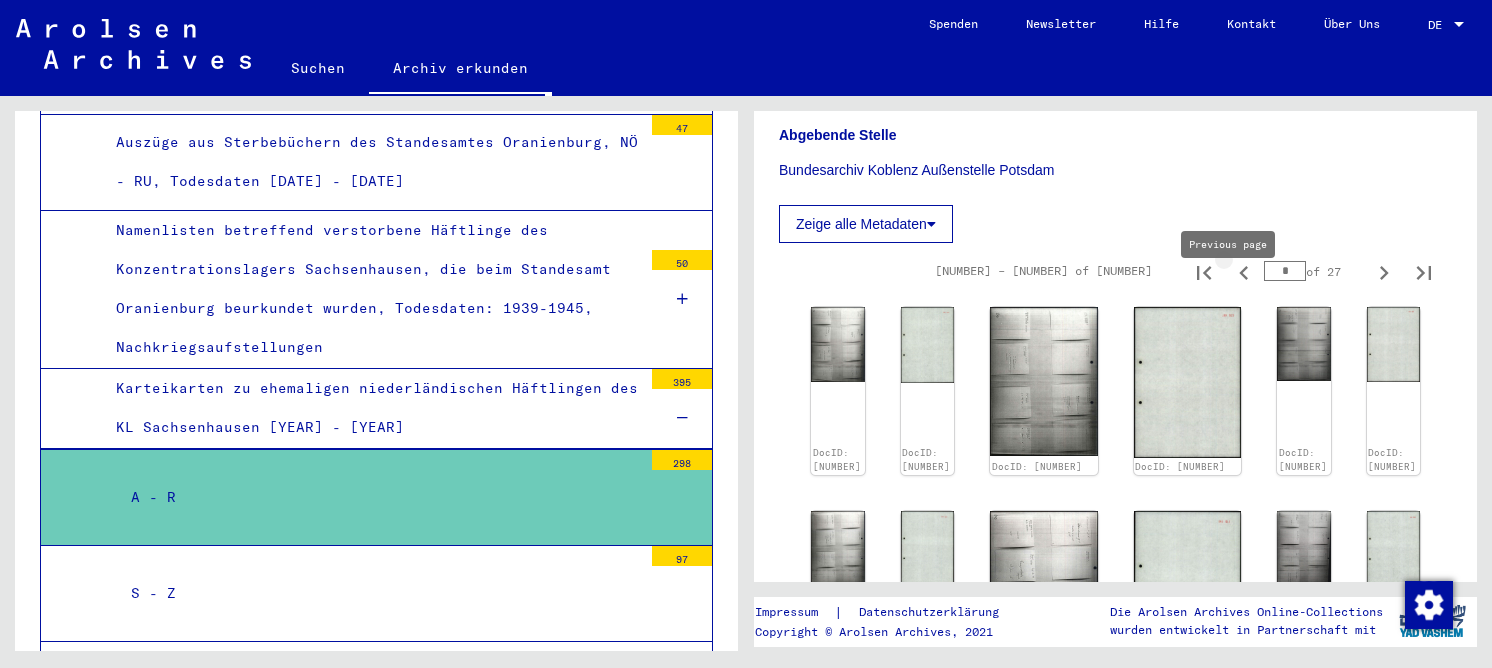 click 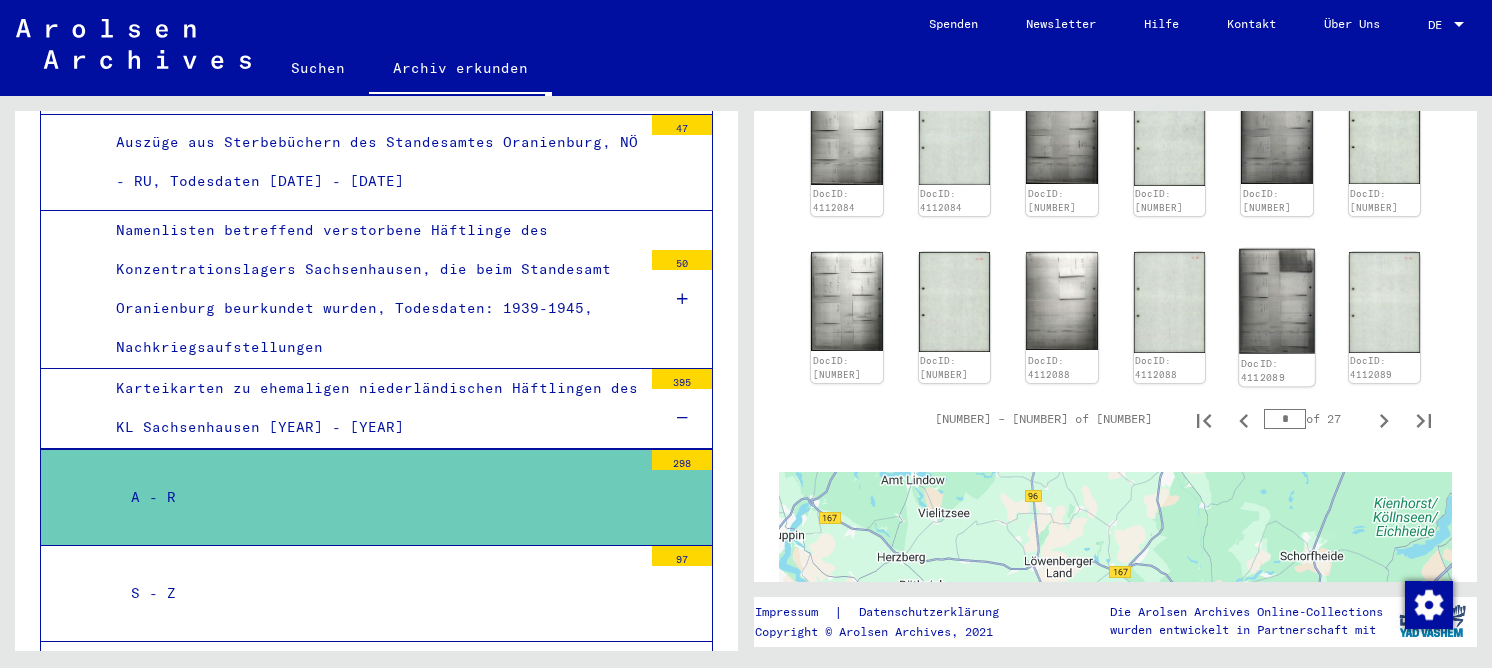 scroll, scrollTop: 1097, scrollLeft: 0, axis: vertical 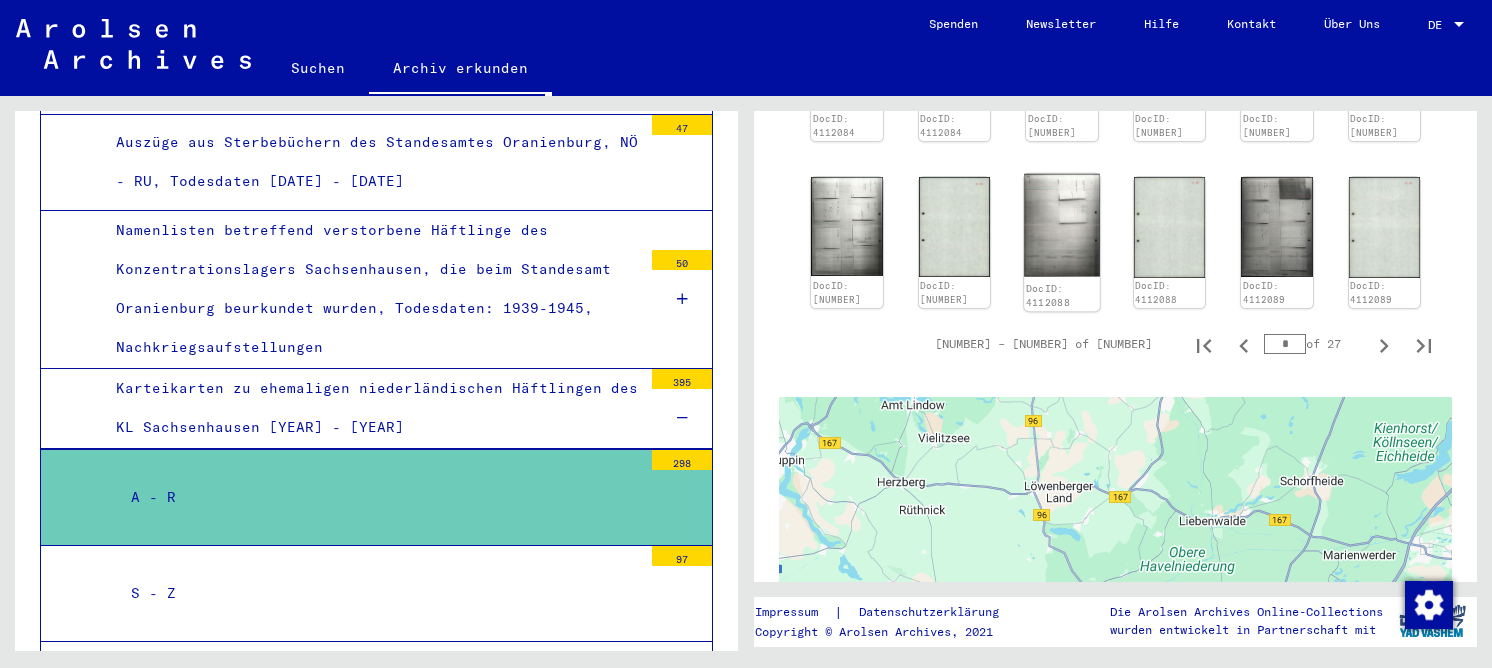 click 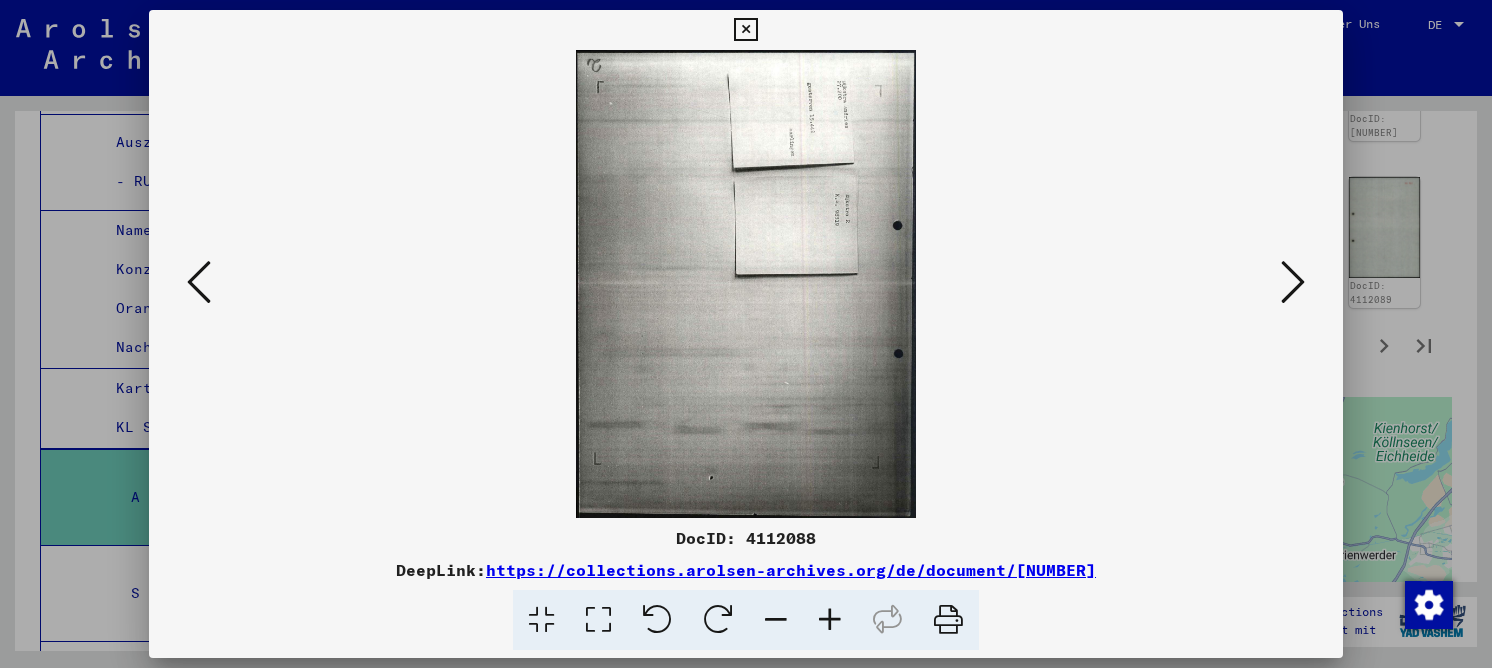 click at bounding box center [598, 620] 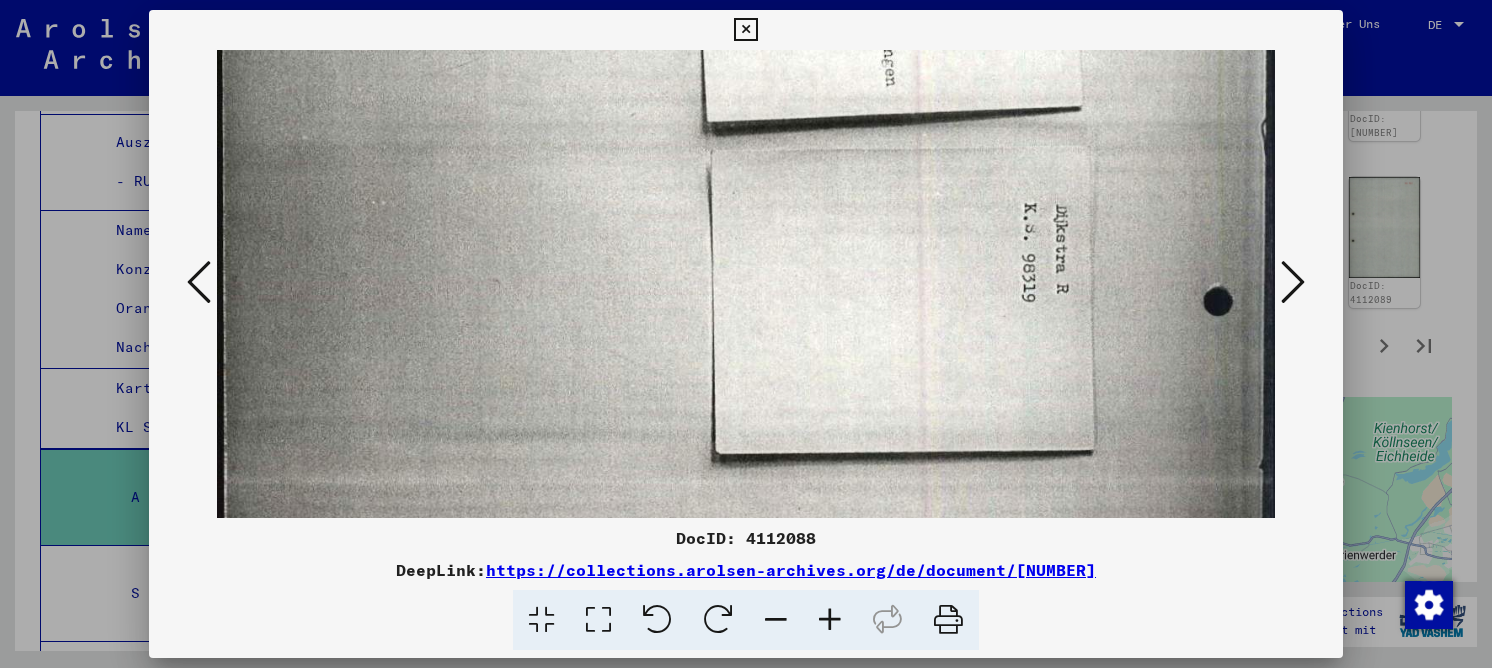 scroll, scrollTop: 292, scrollLeft: 0, axis: vertical 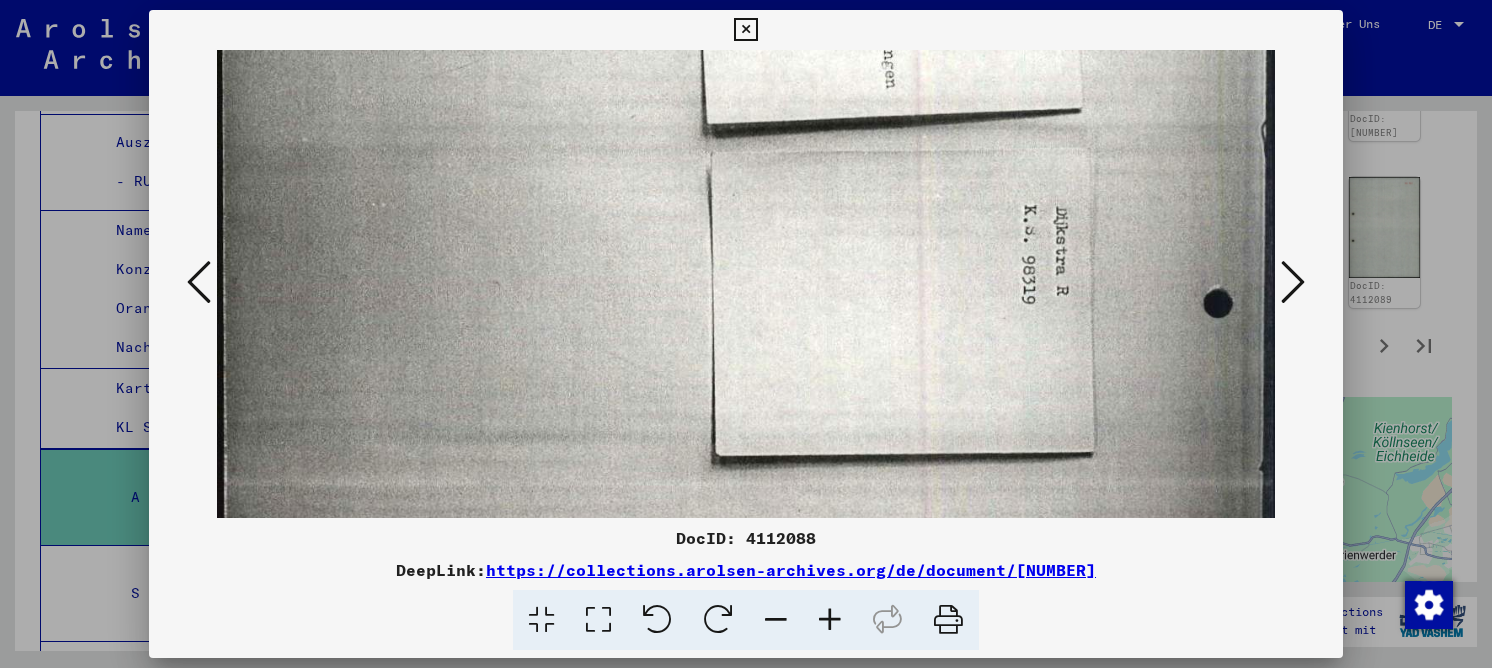 drag, startPoint x: 596, startPoint y: 330, endPoint x: 585, endPoint y: 114, distance: 216.2799 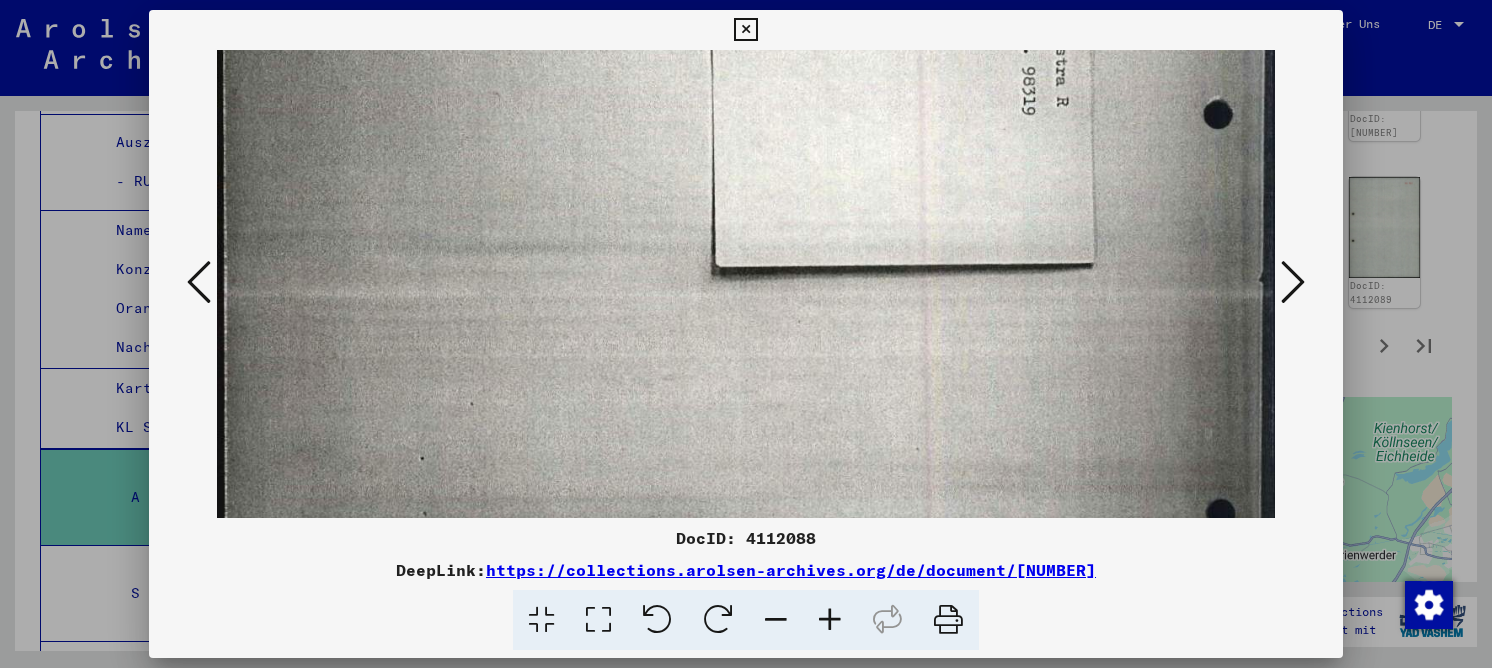 drag, startPoint x: 516, startPoint y: 135, endPoint x: 495, endPoint y: 70, distance: 68.30813 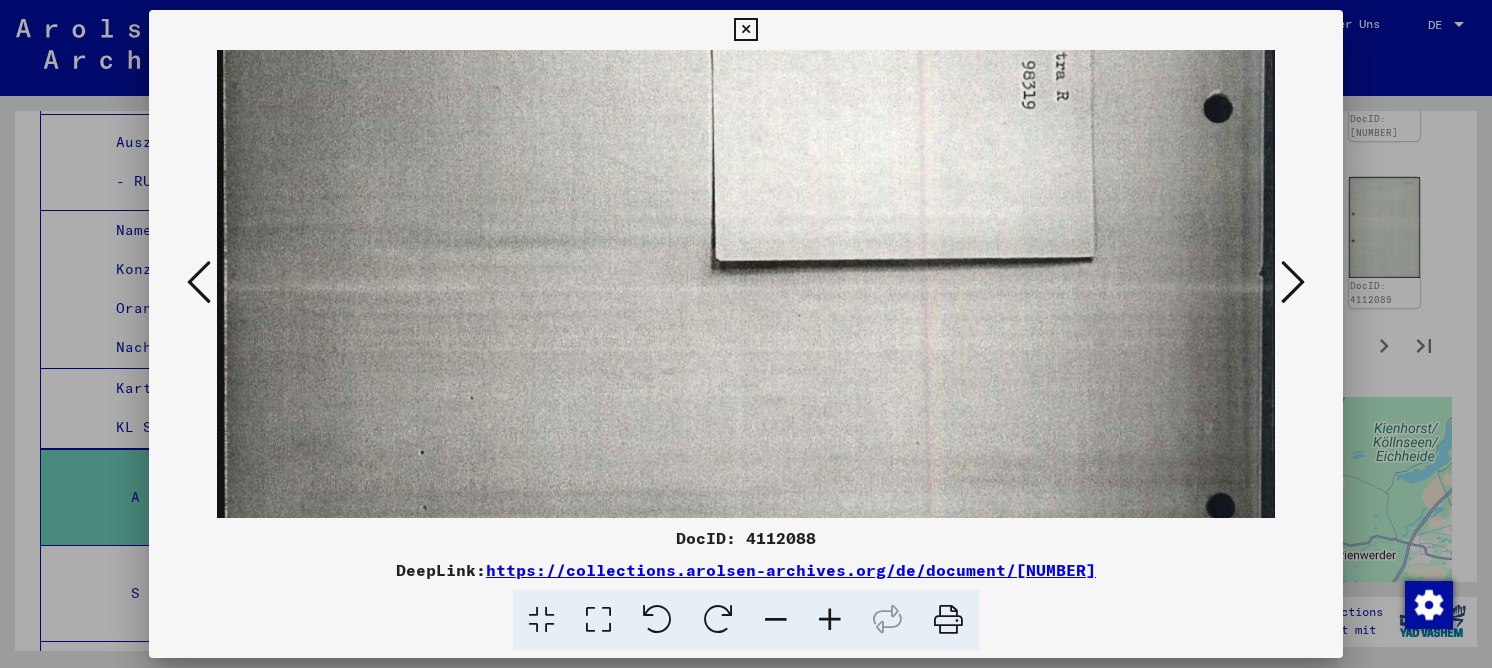 click at bounding box center (199, 282) 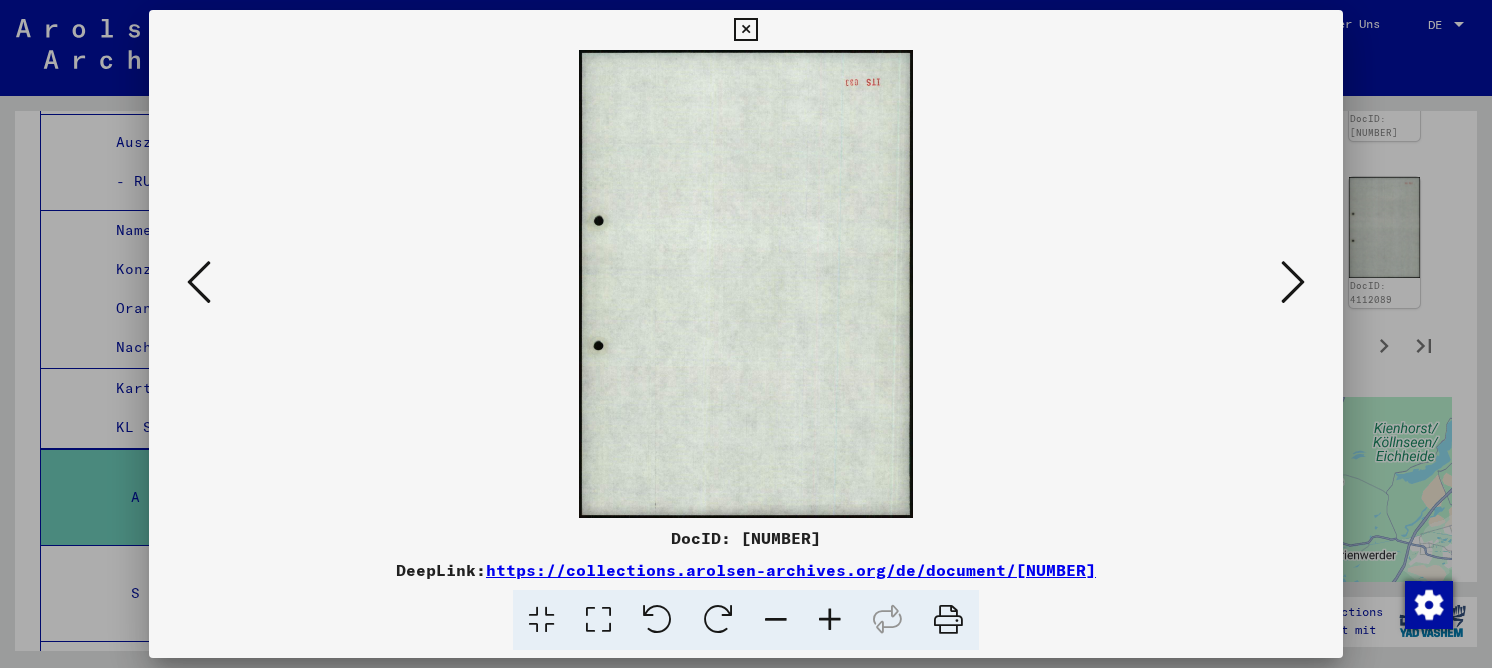click at bounding box center [199, 282] 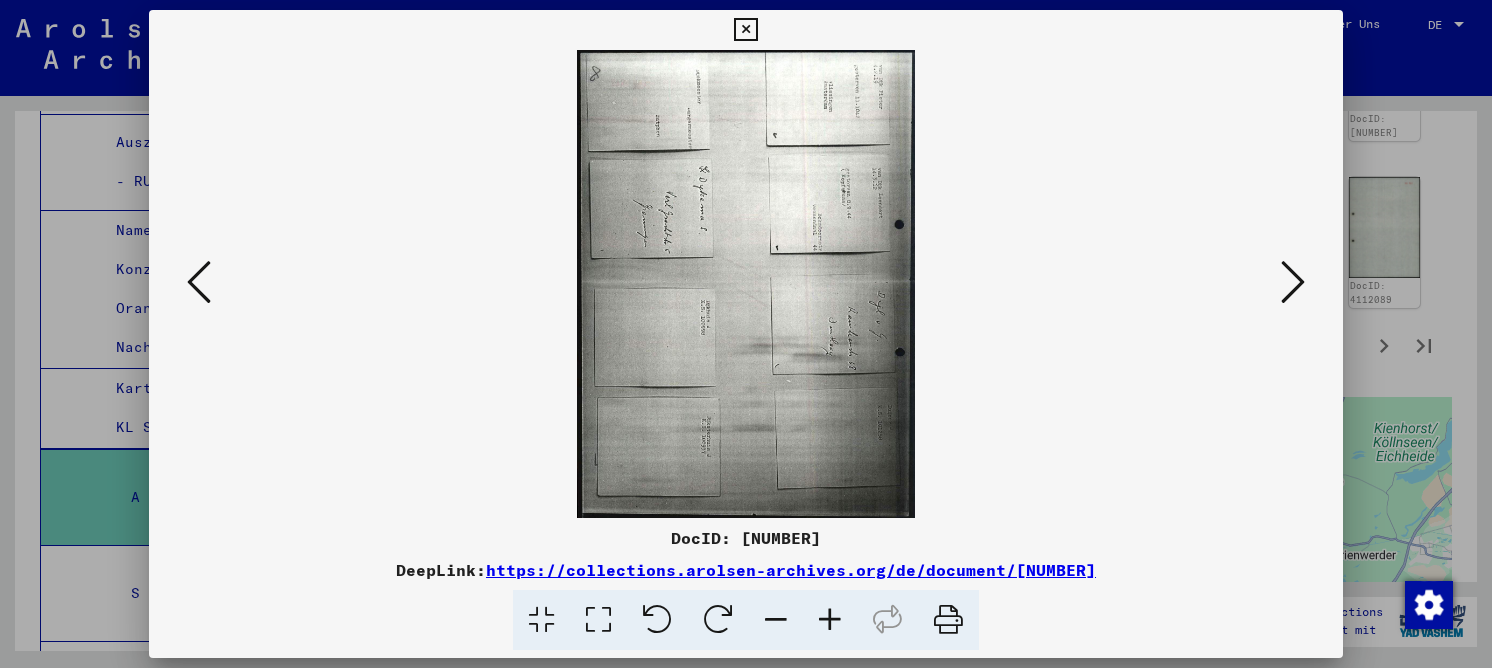 drag, startPoint x: 604, startPoint y: 608, endPoint x: 600, endPoint y: 529, distance: 79.101204 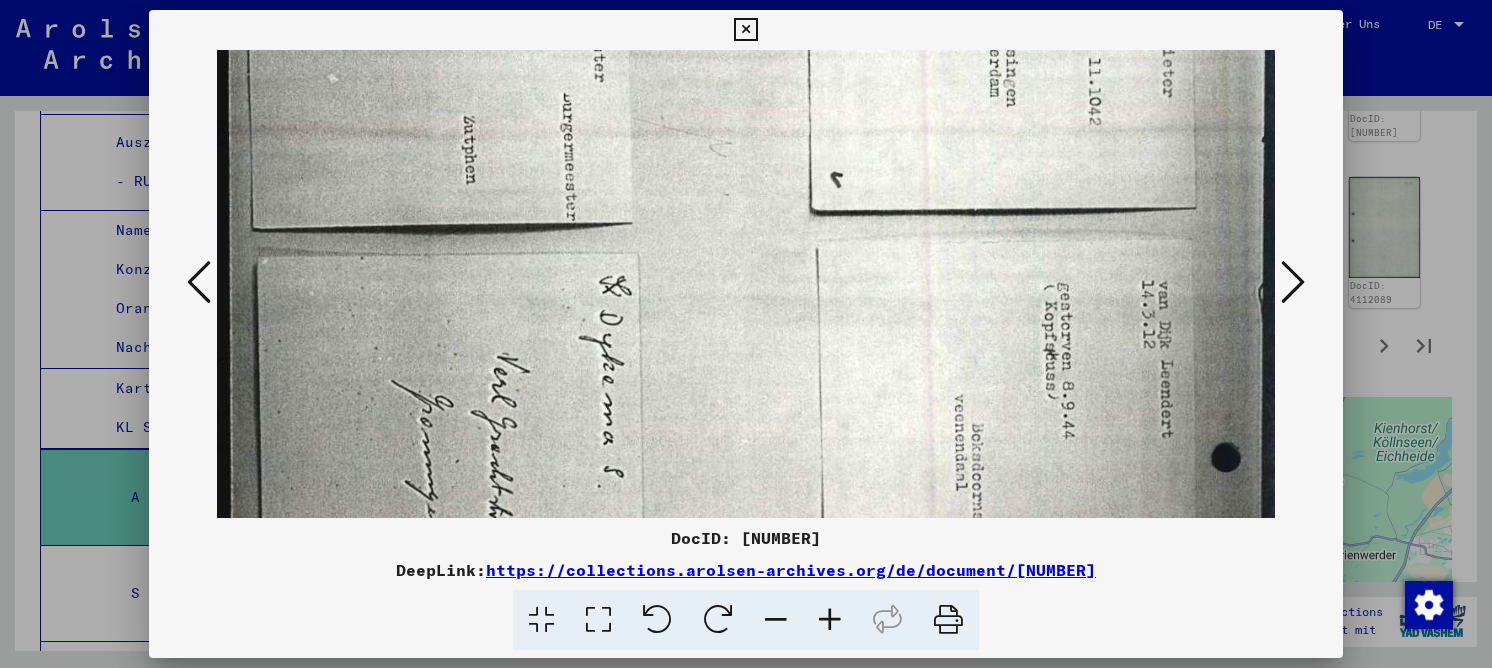 scroll, scrollTop: 143, scrollLeft: 0, axis: vertical 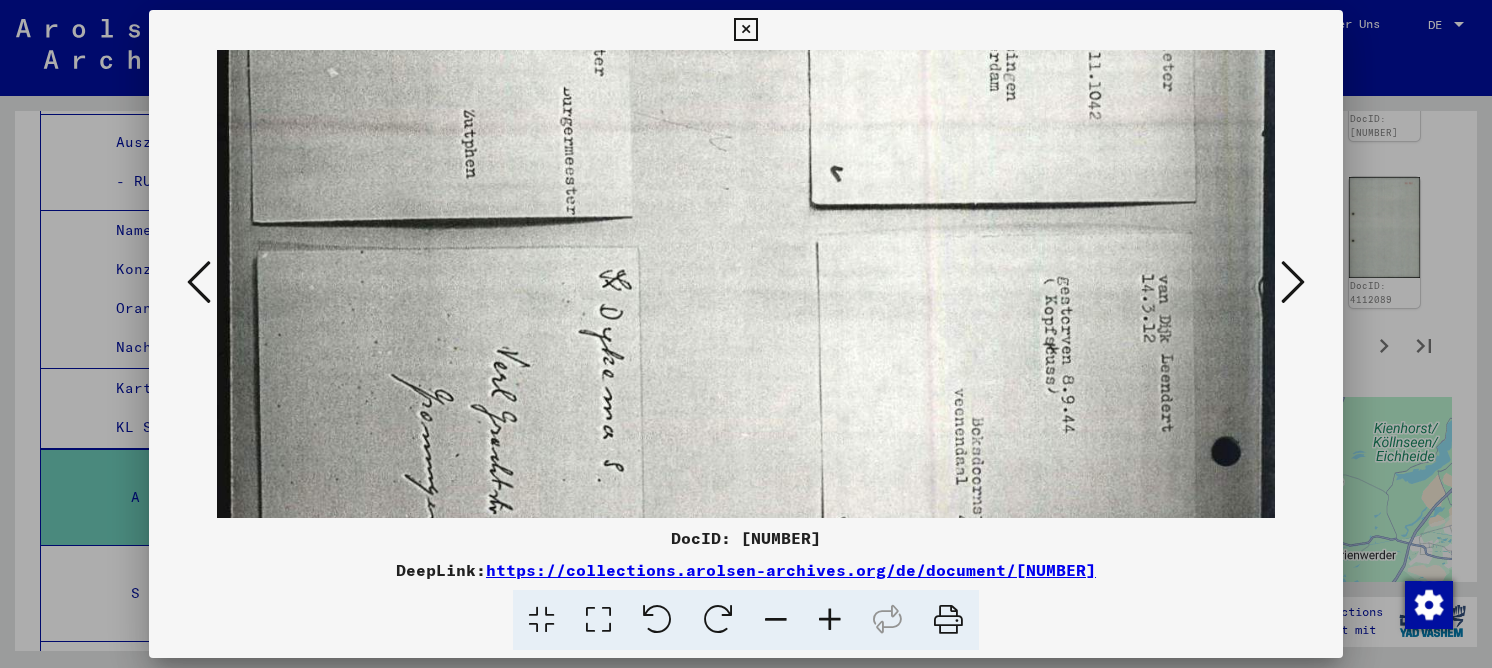 click at bounding box center (746, 638) 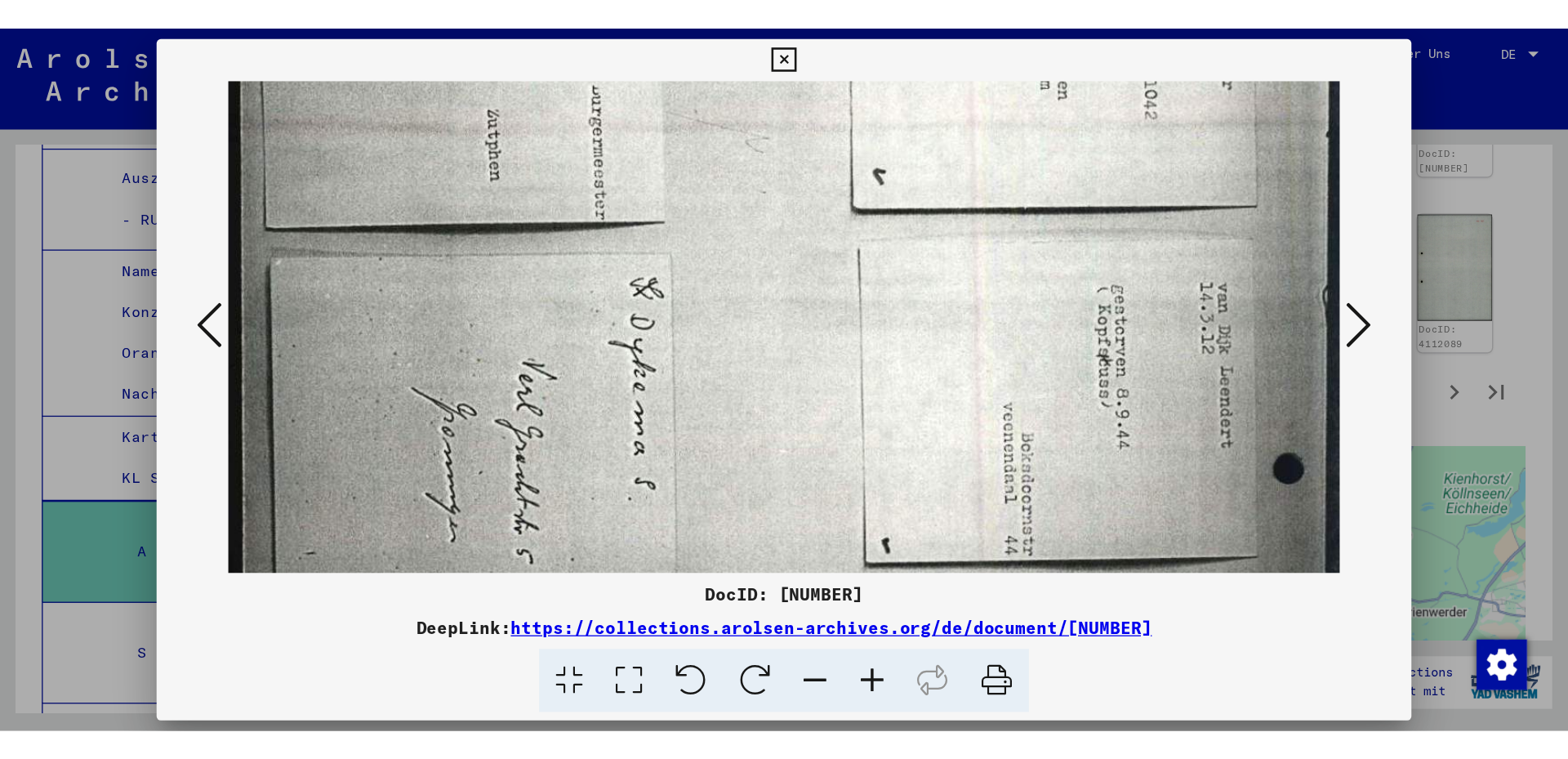 scroll, scrollTop: 157, scrollLeft: 0, axis: vertical 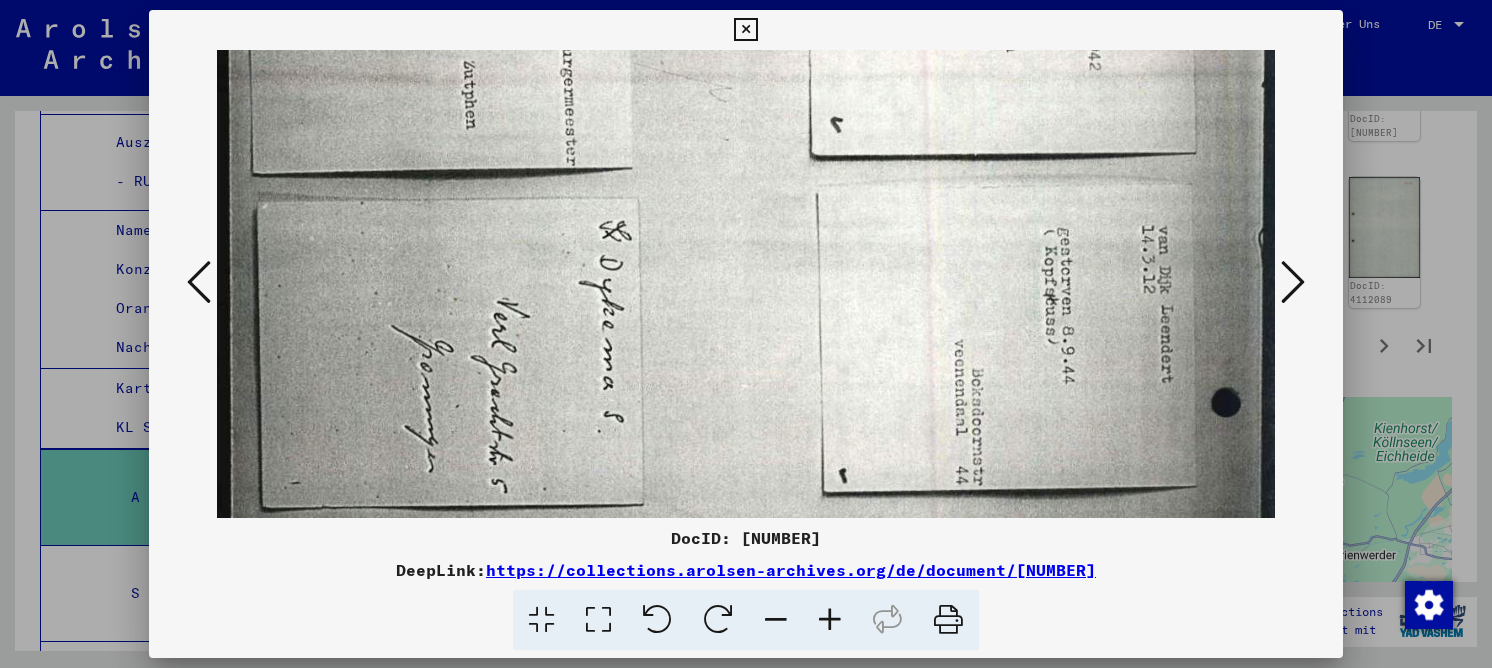drag, startPoint x: 1065, startPoint y: 418, endPoint x: 1065, endPoint y: 374, distance: 44 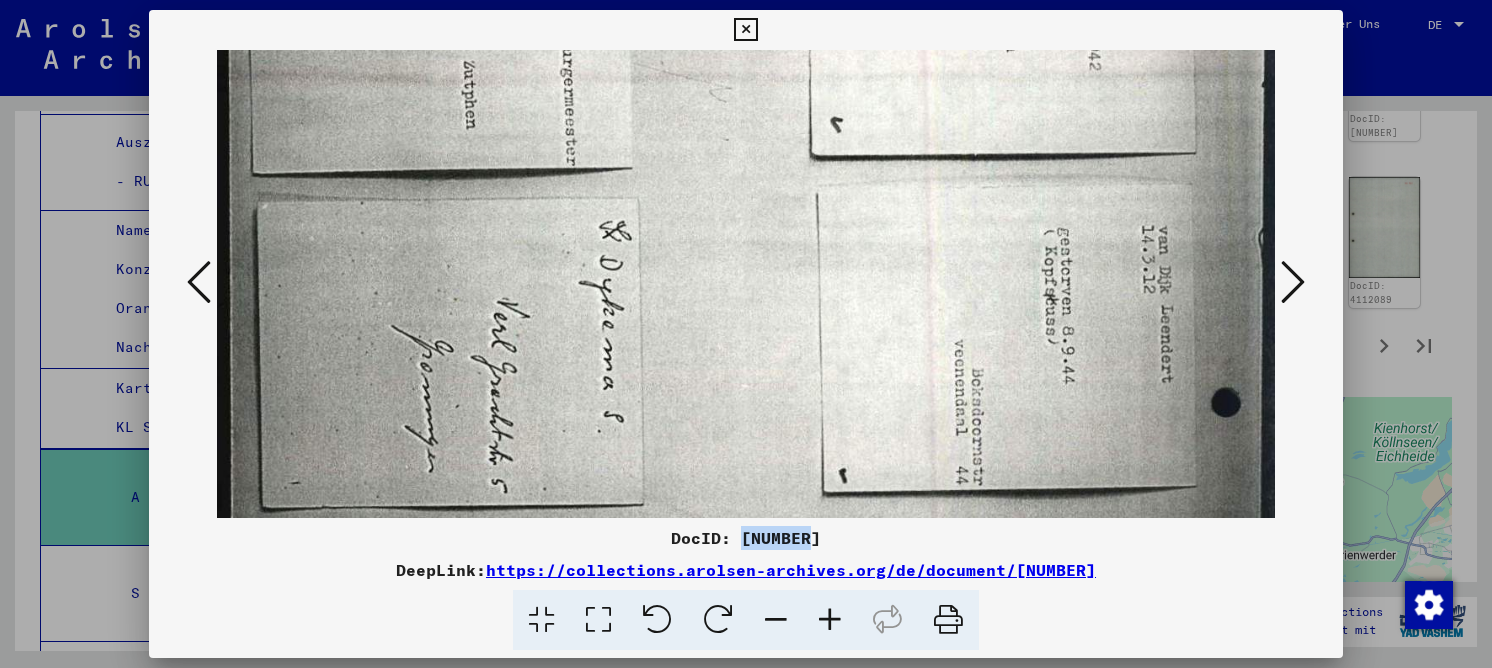 click on "DocID: [NUMBER]" at bounding box center (746, 538) 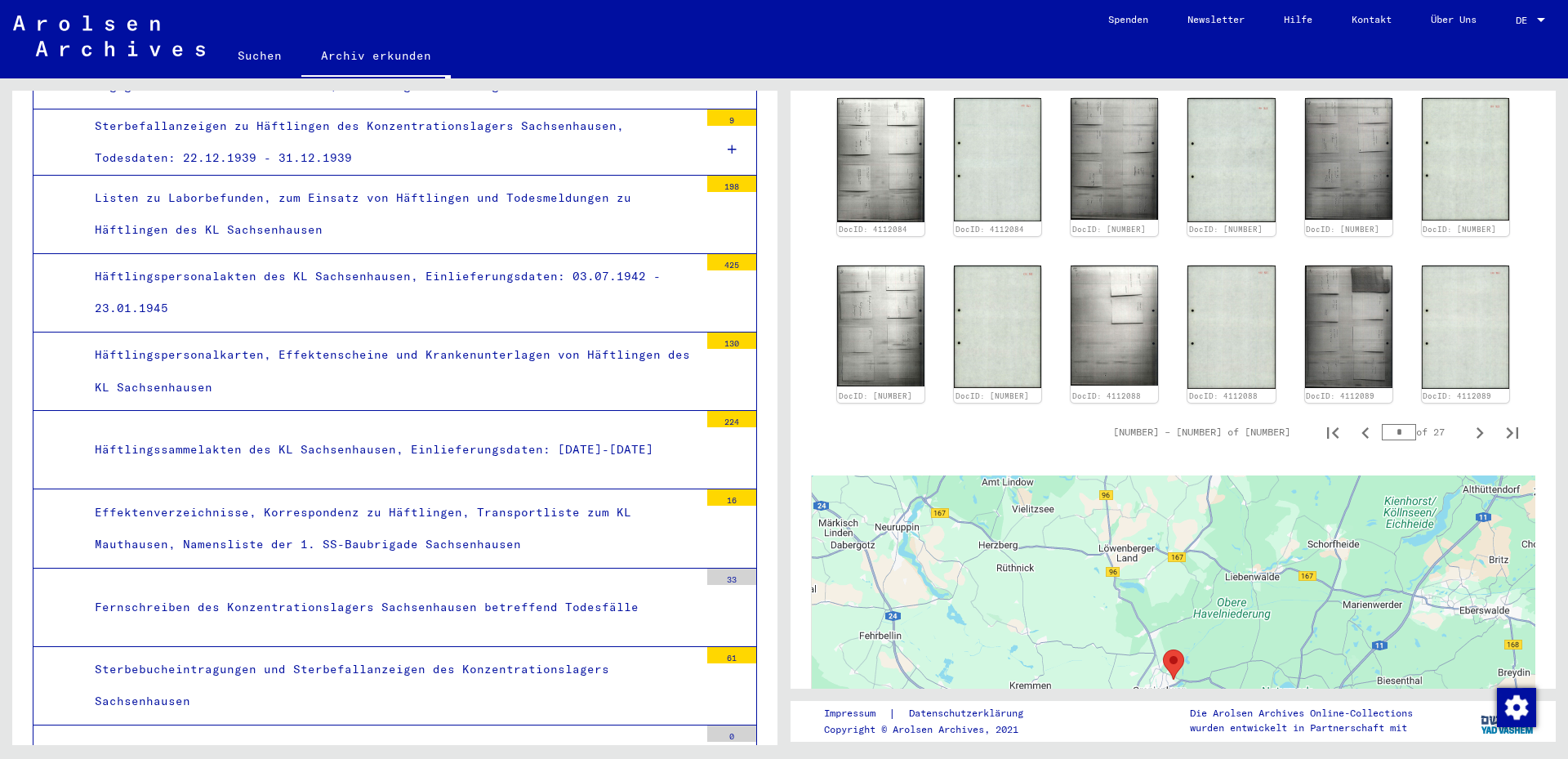 scroll, scrollTop: 9076, scrollLeft: 0, axis: vertical 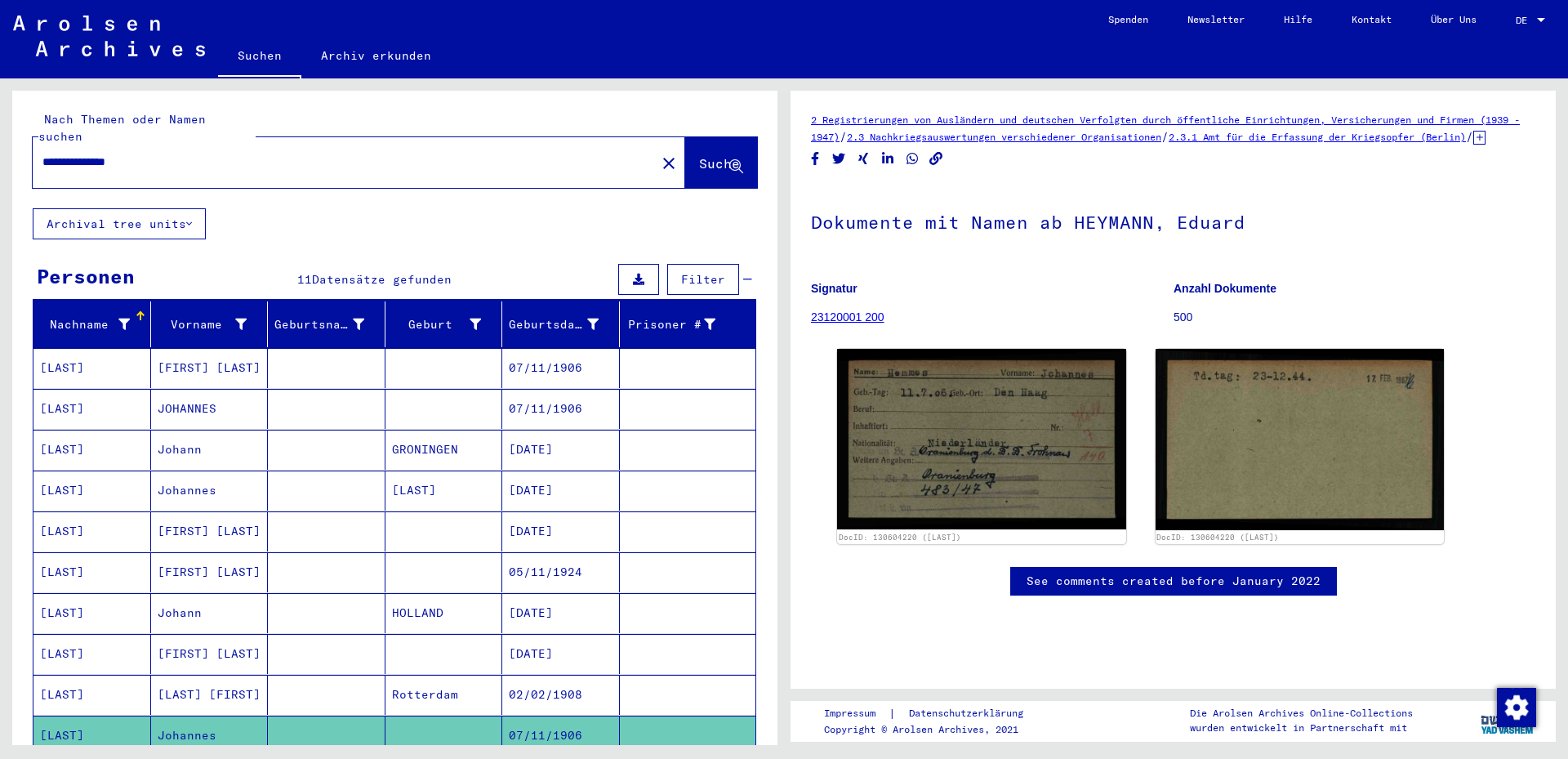 drag, startPoint x: 182, startPoint y: 145, endPoint x: 17, endPoint y: 151, distance: 165.10905 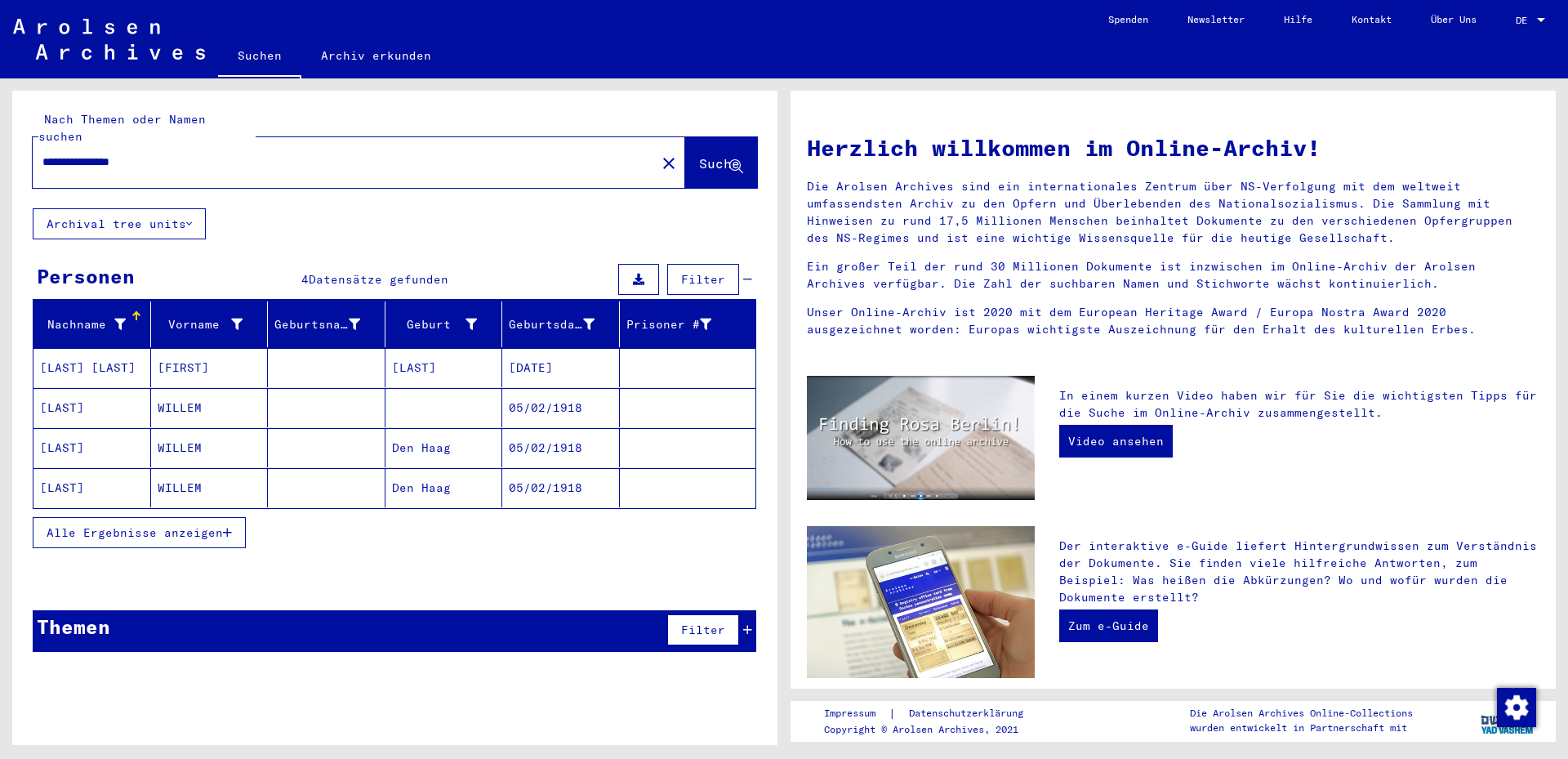 click at bounding box center (327, 448) 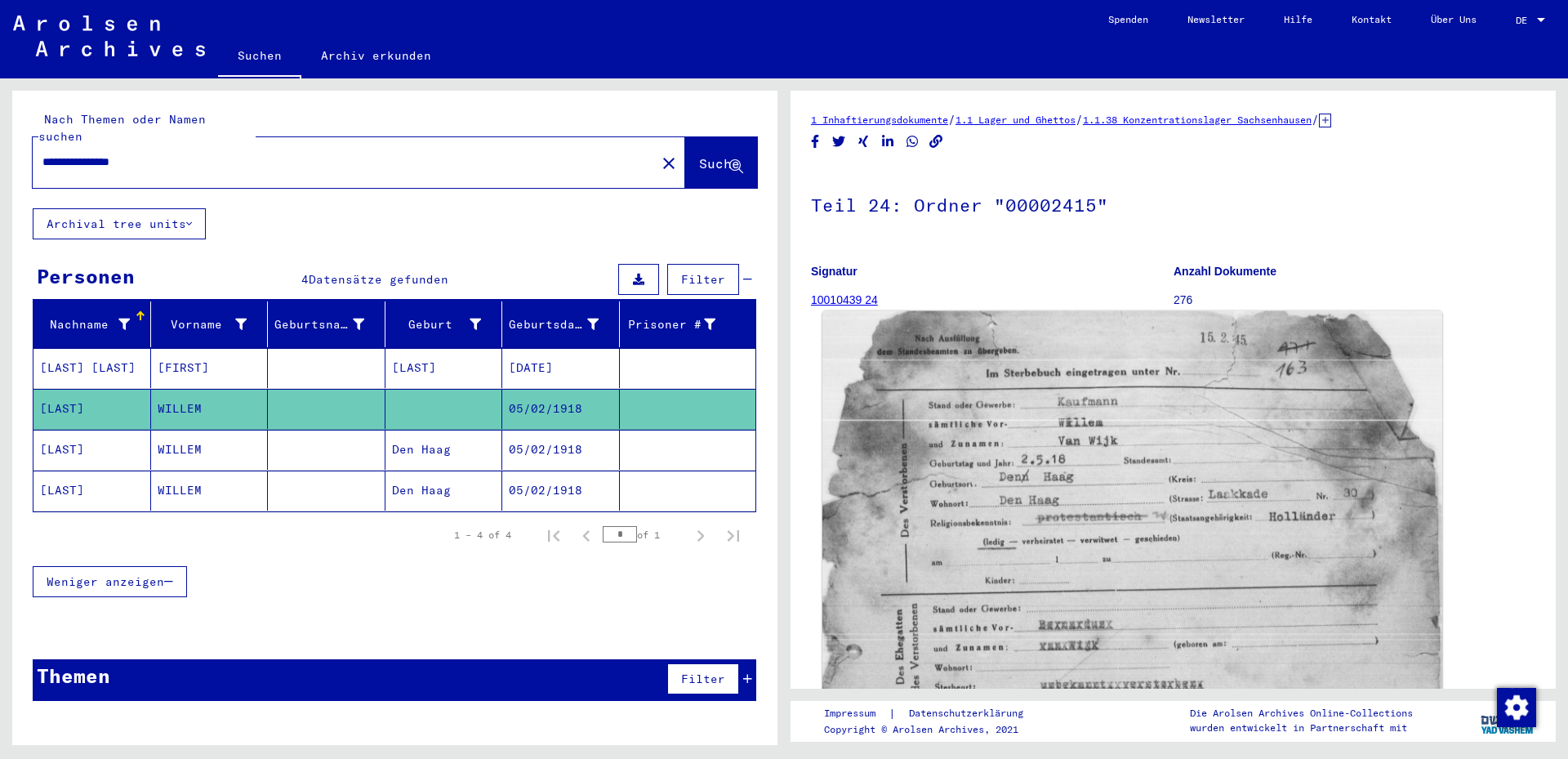 scroll, scrollTop: 0, scrollLeft: 0, axis: both 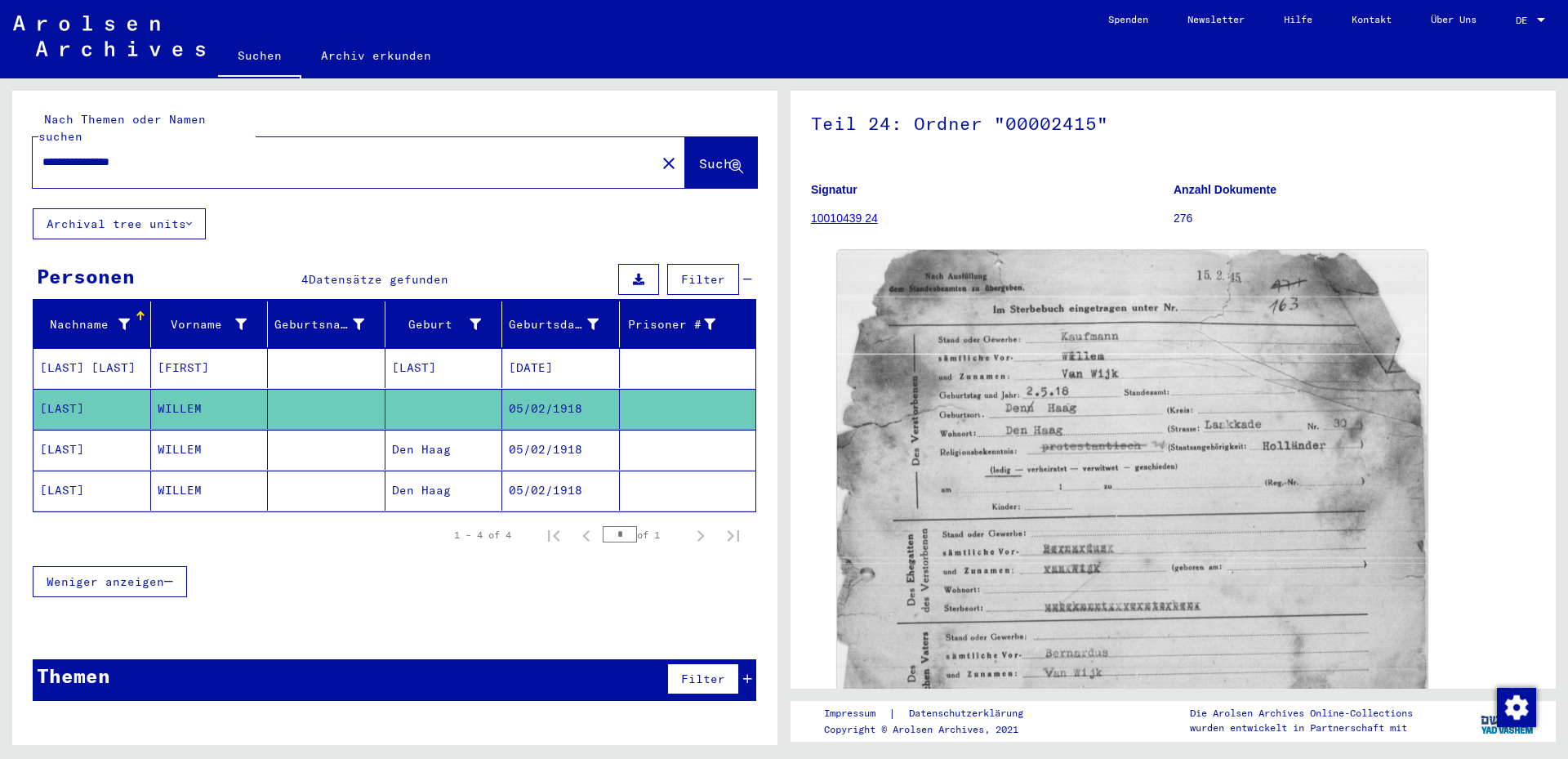 click on "WILLEM" at bounding box center [210, 490] 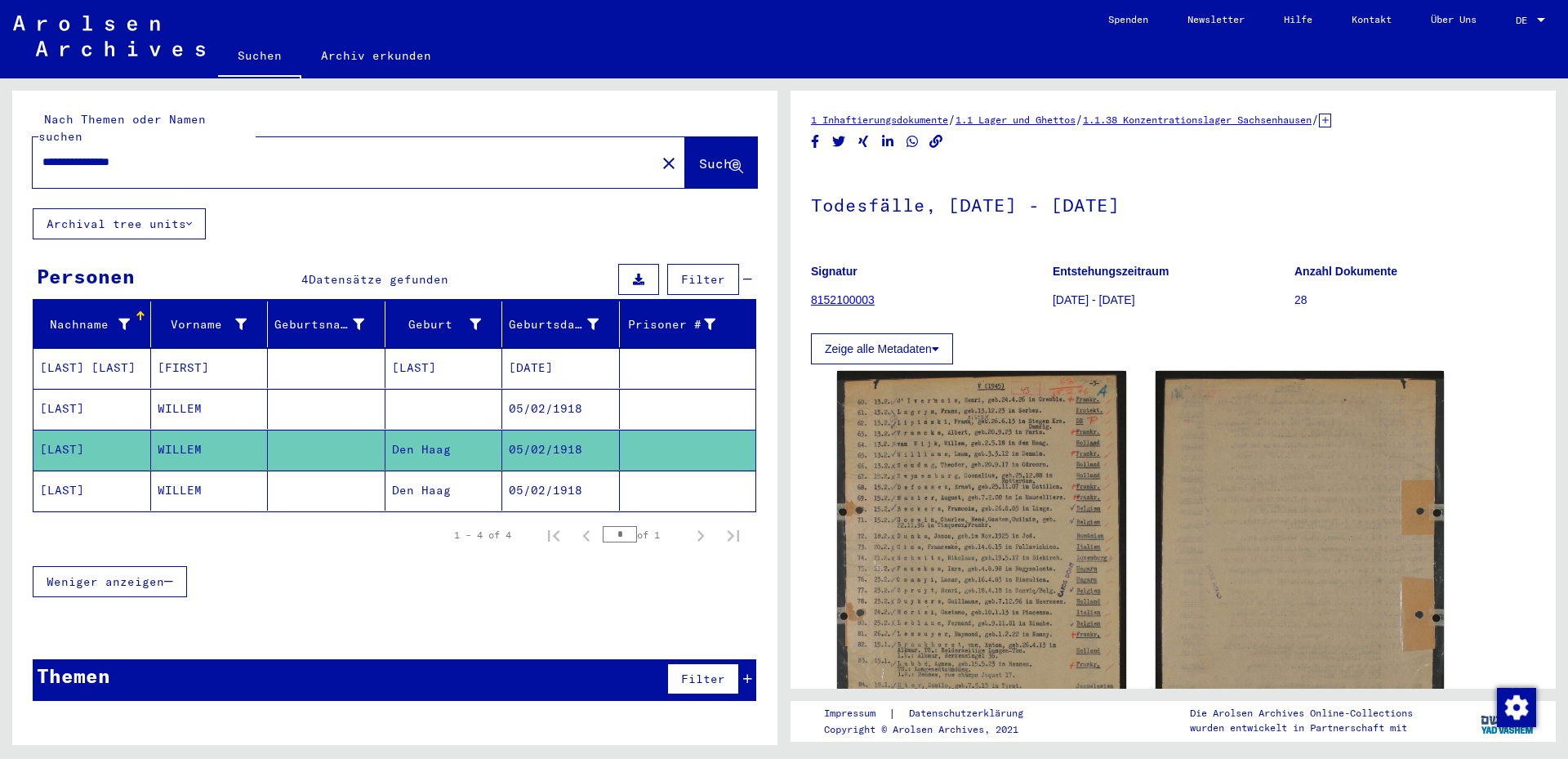 scroll, scrollTop: 0, scrollLeft: 0, axis: both 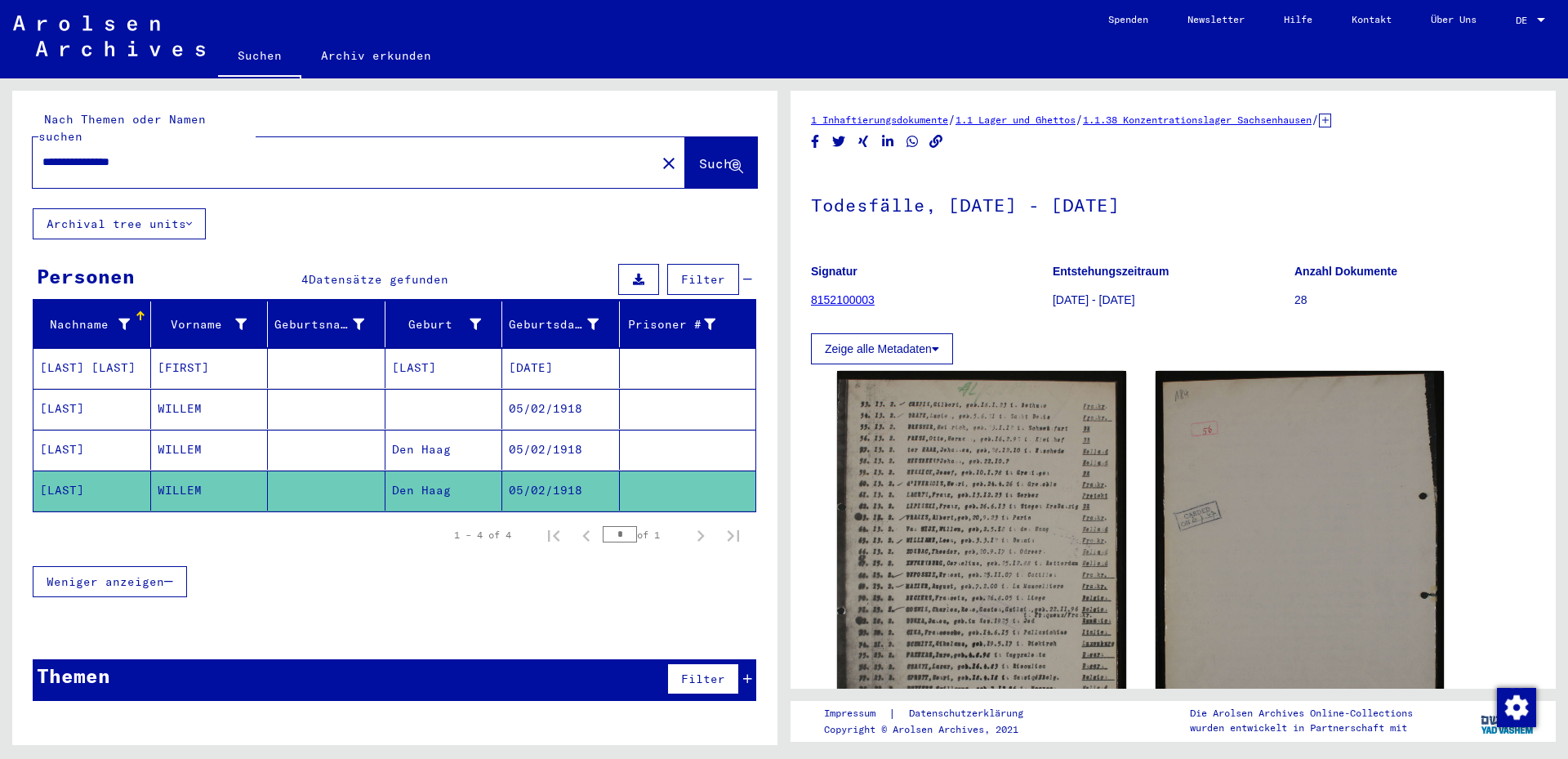 click at bounding box center (444, 449) 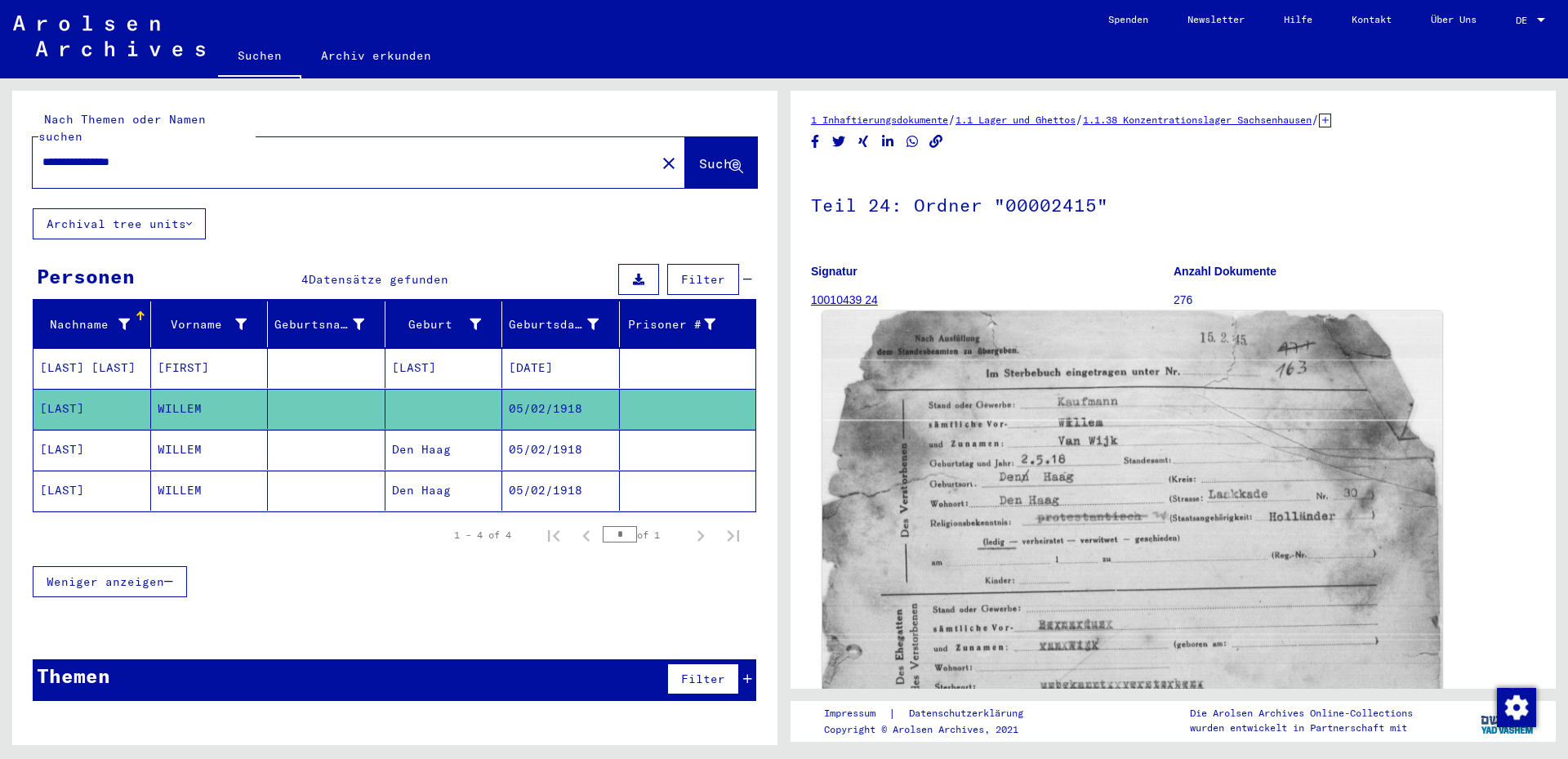 scroll, scrollTop: 0, scrollLeft: 0, axis: both 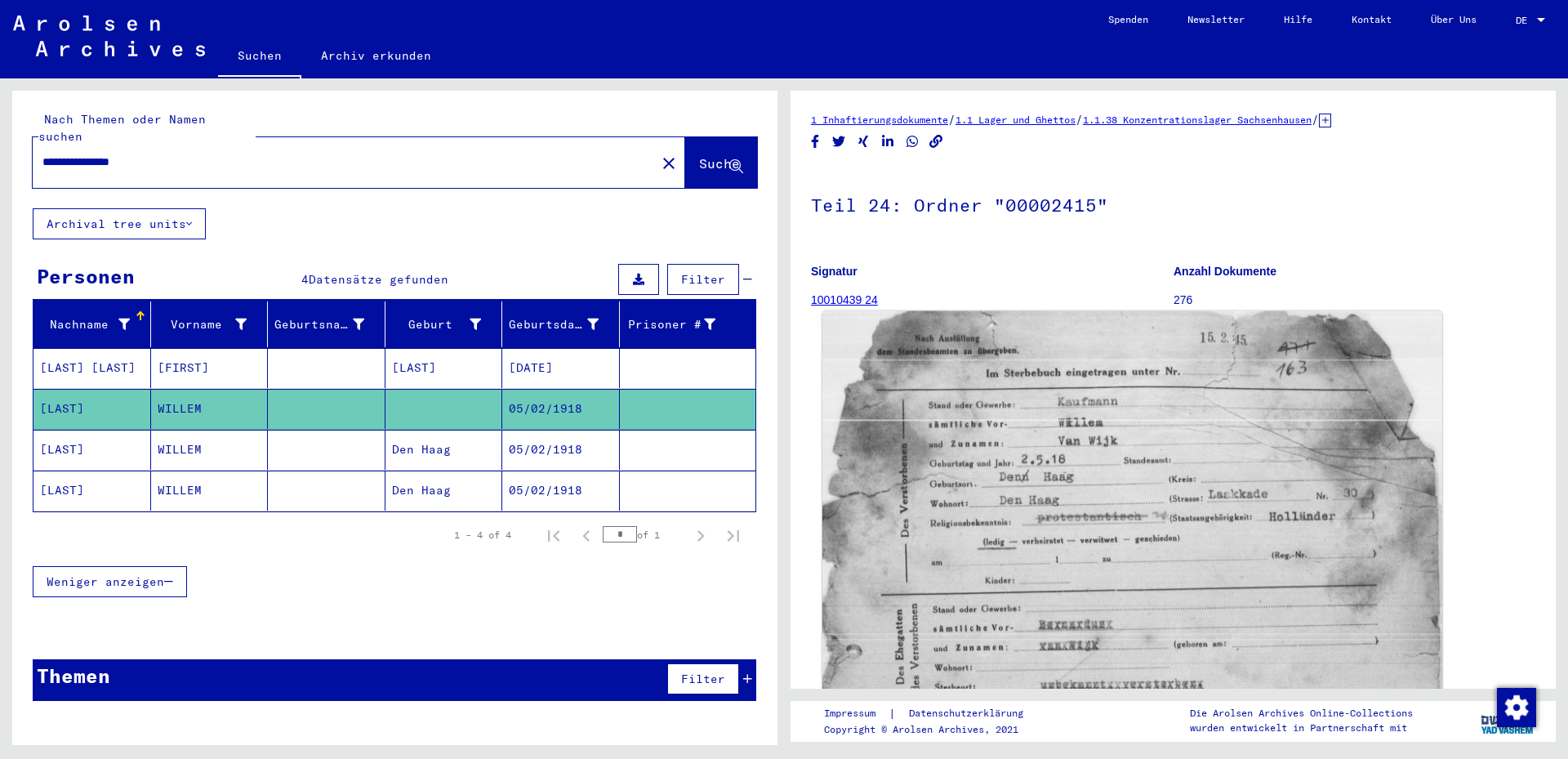 click 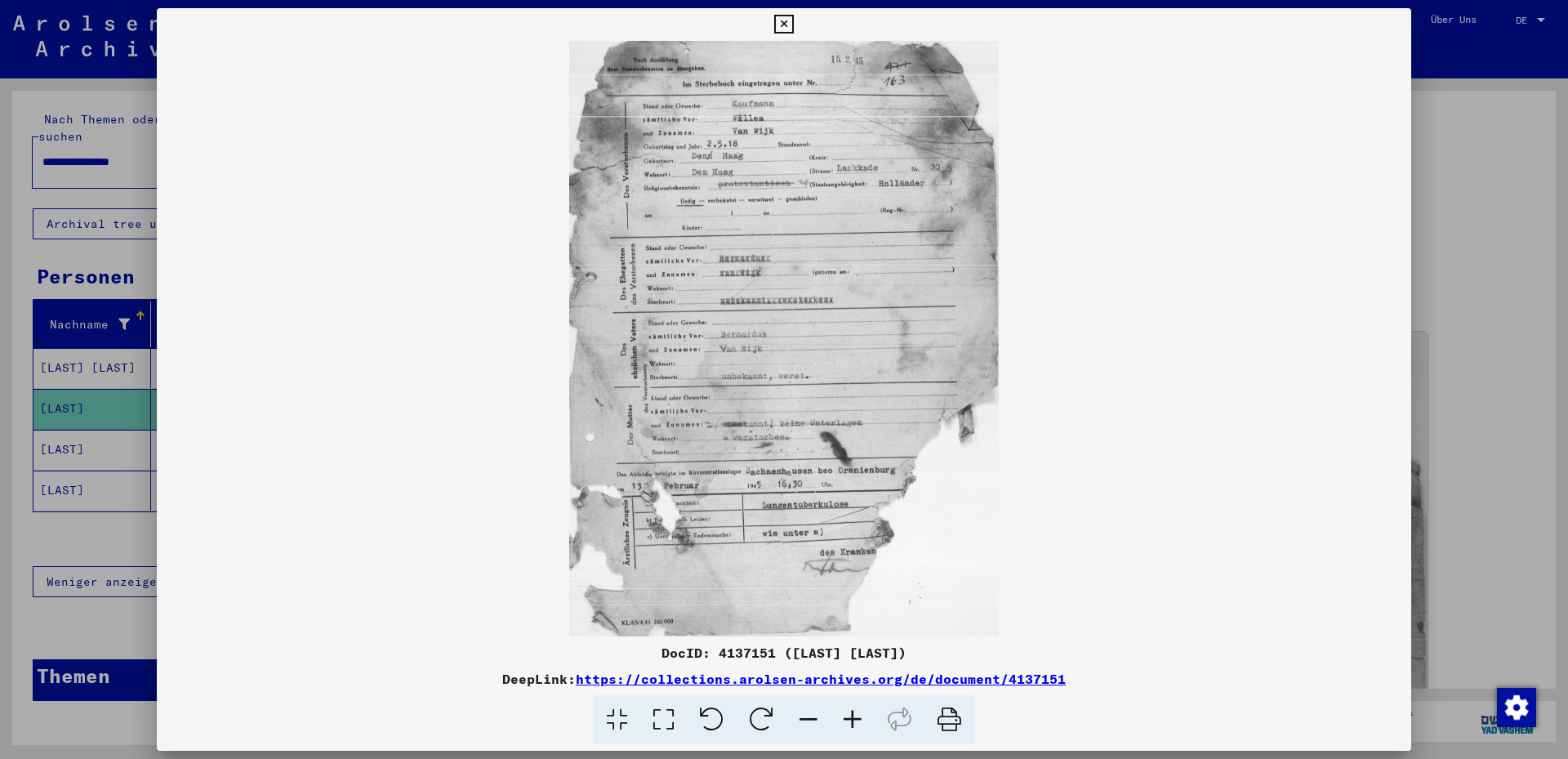 drag, startPoint x: 670, startPoint y: 726, endPoint x: 668, endPoint y: 687, distance: 39.05125 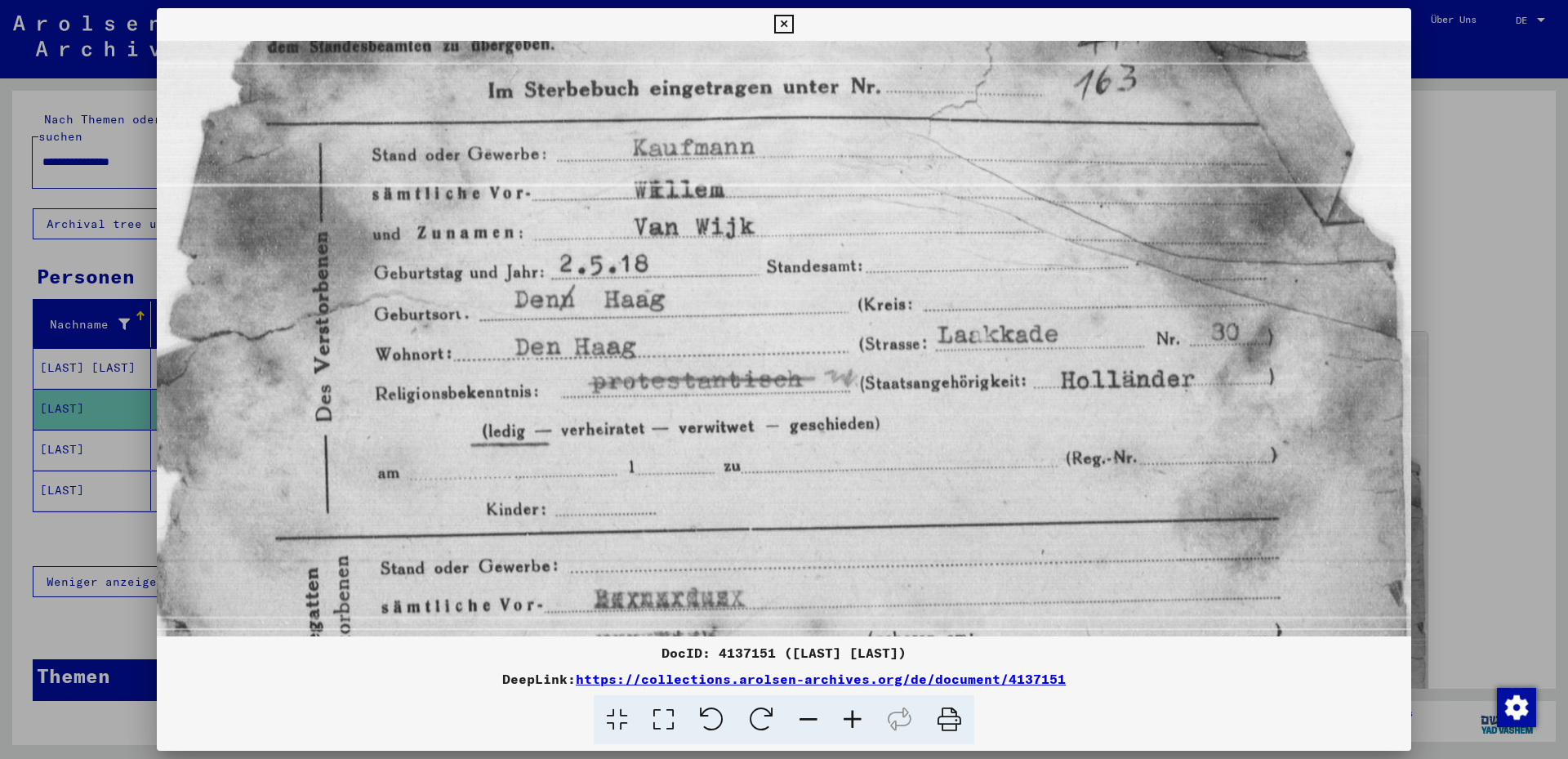 drag, startPoint x: 684, startPoint y: 298, endPoint x: 670, endPoint y: 263, distance: 37.696154 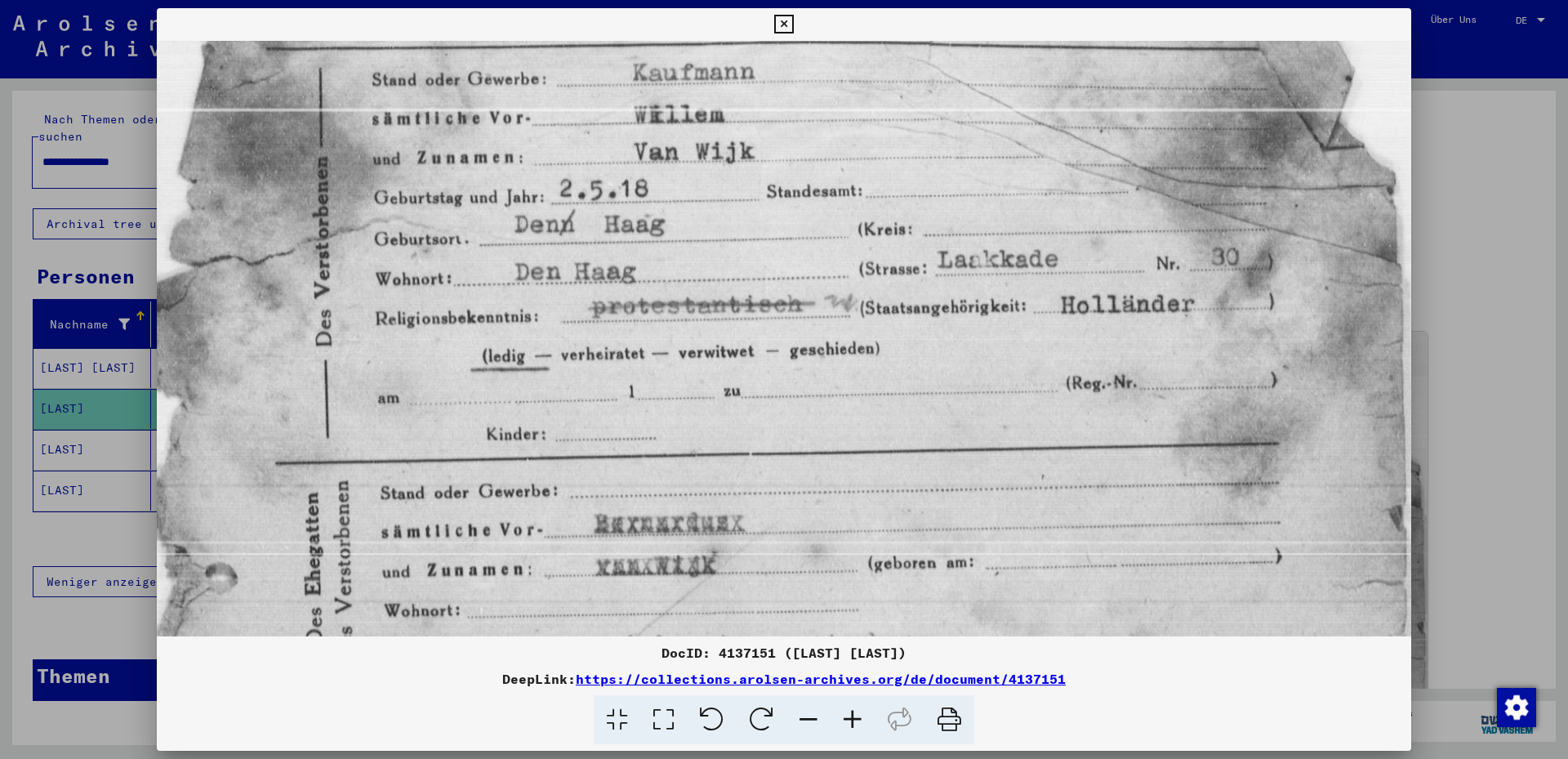 drag, startPoint x: 691, startPoint y: 343, endPoint x: 663, endPoint y: 291, distance: 59.05929 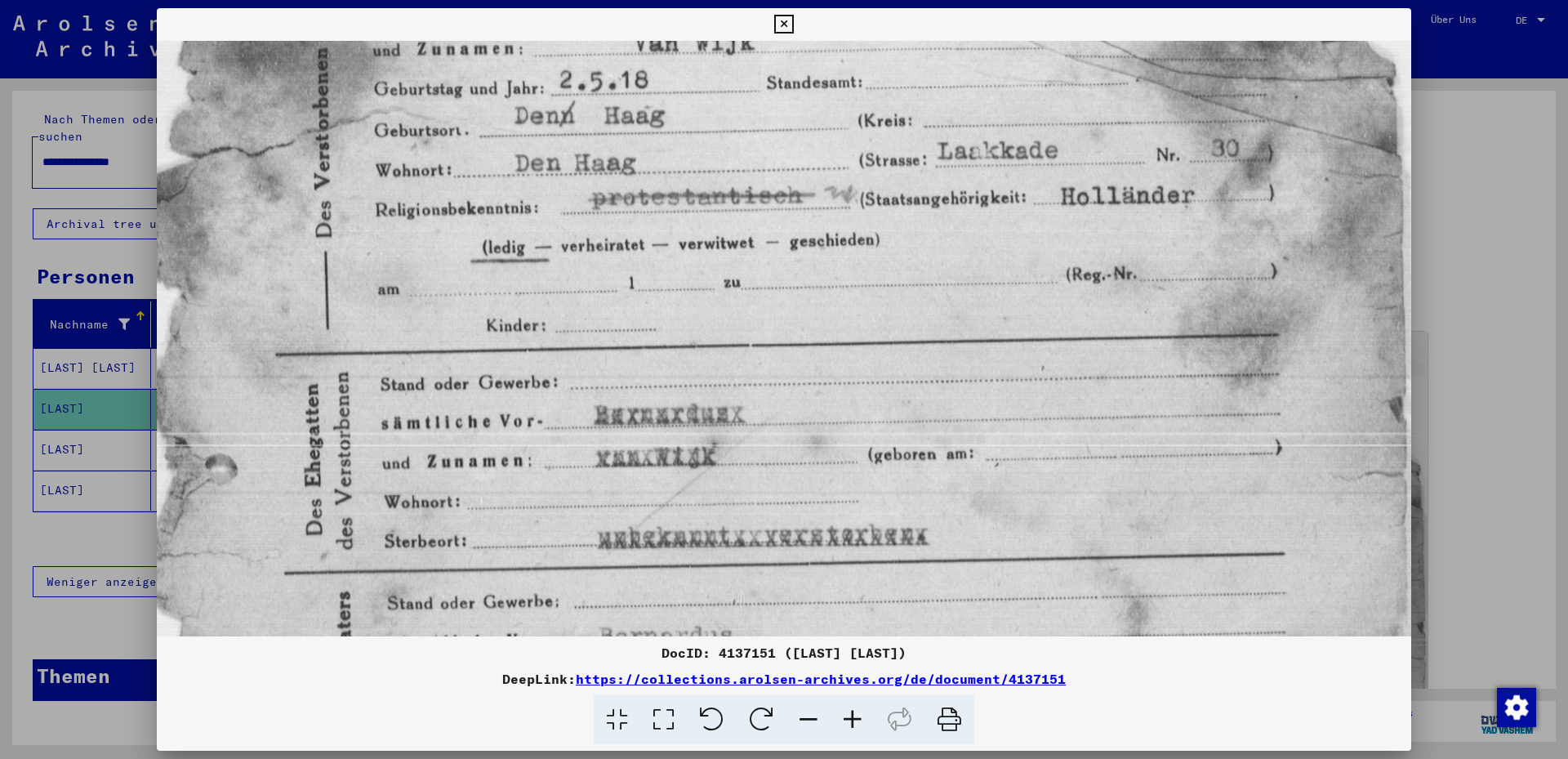 scroll, scrollTop: 264, scrollLeft: 0, axis: vertical 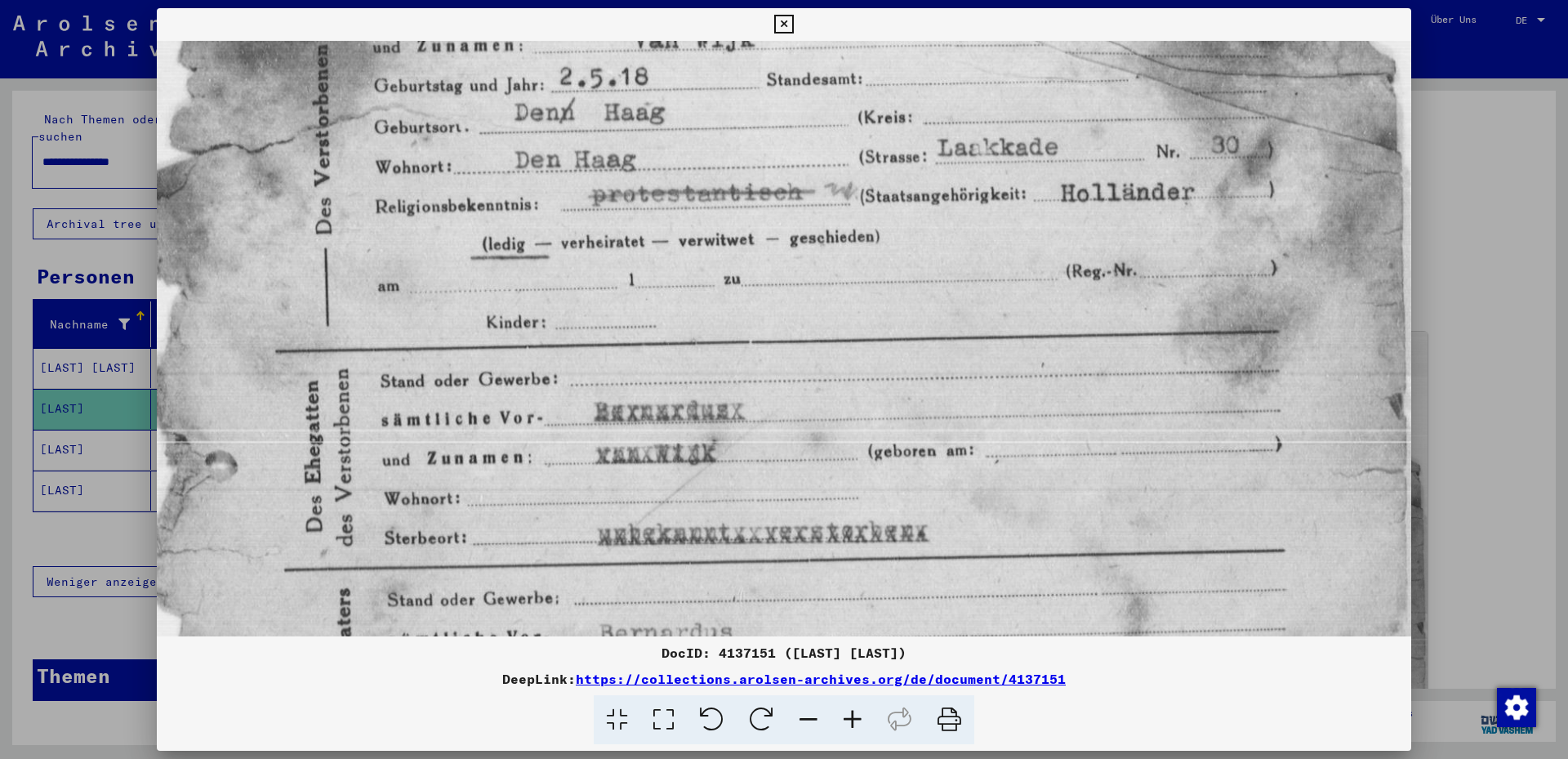 drag, startPoint x: 607, startPoint y: 375, endPoint x: 594, endPoint y: 282, distance: 93.90421 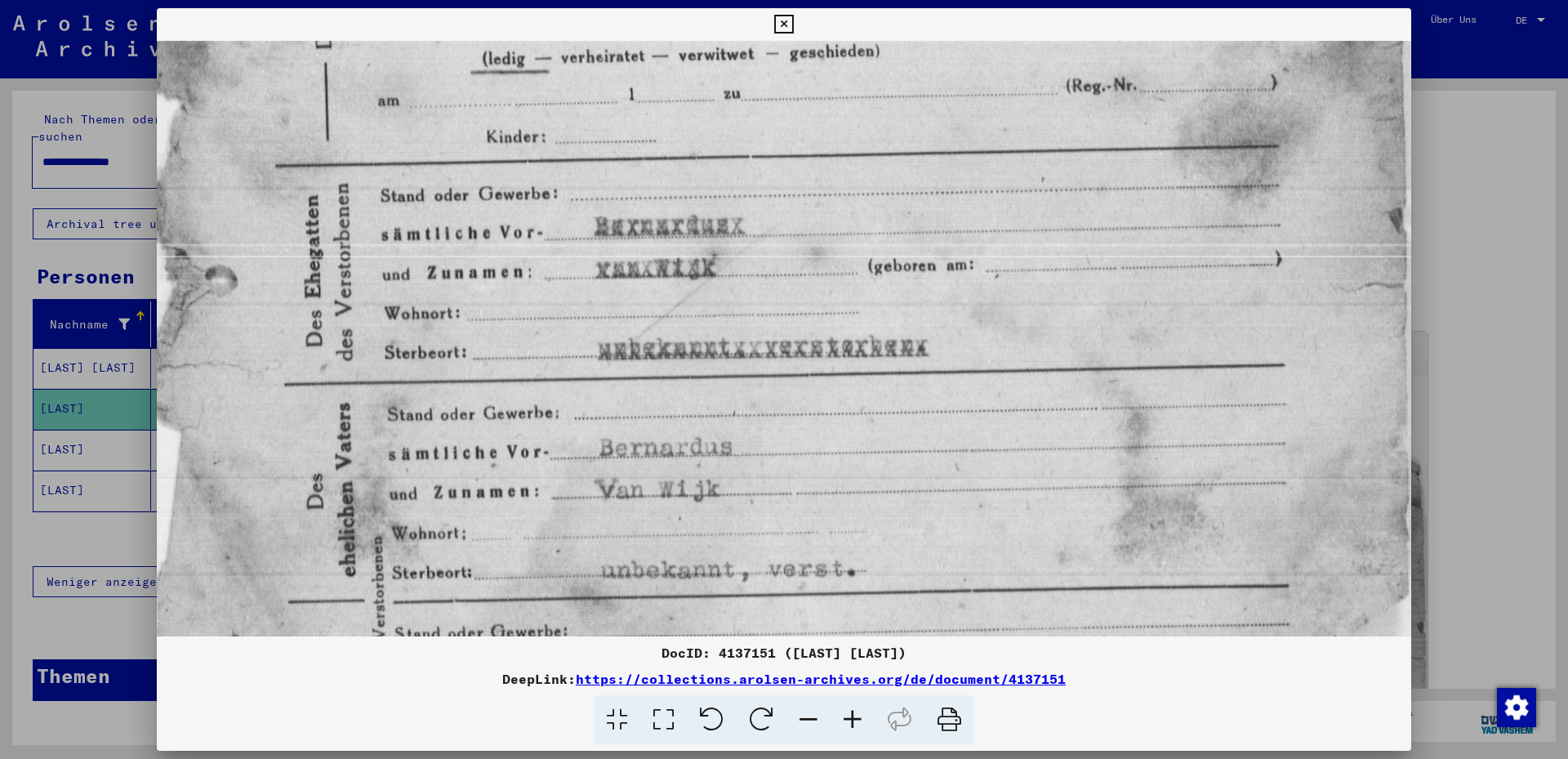 drag, startPoint x: 586, startPoint y: 471, endPoint x: 548, endPoint y: 314, distance: 161.53328 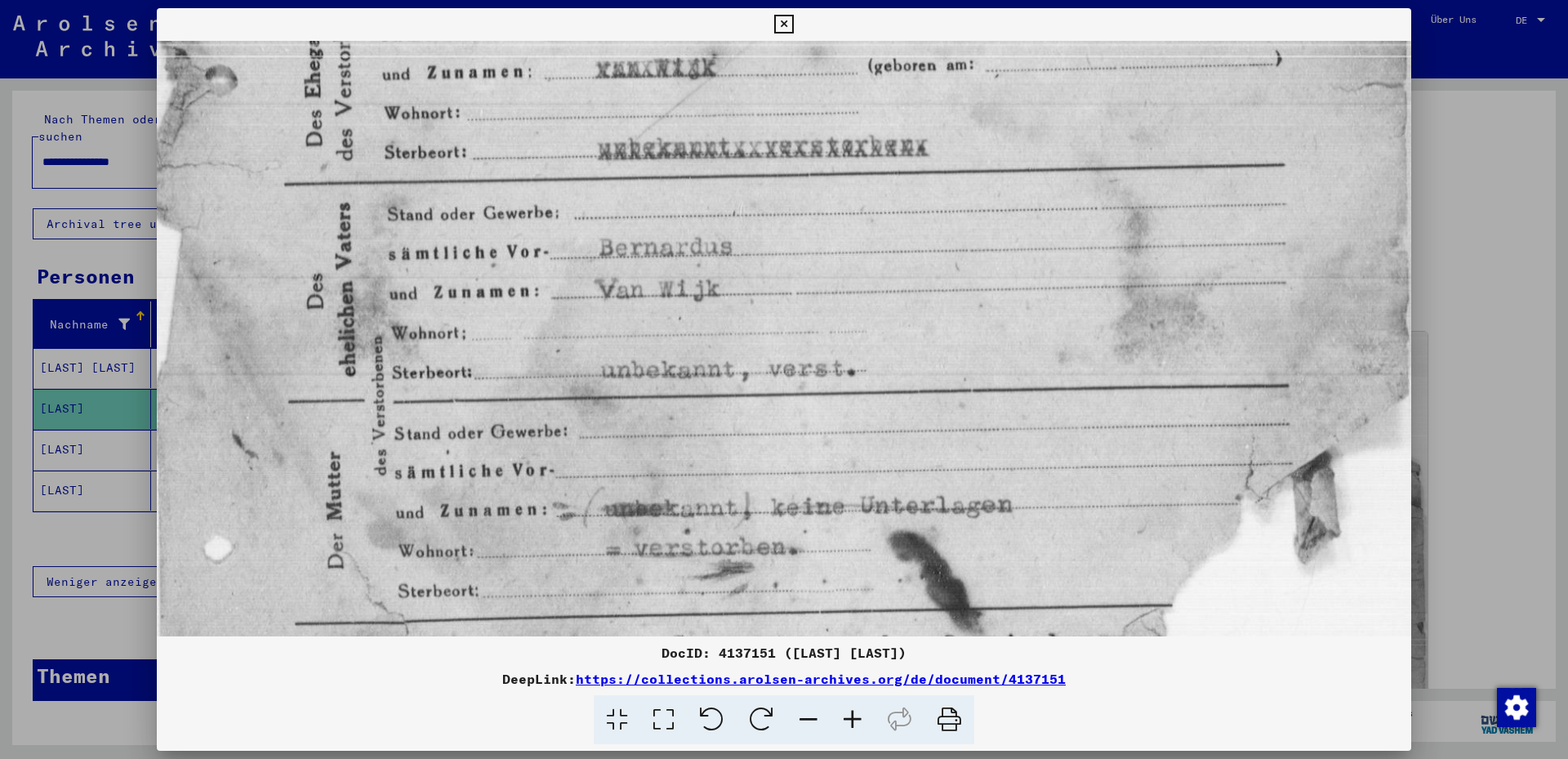 drag, startPoint x: 561, startPoint y: 469, endPoint x: 530, endPoint y: 265, distance: 206.3419 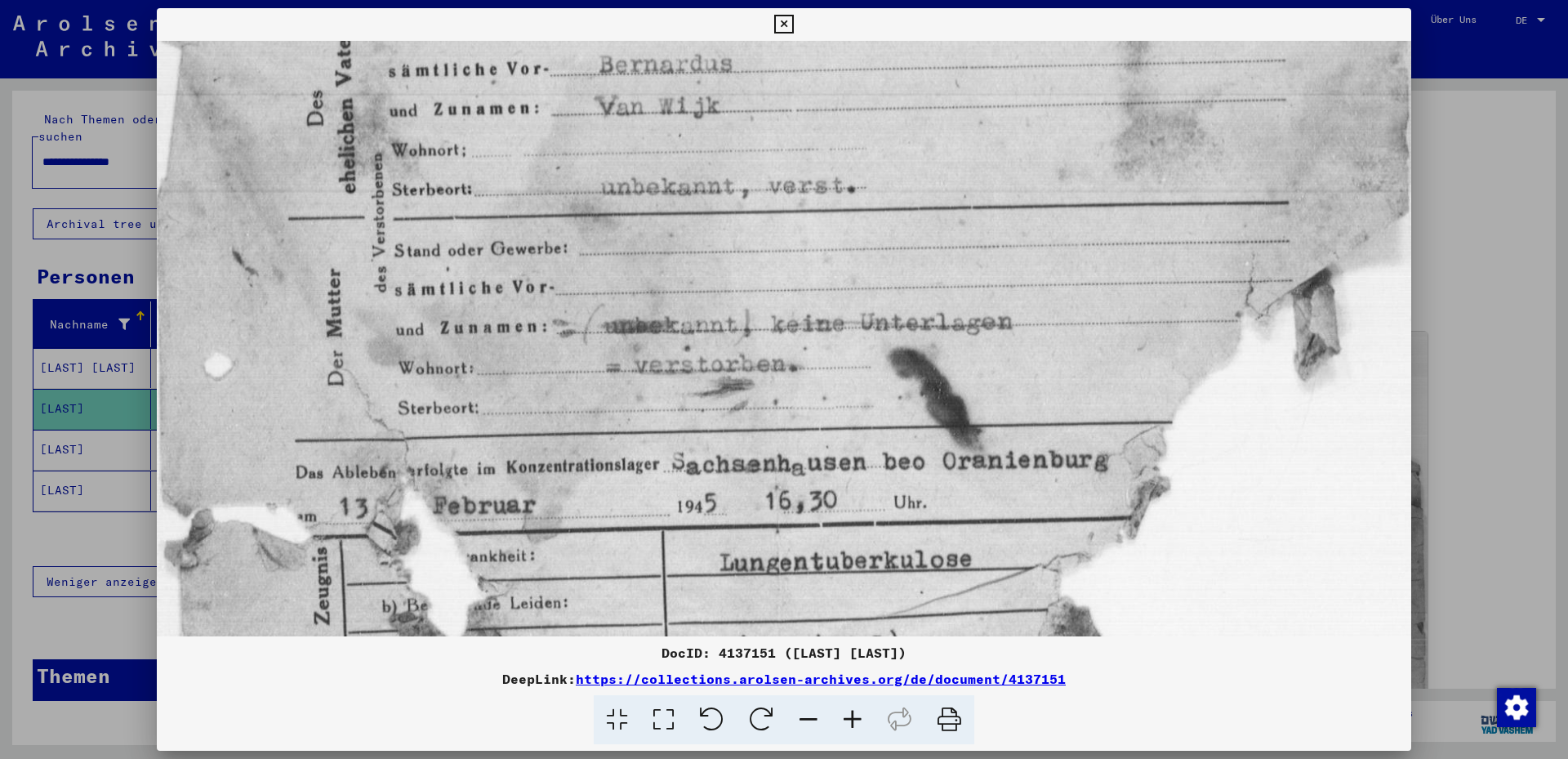 drag, startPoint x: 572, startPoint y: 437, endPoint x: 538, endPoint y: 254, distance: 186.13167 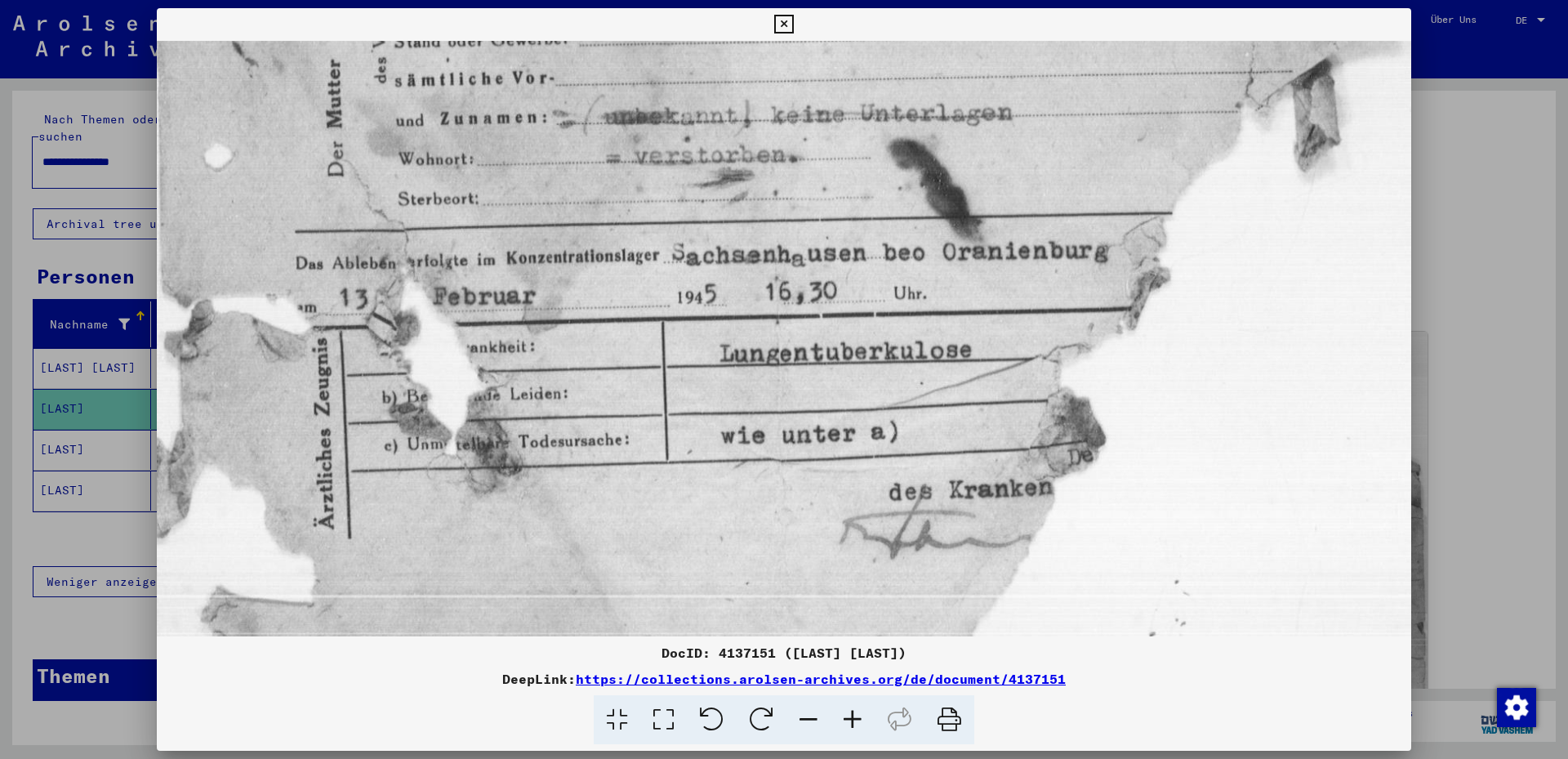 scroll, scrollTop: 1046, scrollLeft: 0, axis: vertical 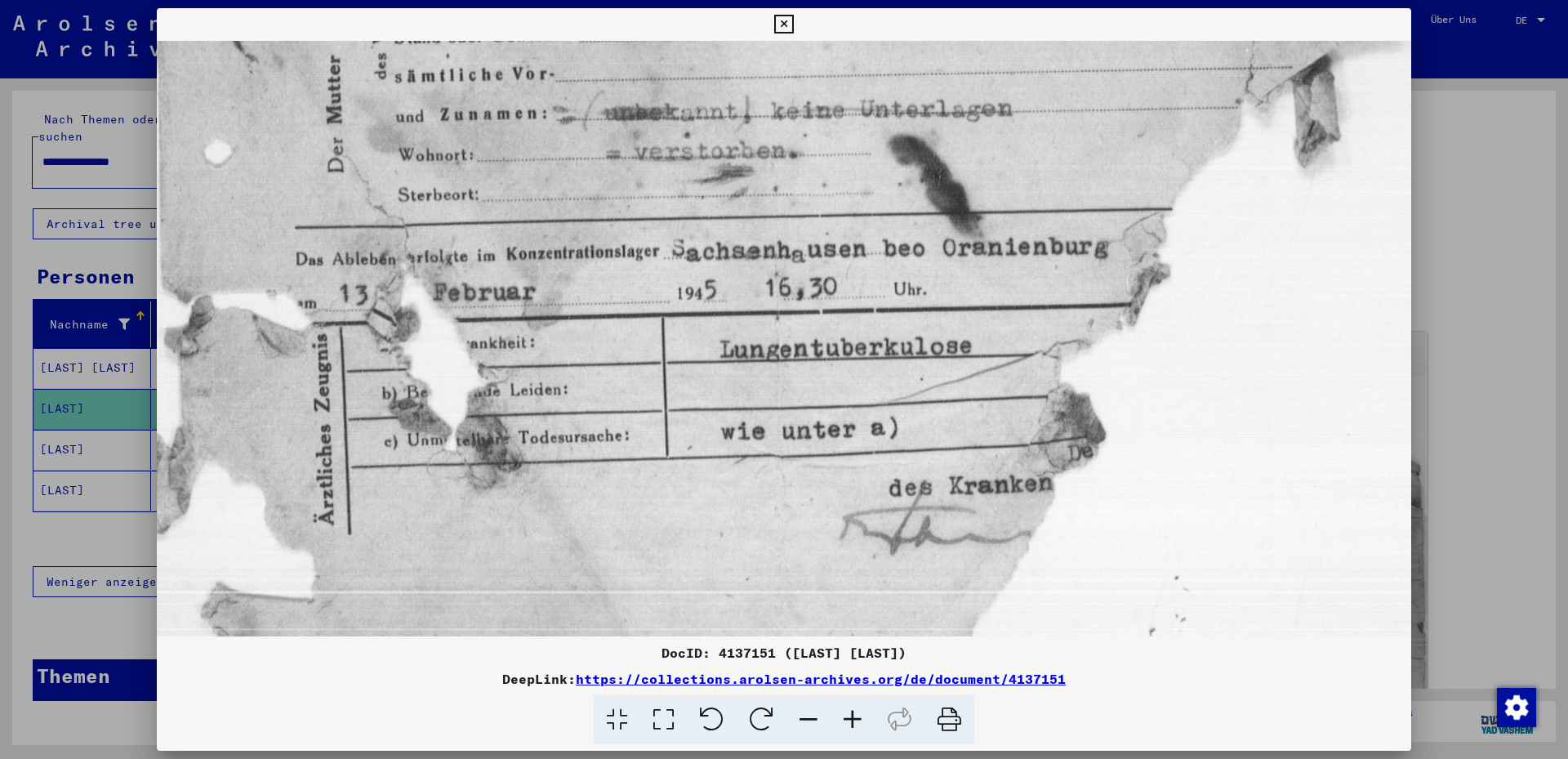 drag, startPoint x: 550, startPoint y: 413, endPoint x: 563, endPoint y: 199, distance: 214.3945 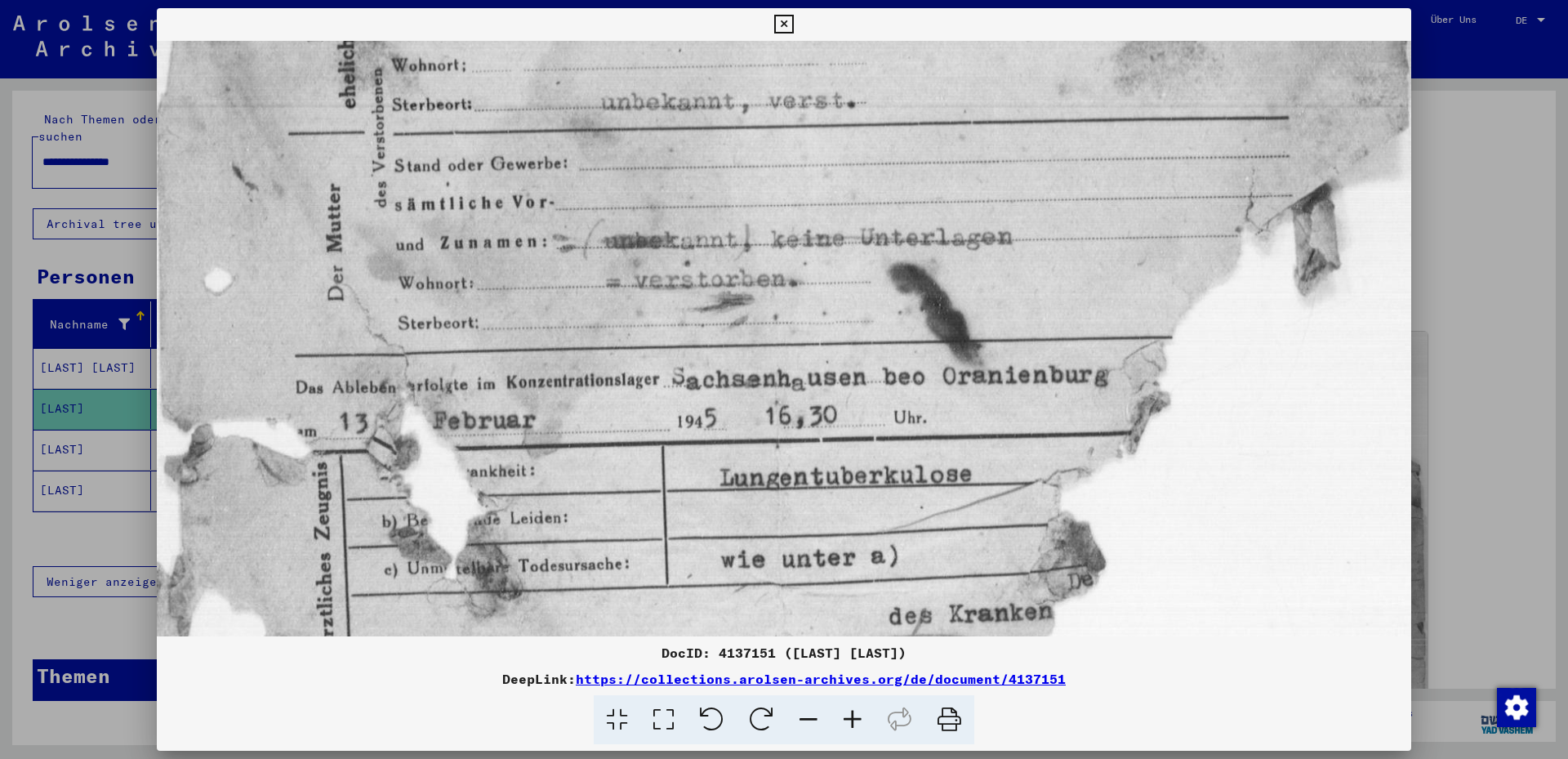drag, startPoint x: 933, startPoint y: 248, endPoint x: 889, endPoint y: 390, distance: 148.66069 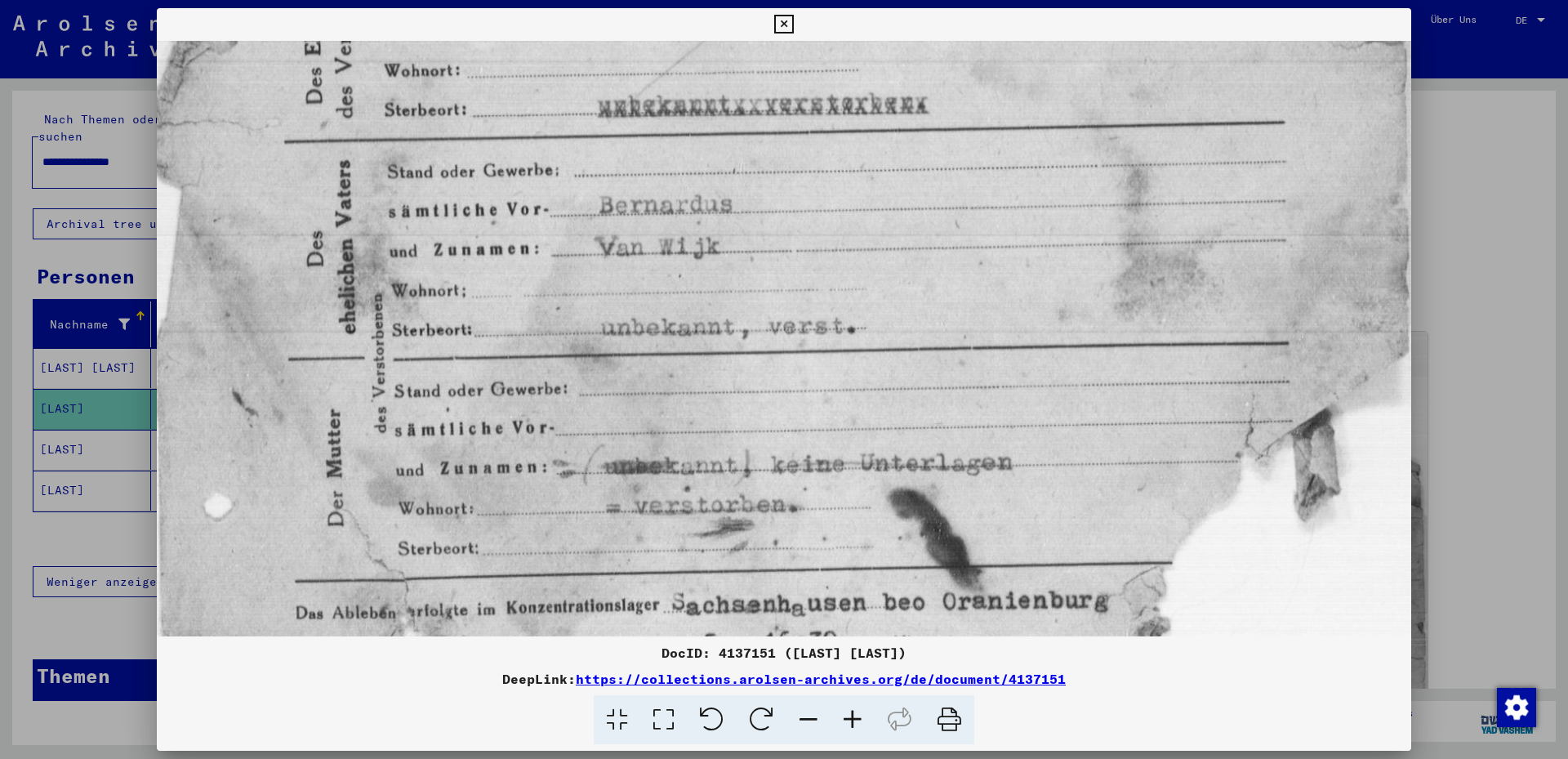 drag, startPoint x: 742, startPoint y: 248, endPoint x: 731, endPoint y: 451, distance: 203.29781 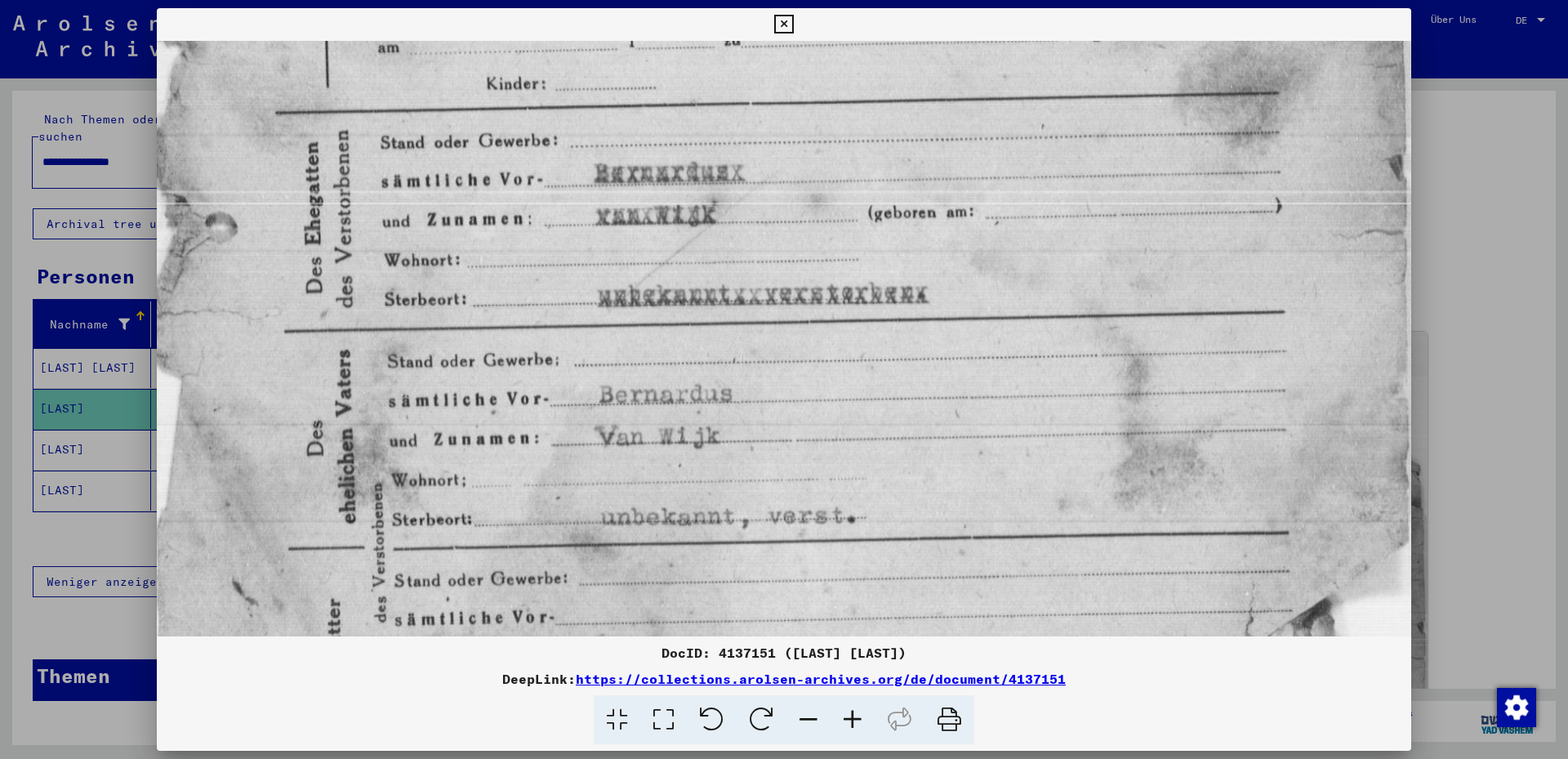 drag, startPoint x: 639, startPoint y: 261, endPoint x: 642, endPoint y: 455, distance: 194.02319 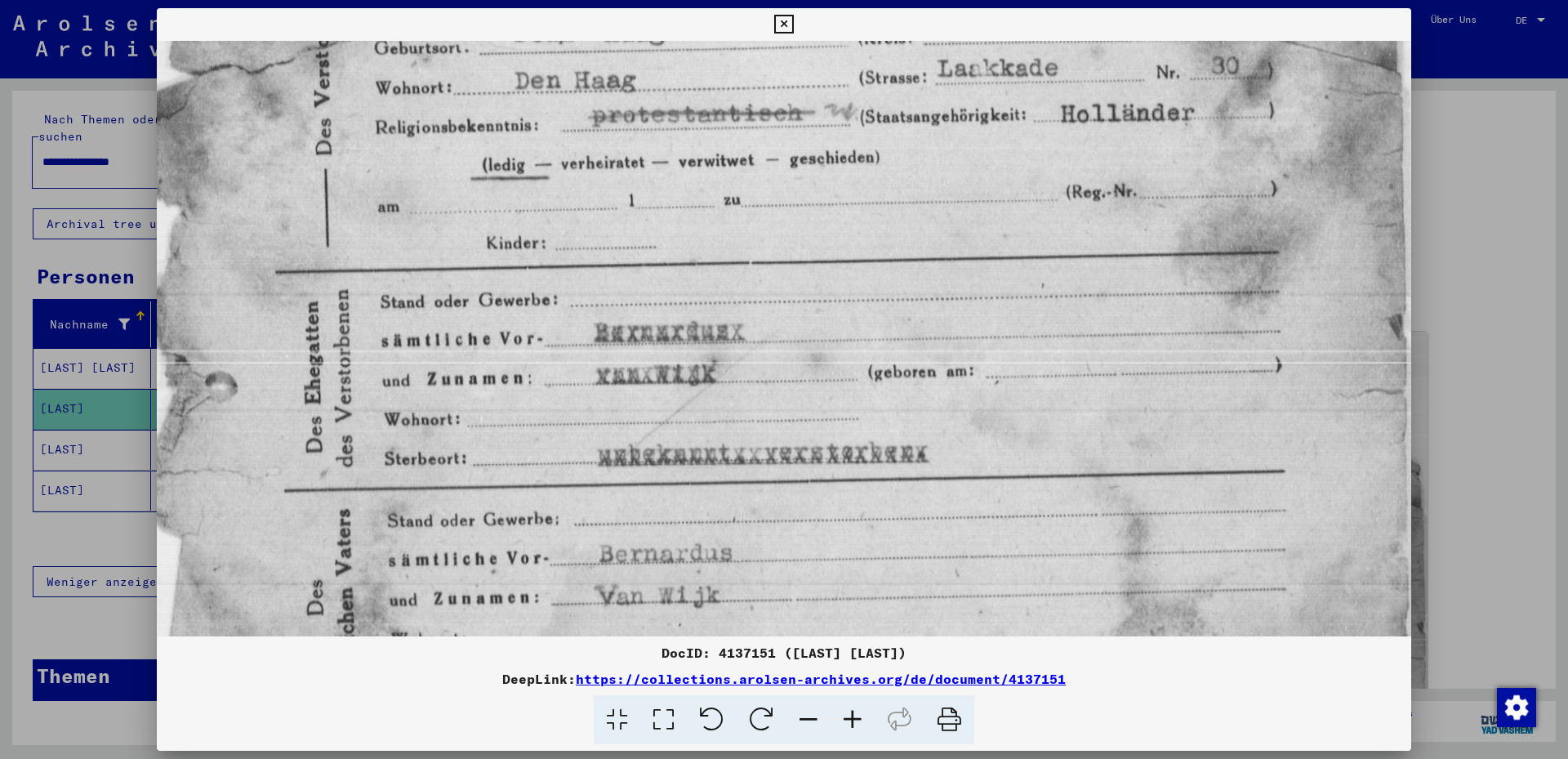 scroll, scrollTop: 273, scrollLeft: 0, axis: vertical 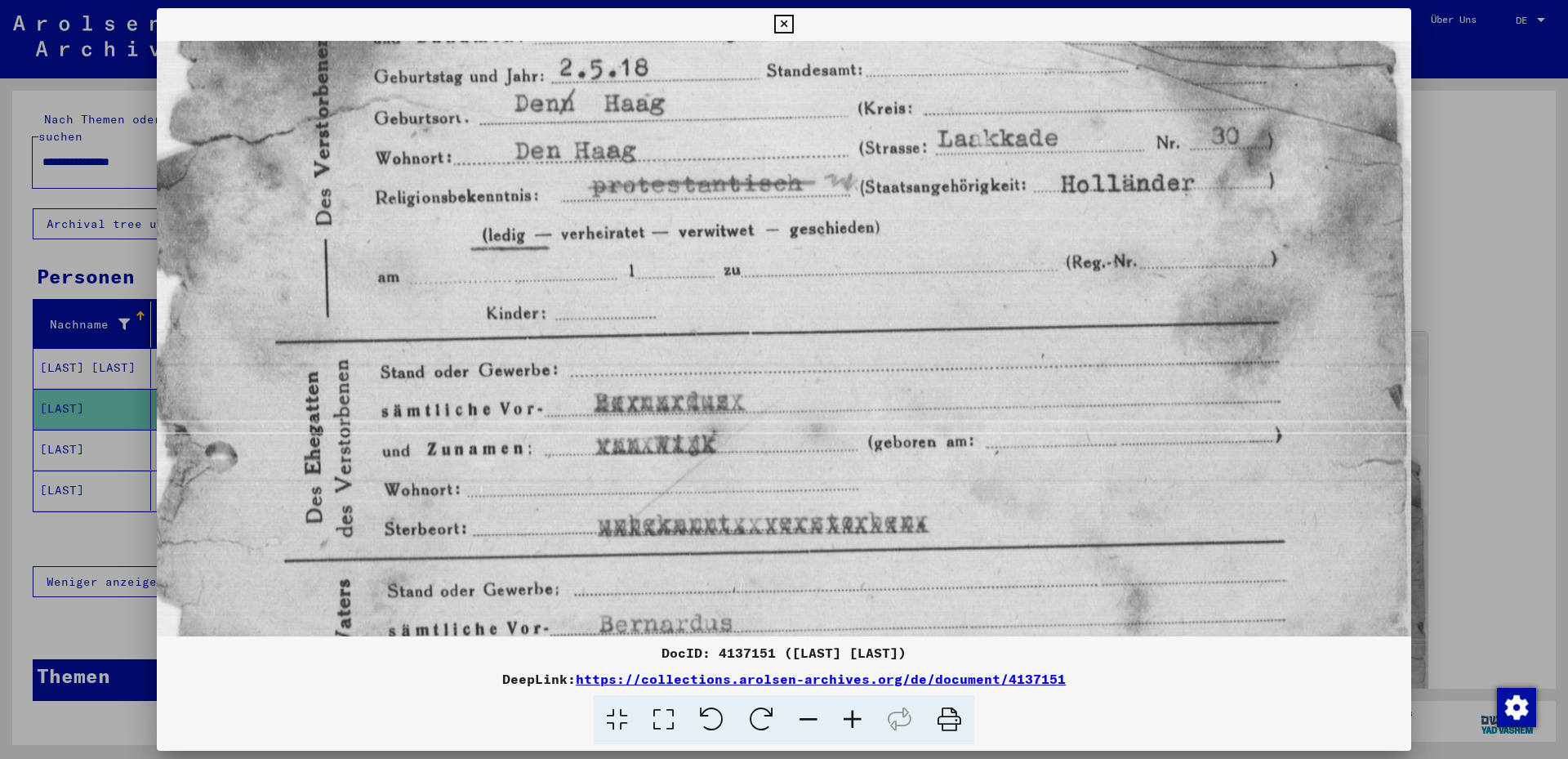 drag, startPoint x: 579, startPoint y: 258, endPoint x: 584, endPoint y: 478, distance: 220.0568 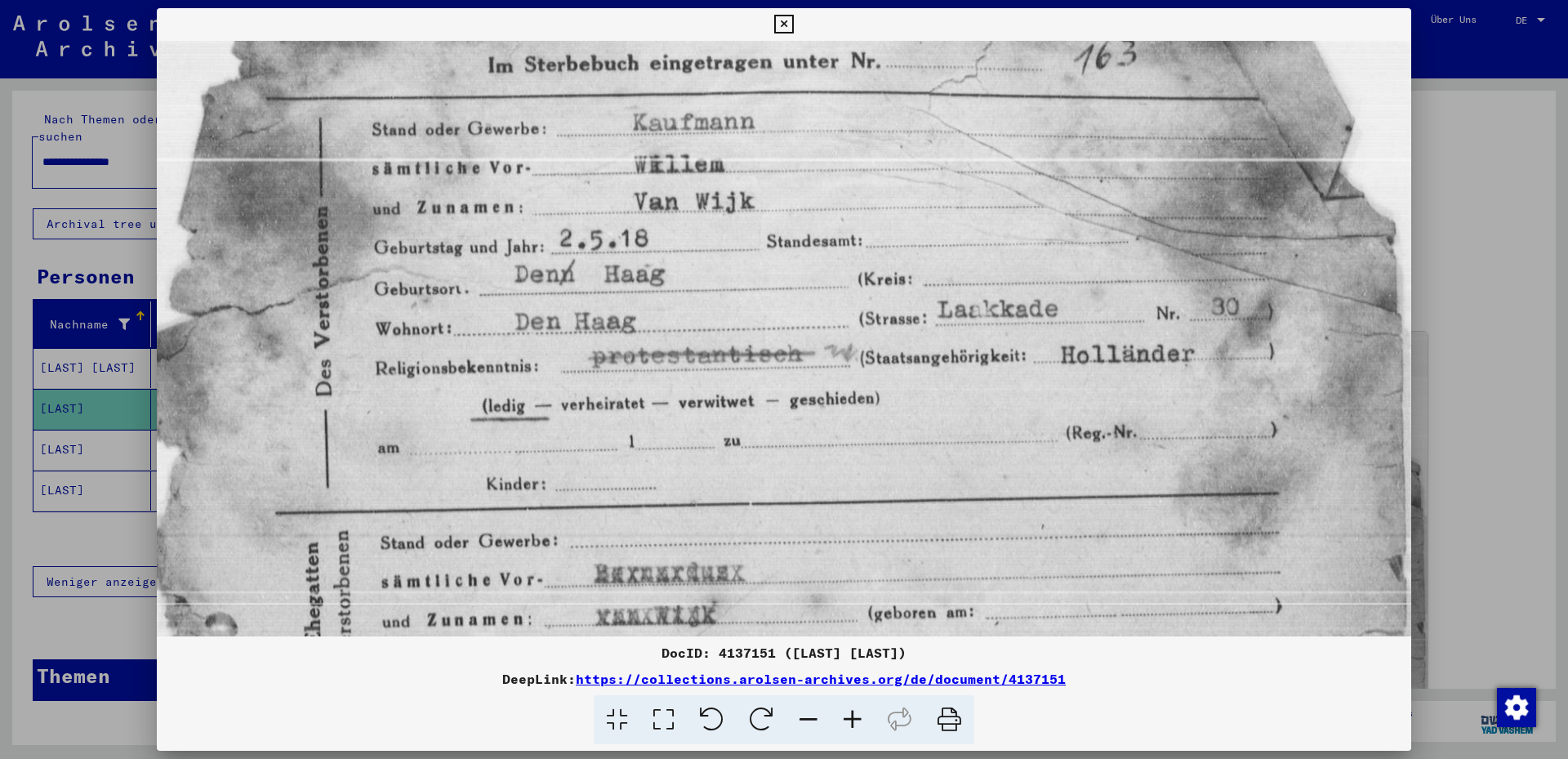 drag, startPoint x: 557, startPoint y: 273, endPoint x: 565, endPoint y: 447, distance: 174.18381 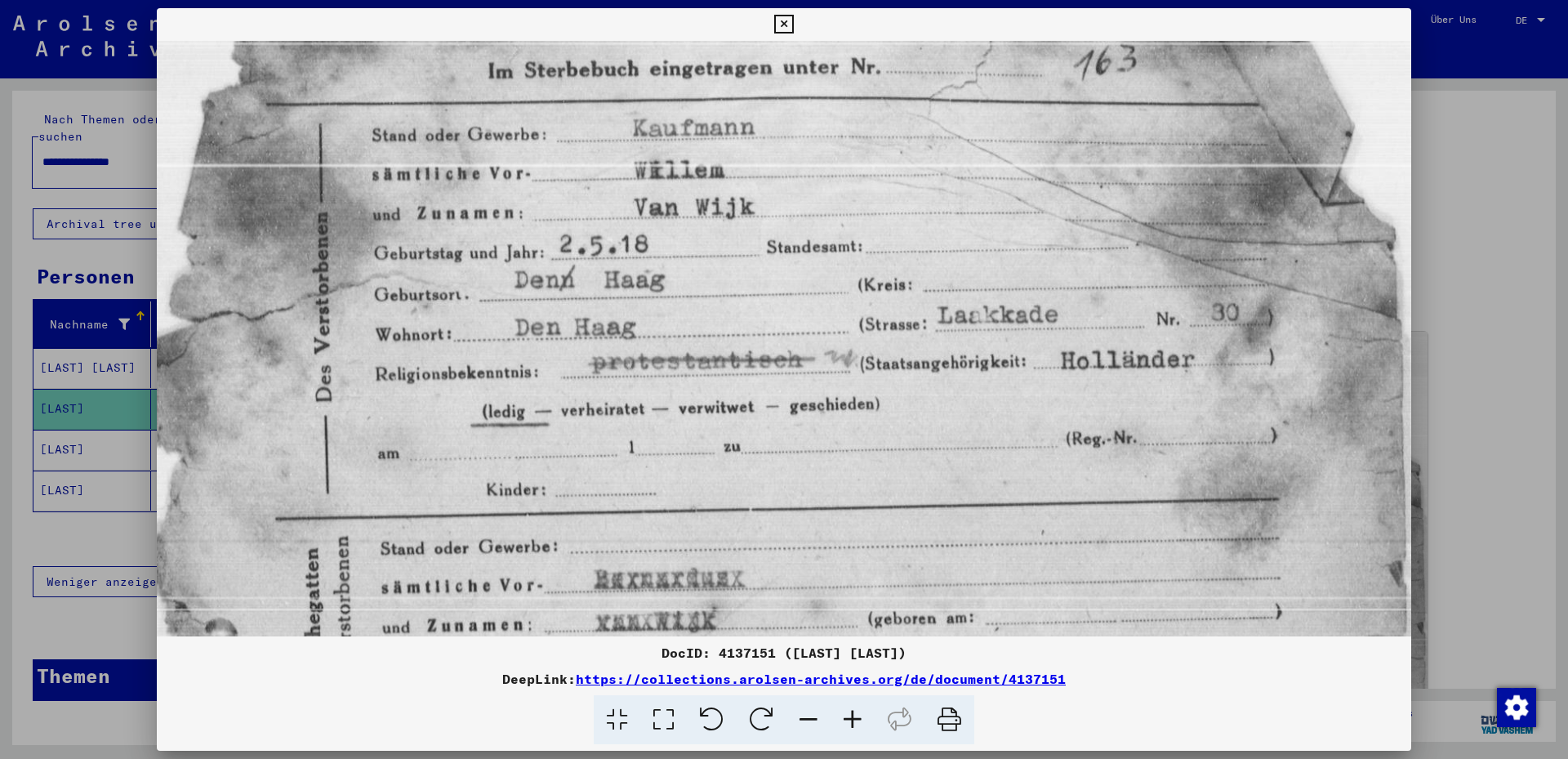 scroll, scrollTop: 0, scrollLeft: 0, axis: both 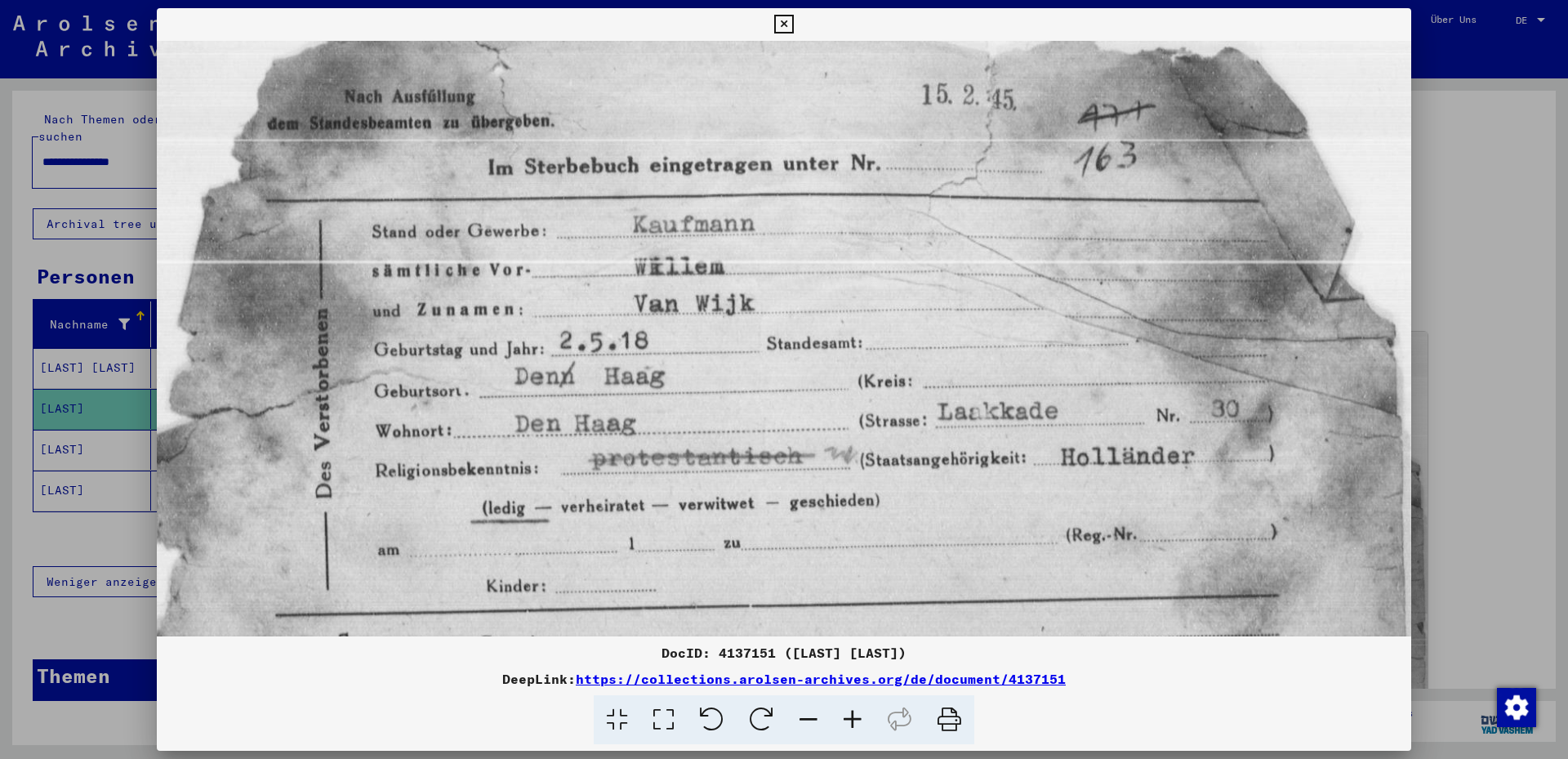 drag, startPoint x: 498, startPoint y: 268, endPoint x: 485, endPoint y: 447, distance: 179.4714 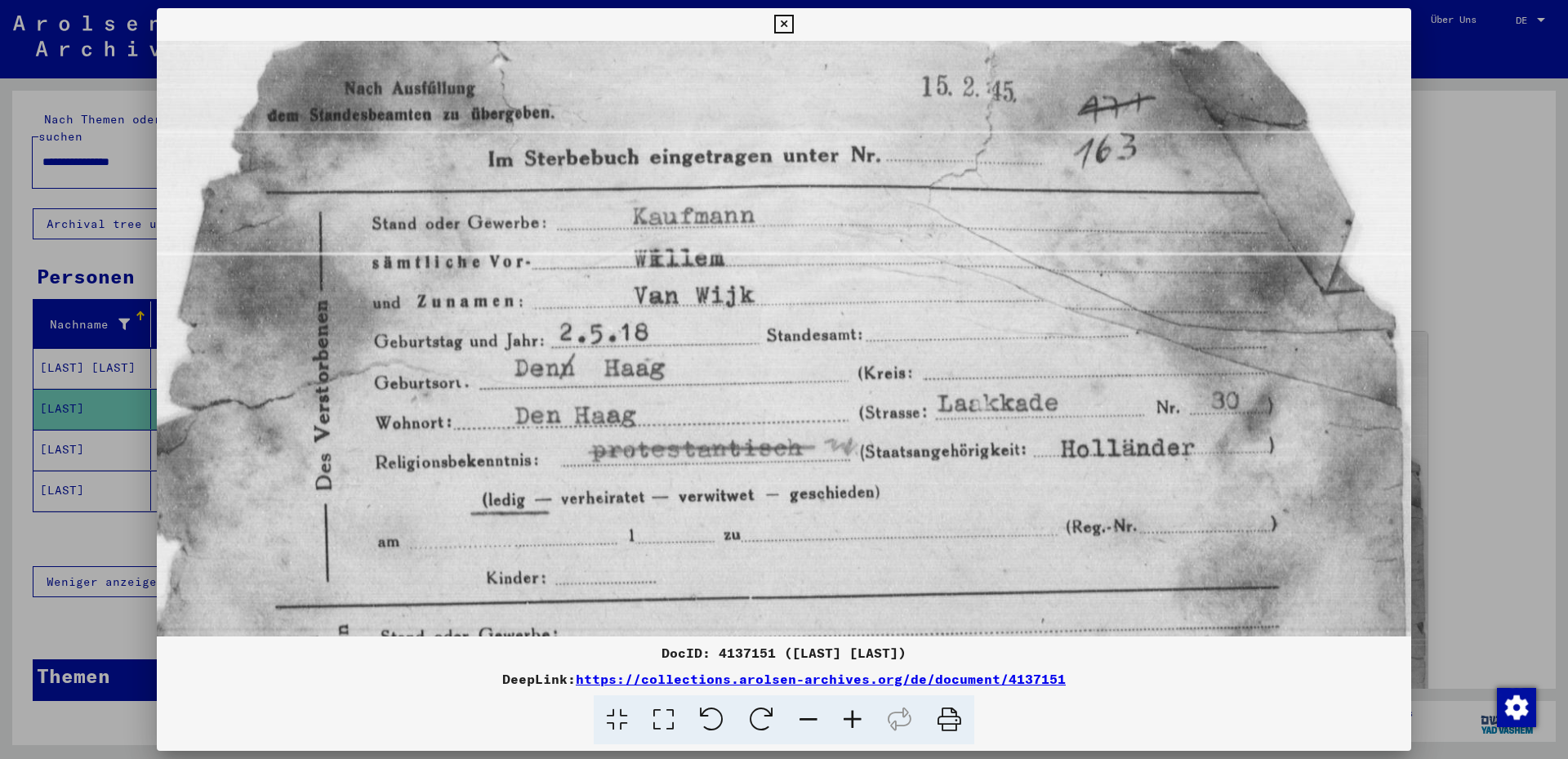 drag, startPoint x: 688, startPoint y: 395, endPoint x: 684, endPoint y: 386, distance: 9.848858 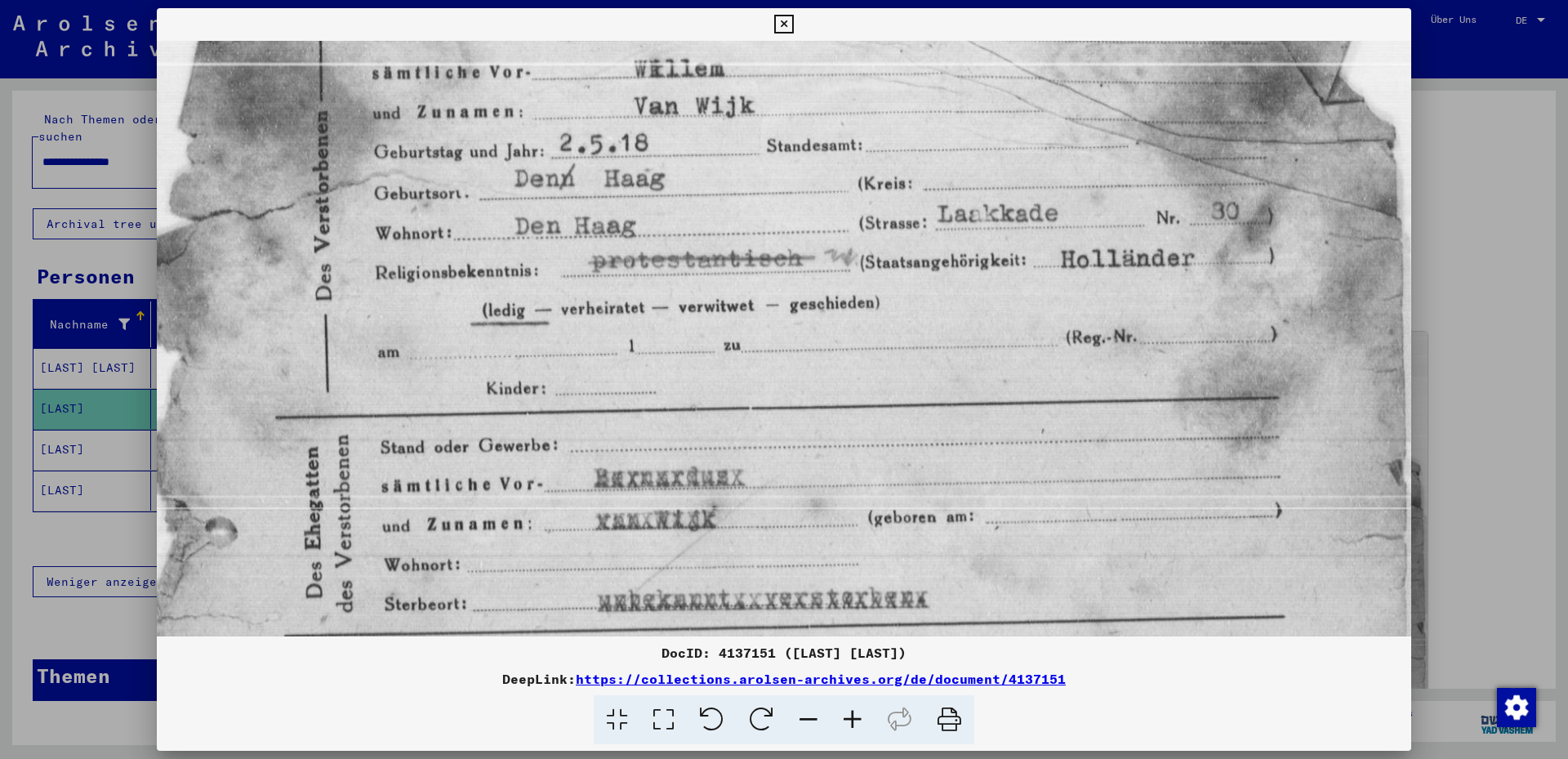 scroll, scrollTop: 199, scrollLeft: 0, axis: vertical 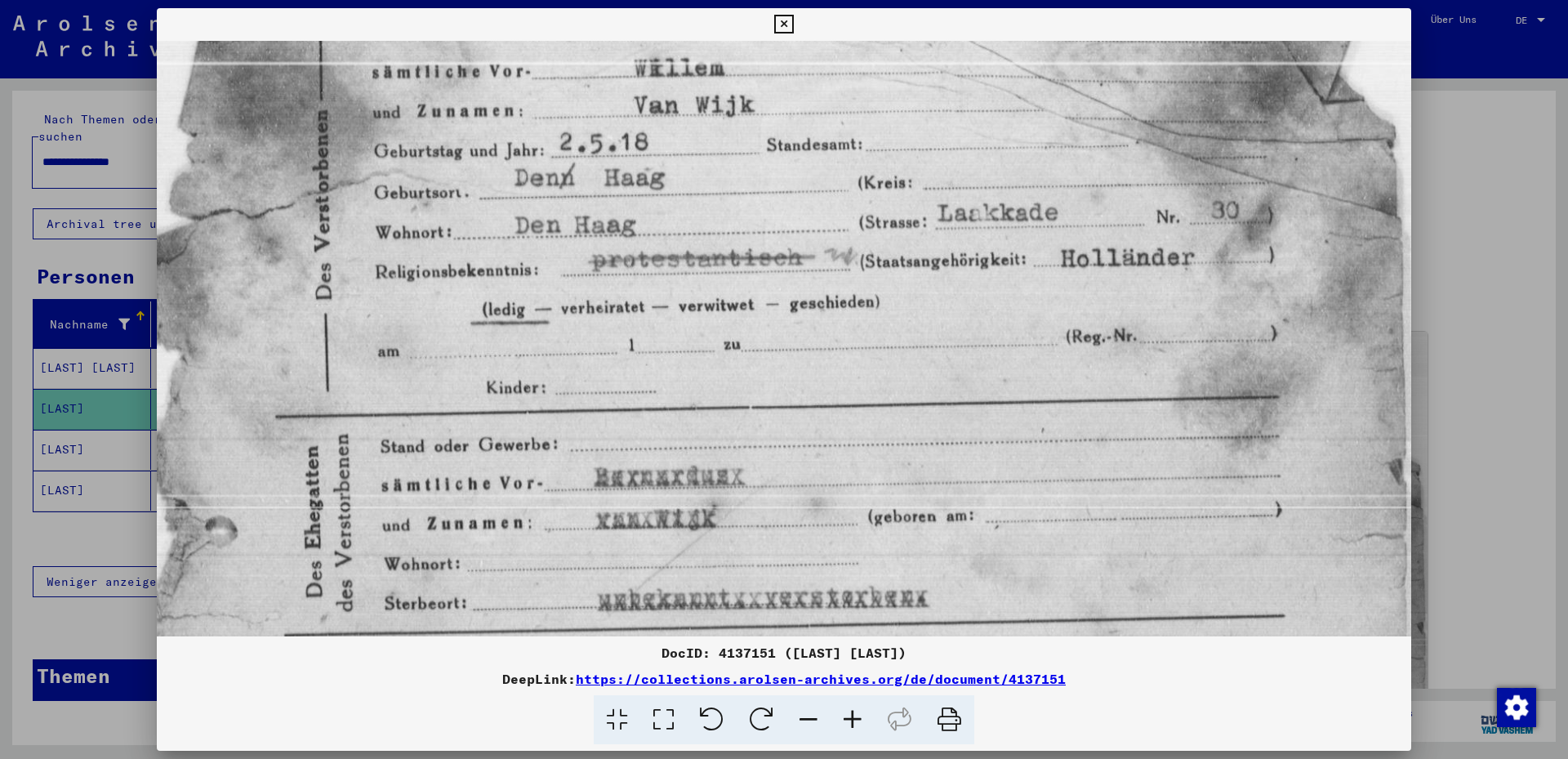 drag, startPoint x: 893, startPoint y: 497, endPoint x: 799, endPoint y: 306, distance: 212.8779 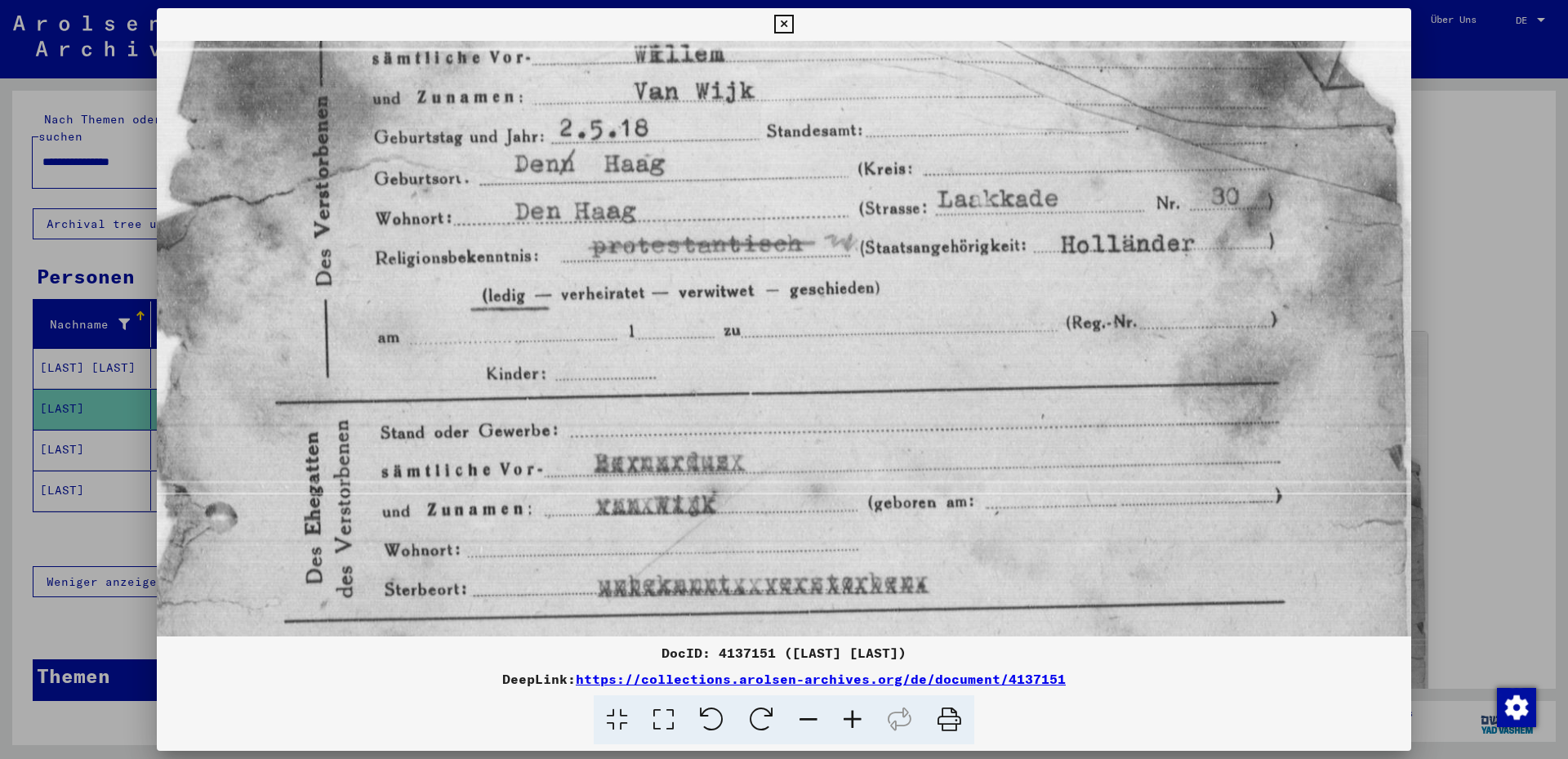 drag, startPoint x: 705, startPoint y: 422, endPoint x: 700, endPoint y: 409, distance: 13.928388 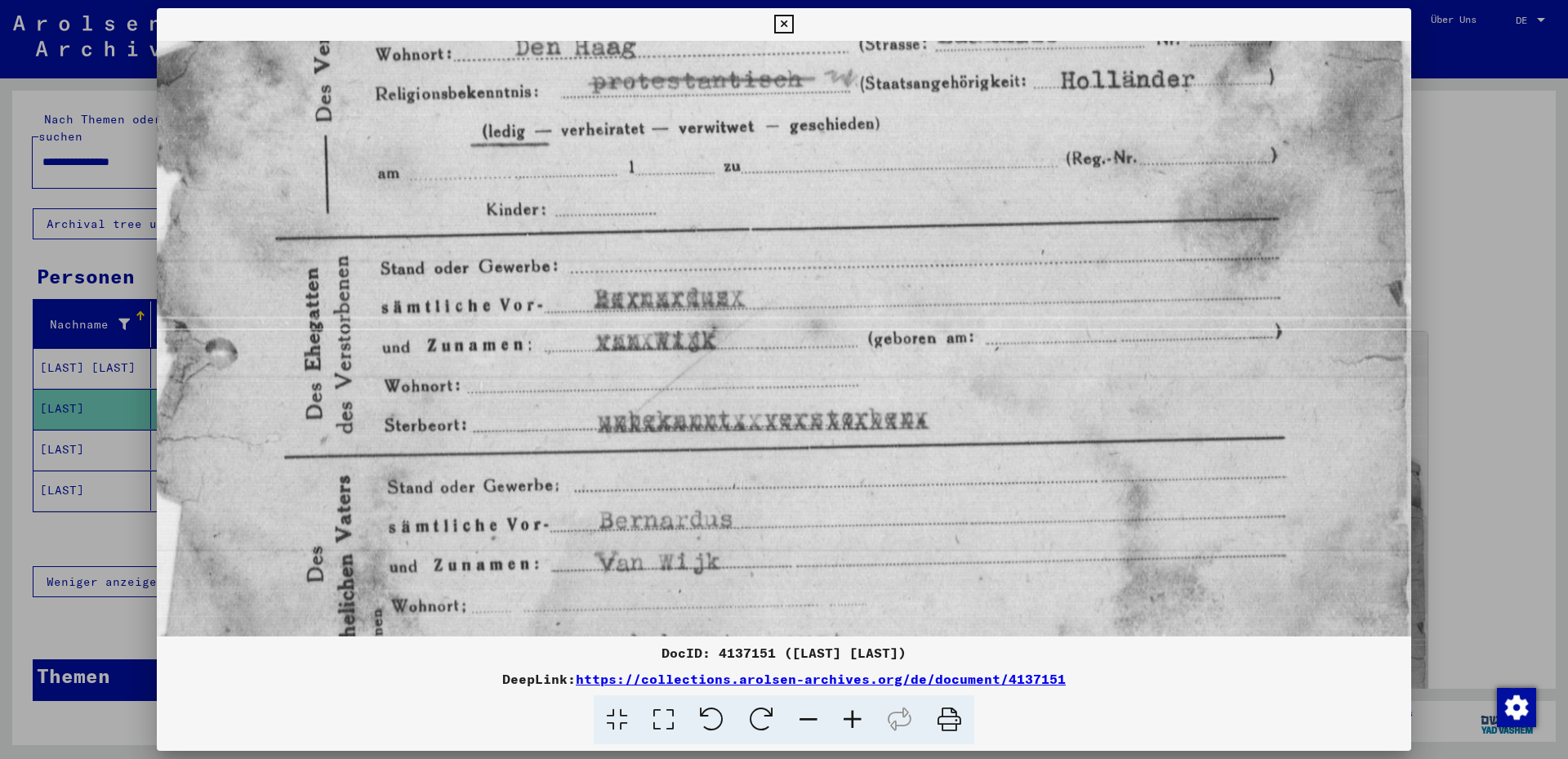 scroll, scrollTop: 380, scrollLeft: 0, axis: vertical 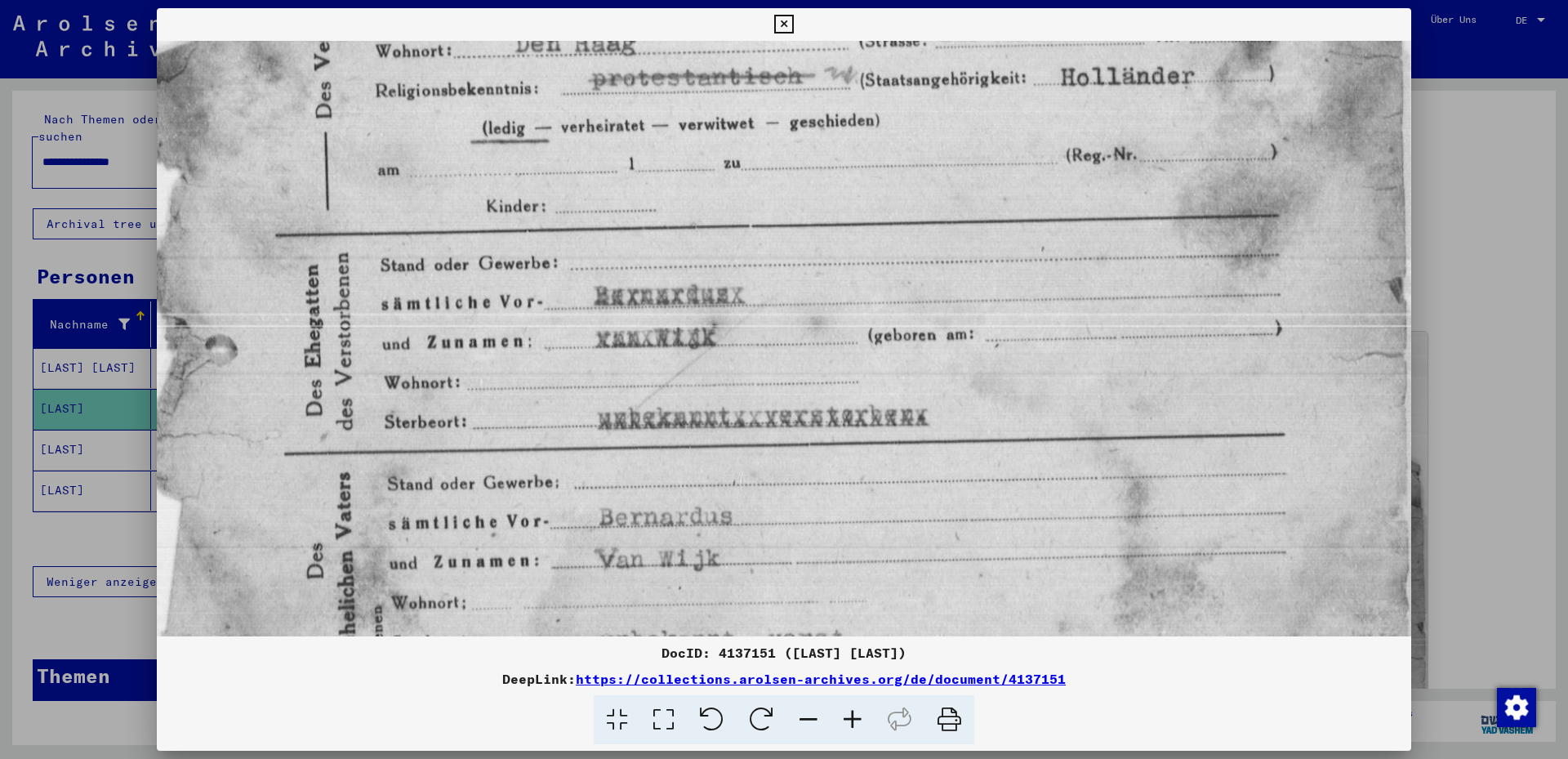drag, startPoint x: 700, startPoint y: 362, endPoint x: 695, endPoint y: 203, distance: 159.0786 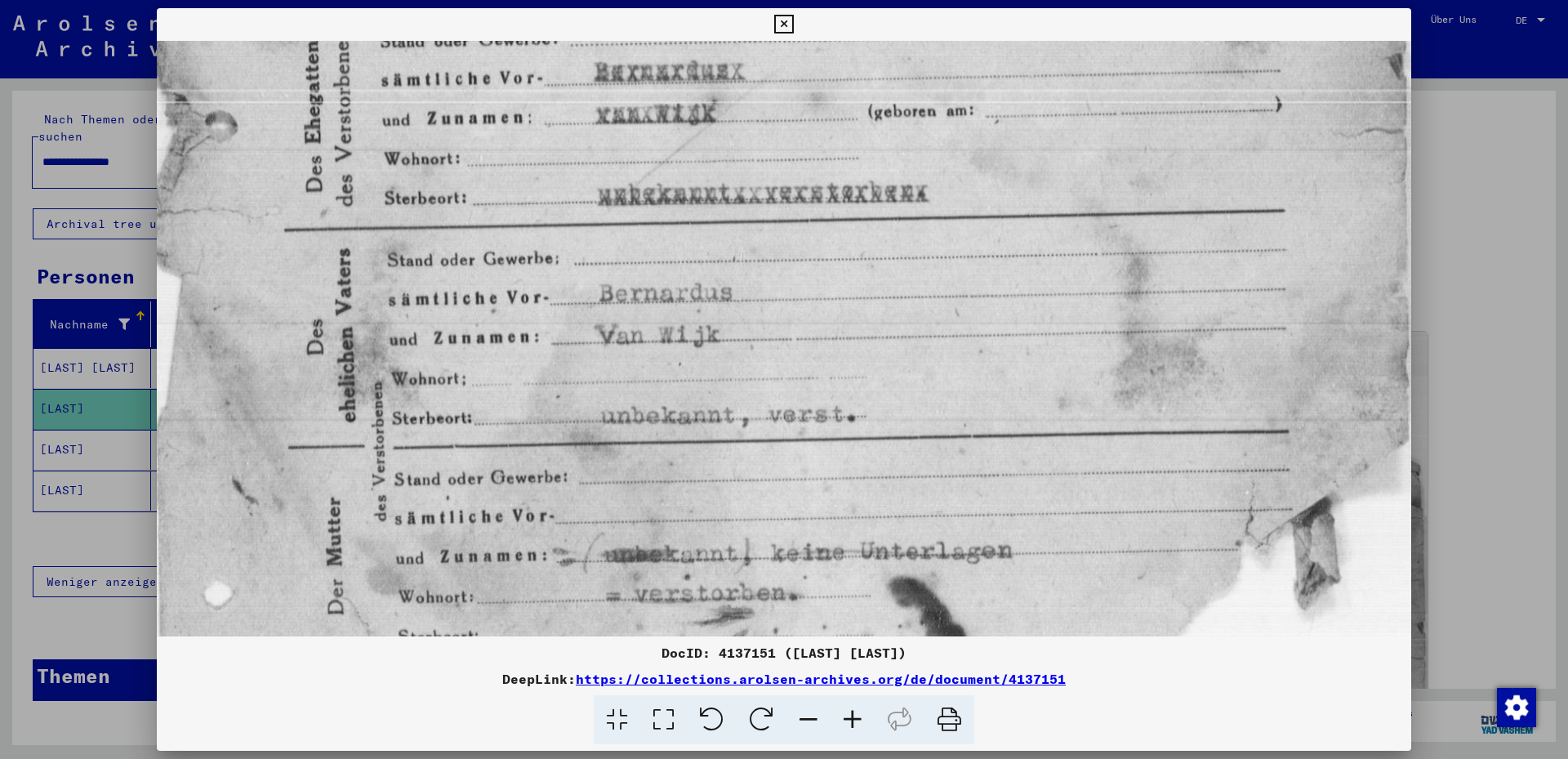 drag, startPoint x: 482, startPoint y: 377, endPoint x: 475, endPoint y: 150, distance: 227.1079 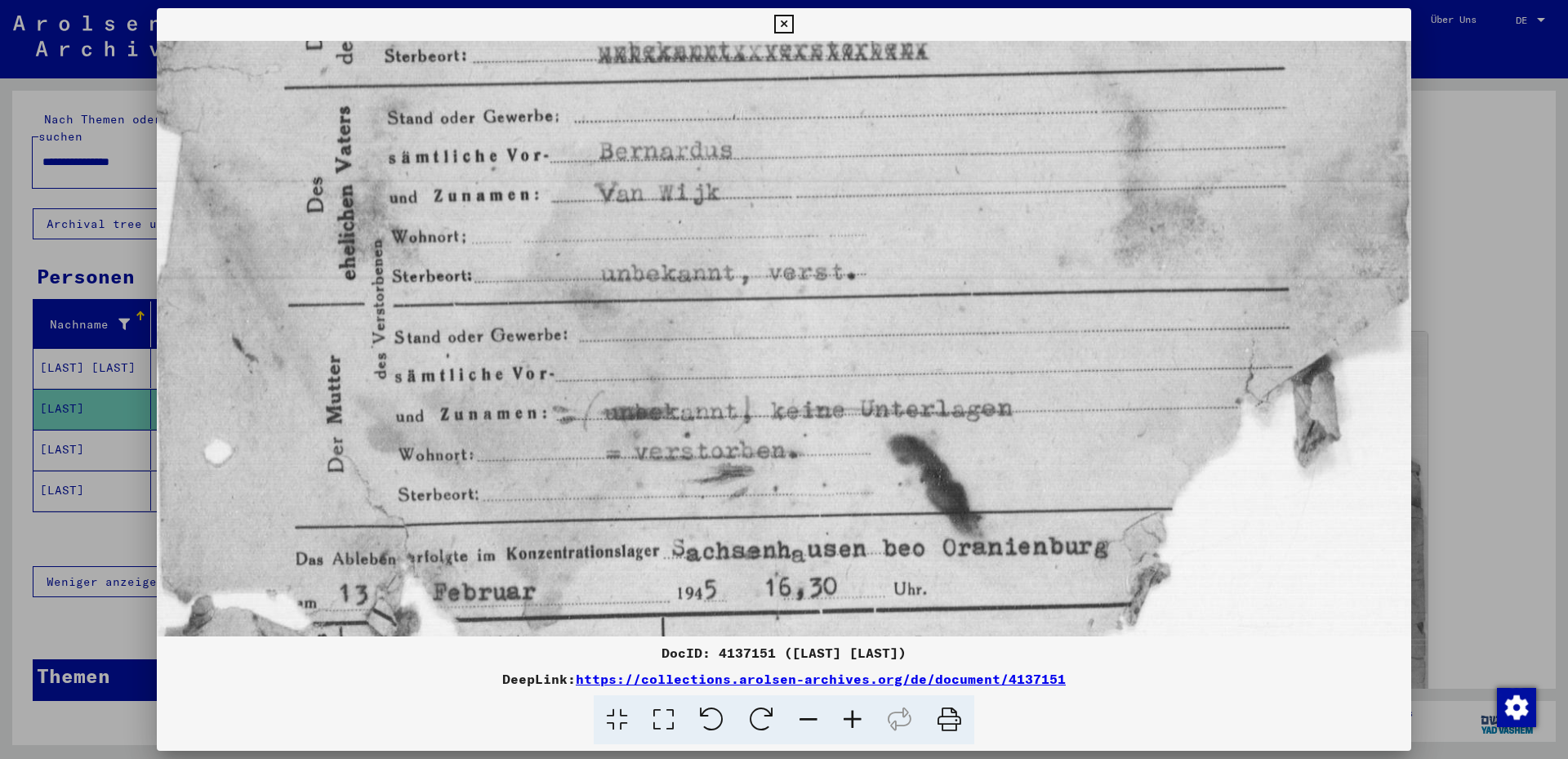 drag, startPoint x: 626, startPoint y: 324, endPoint x: 645, endPoint y: 184, distance: 141.2834 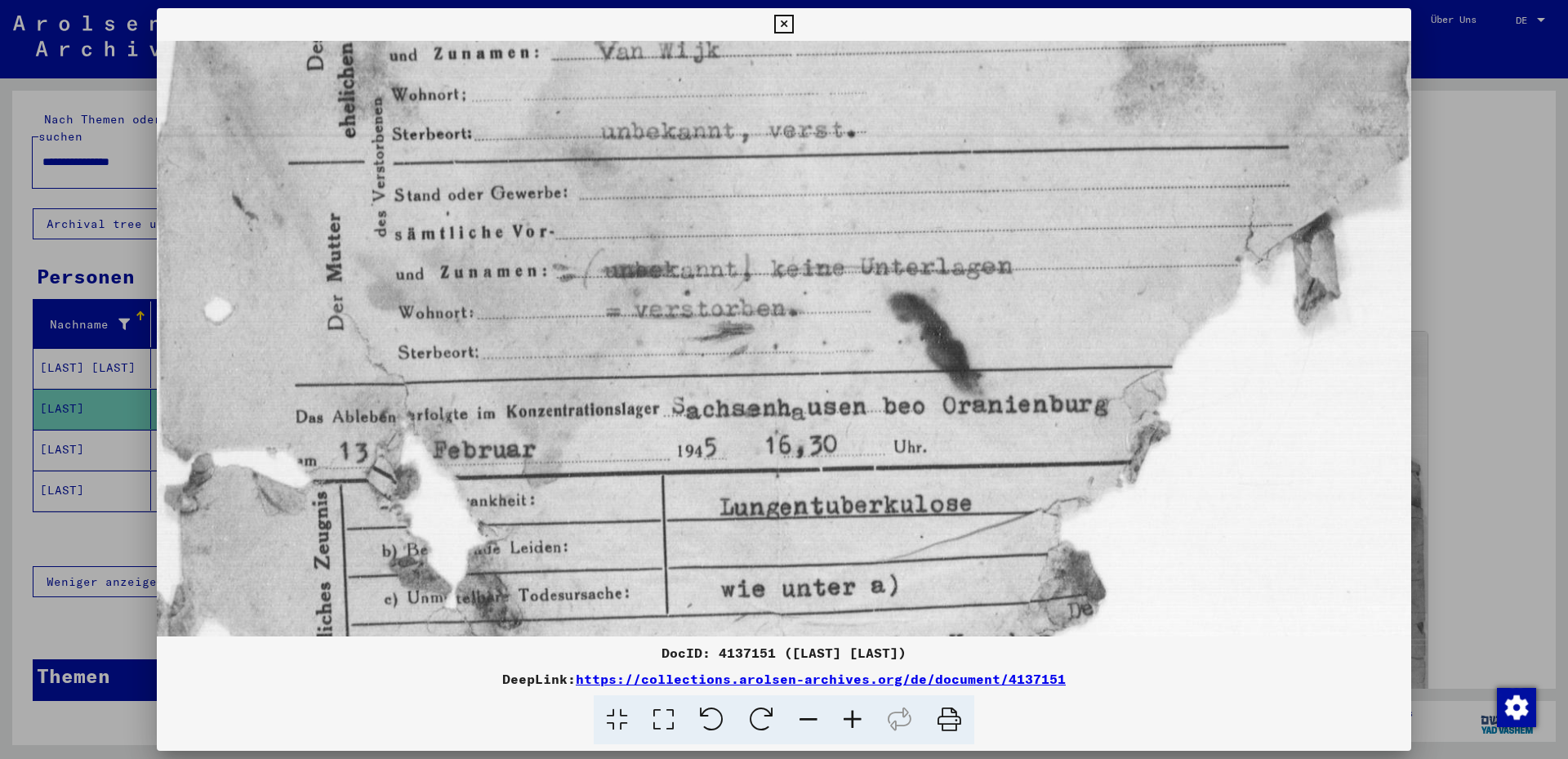 drag, startPoint x: 803, startPoint y: 350, endPoint x: 796, endPoint y: 235, distance: 115.21285 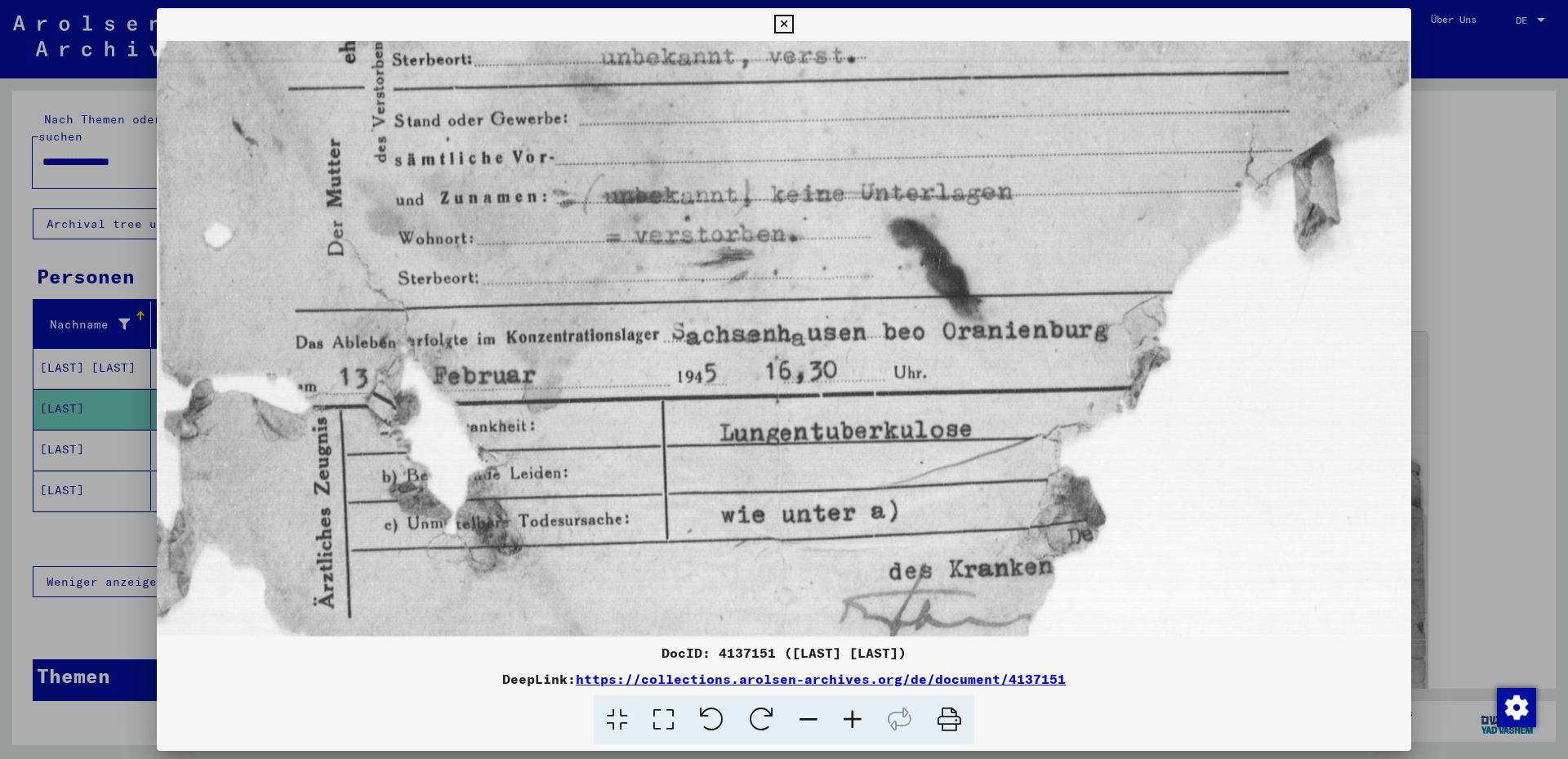 drag, startPoint x: 731, startPoint y: 328, endPoint x: 729, endPoint y: 255, distance: 73.02739 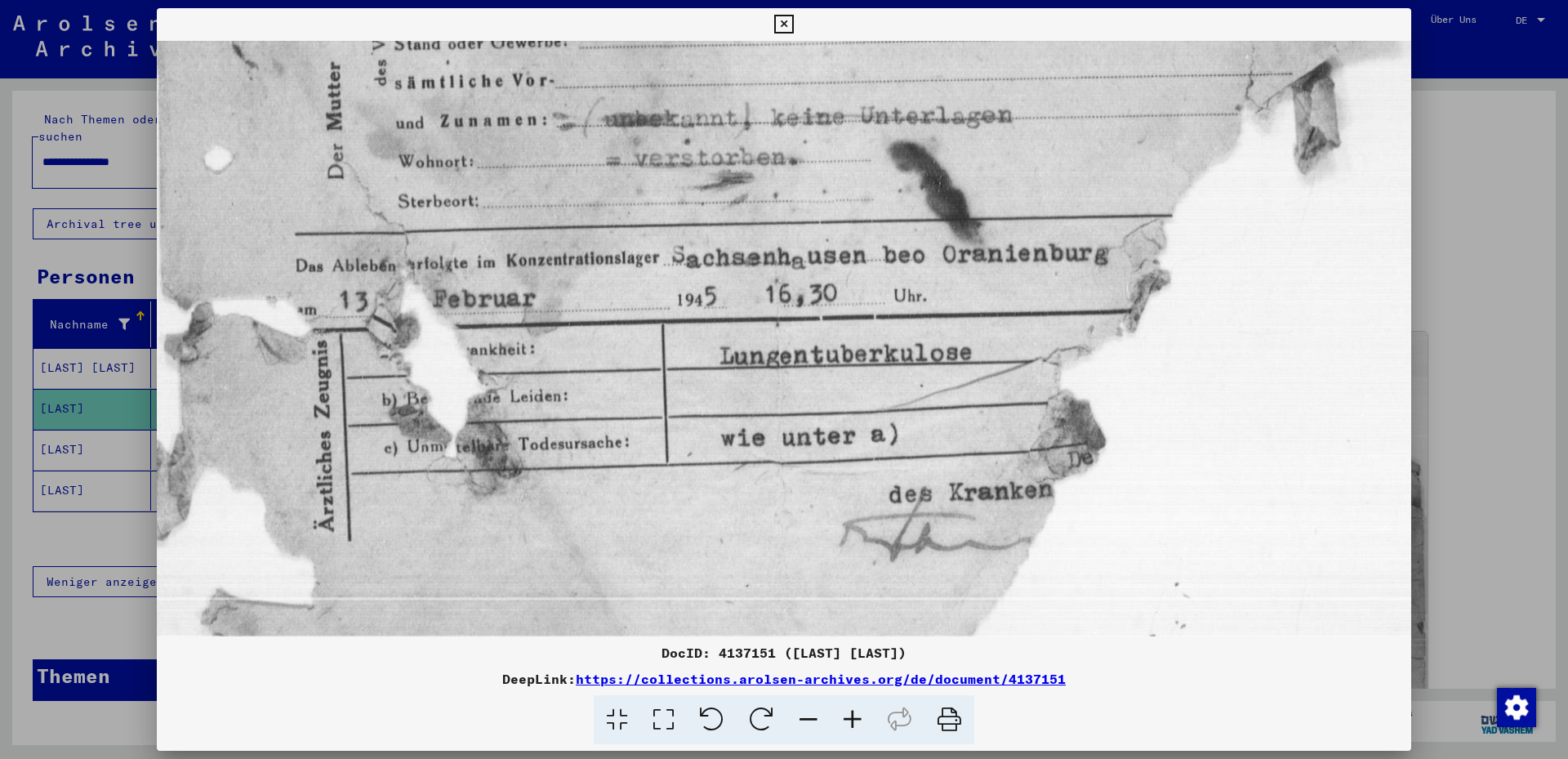 scroll, scrollTop: 1066, scrollLeft: 0, axis: vertical 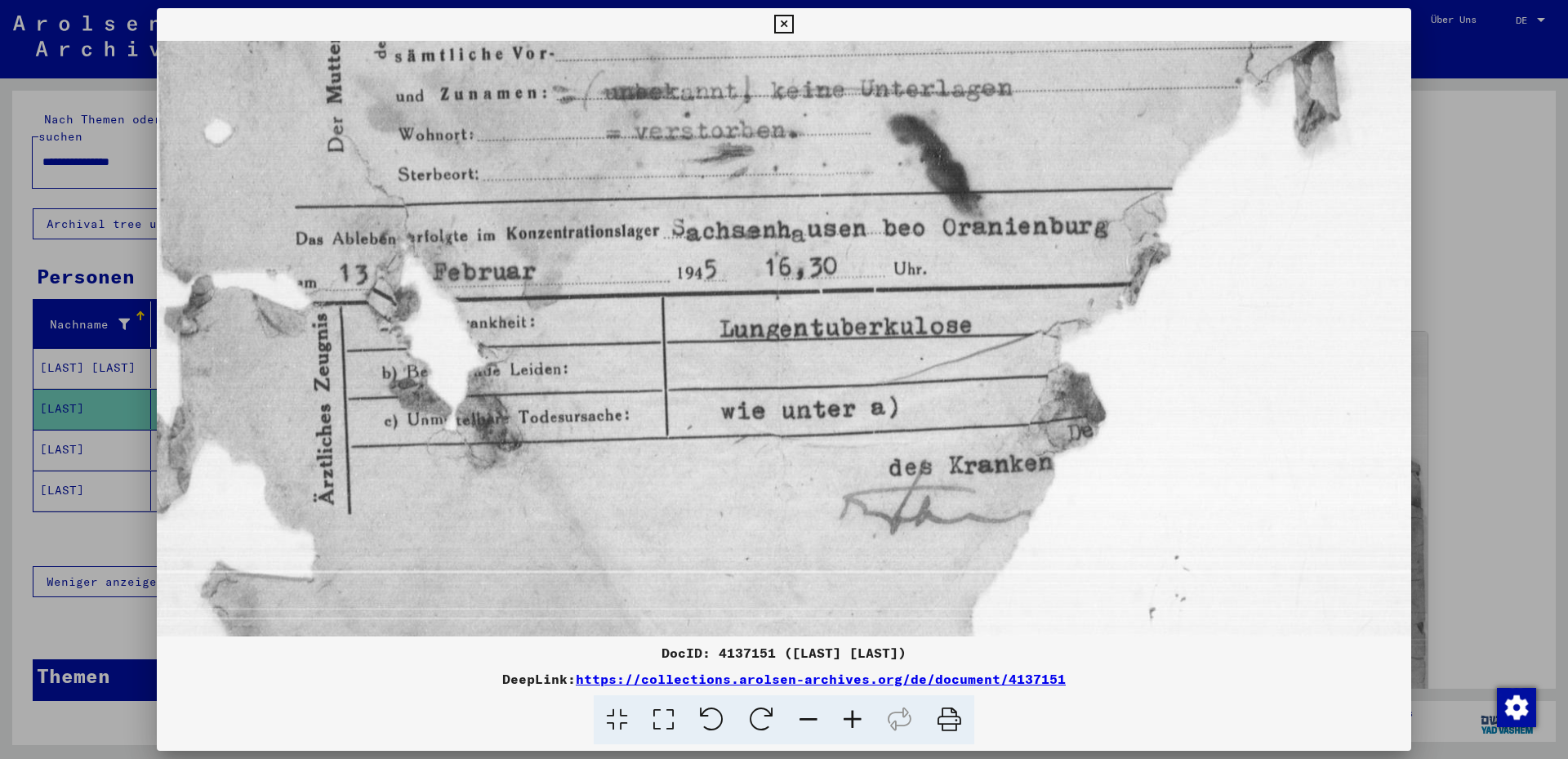 drag, startPoint x: 733, startPoint y: 355, endPoint x: 727, endPoint y: 252, distance: 103.17461 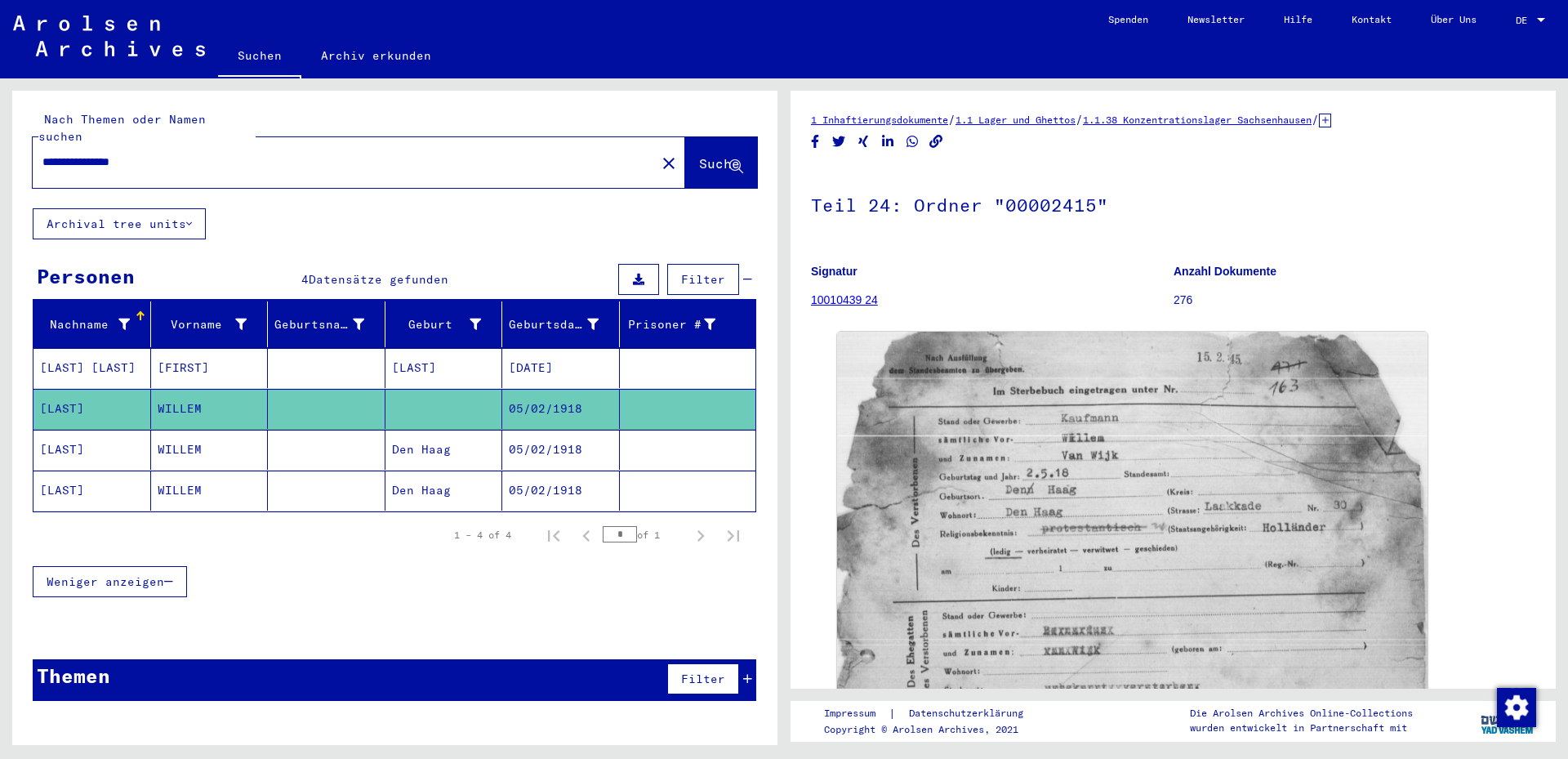drag, startPoint x: 175, startPoint y: 144, endPoint x: 11, endPoint y: 144, distance: 164 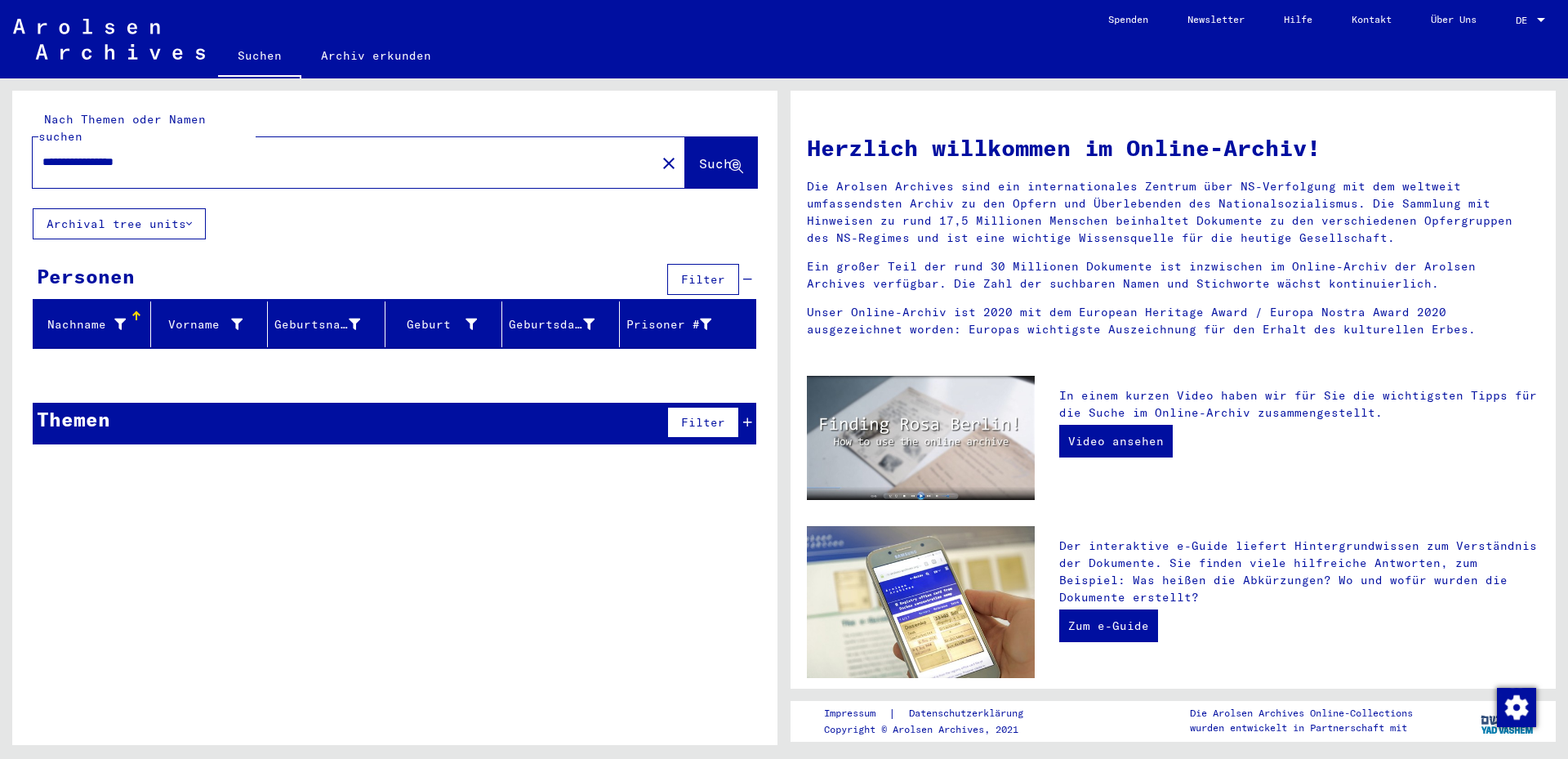 click on "**********" at bounding box center (339, 162) 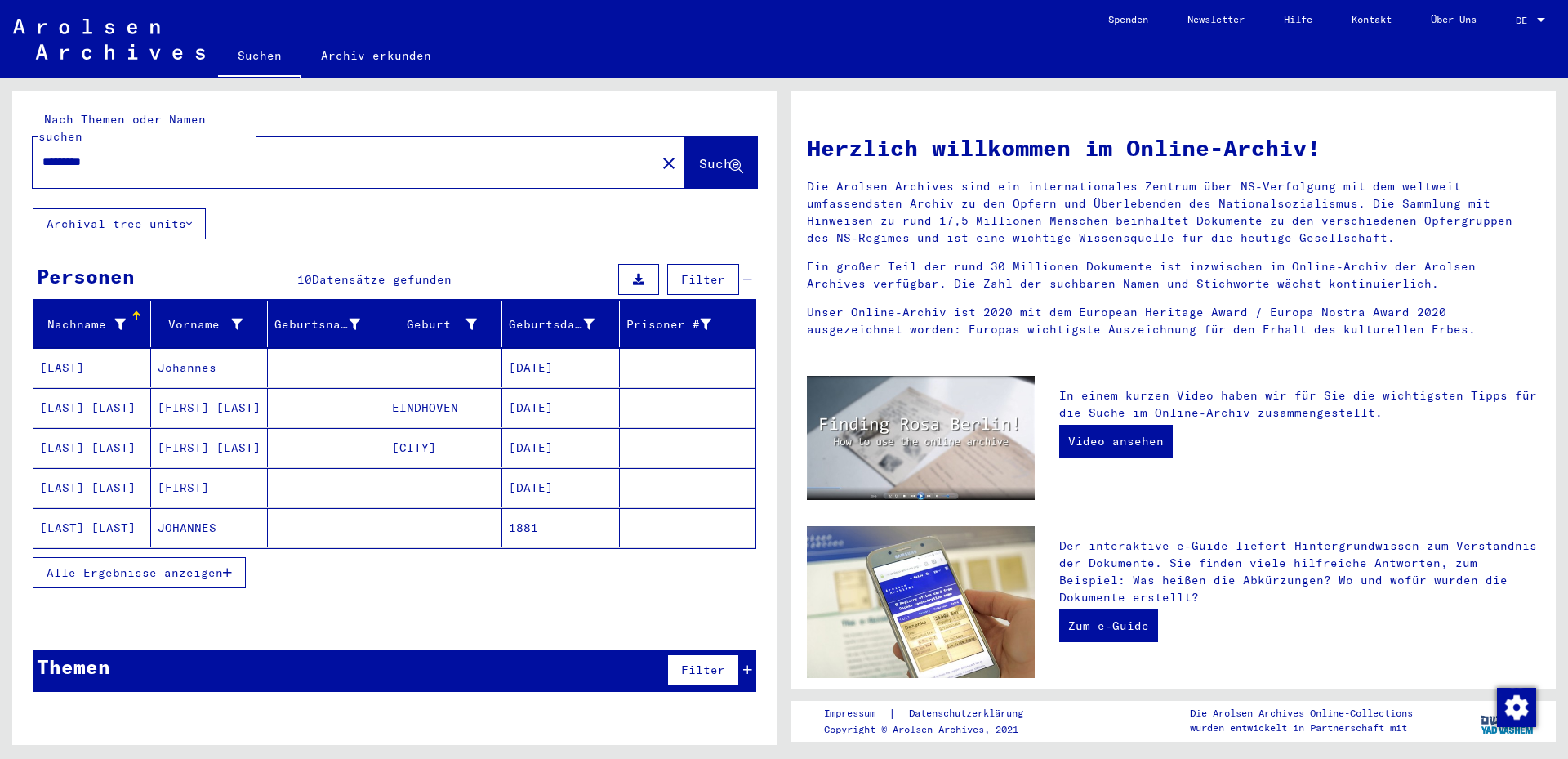 click on "Filips" at bounding box center (210, 528) 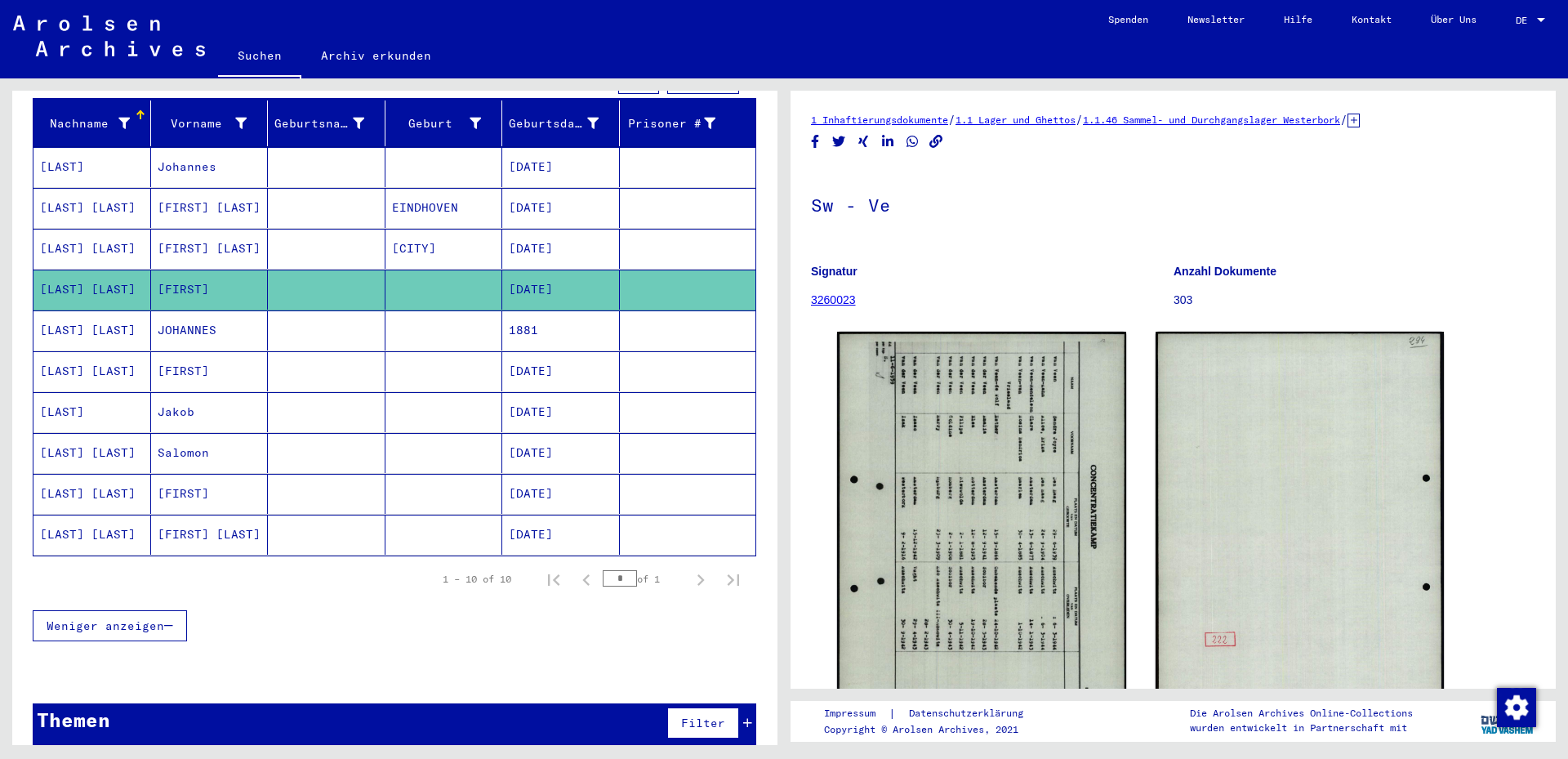 scroll, scrollTop: 202, scrollLeft: 0, axis: vertical 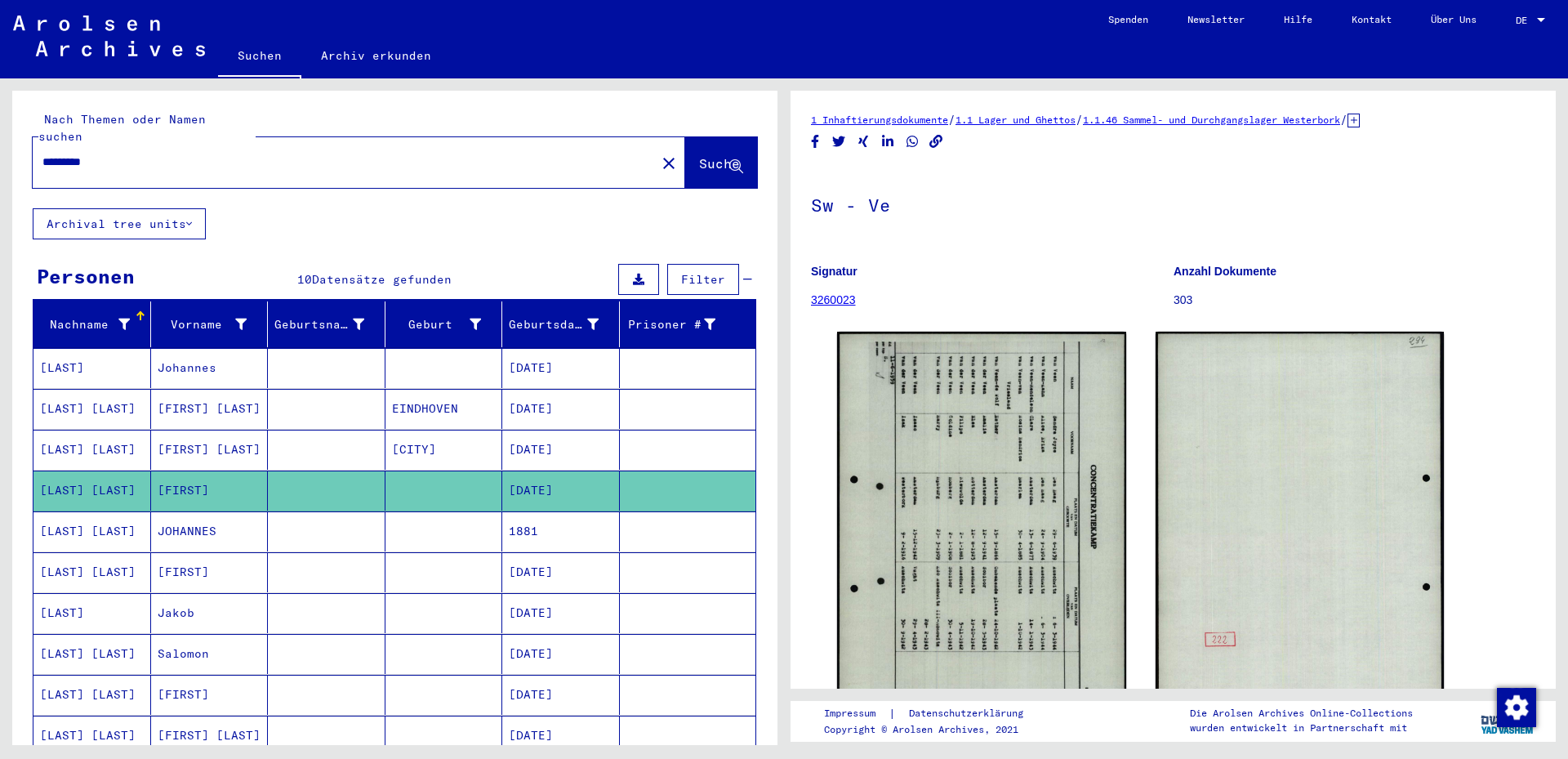 drag, startPoint x: 105, startPoint y: 141, endPoint x: 20, endPoint y: 136, distance: 85.146932 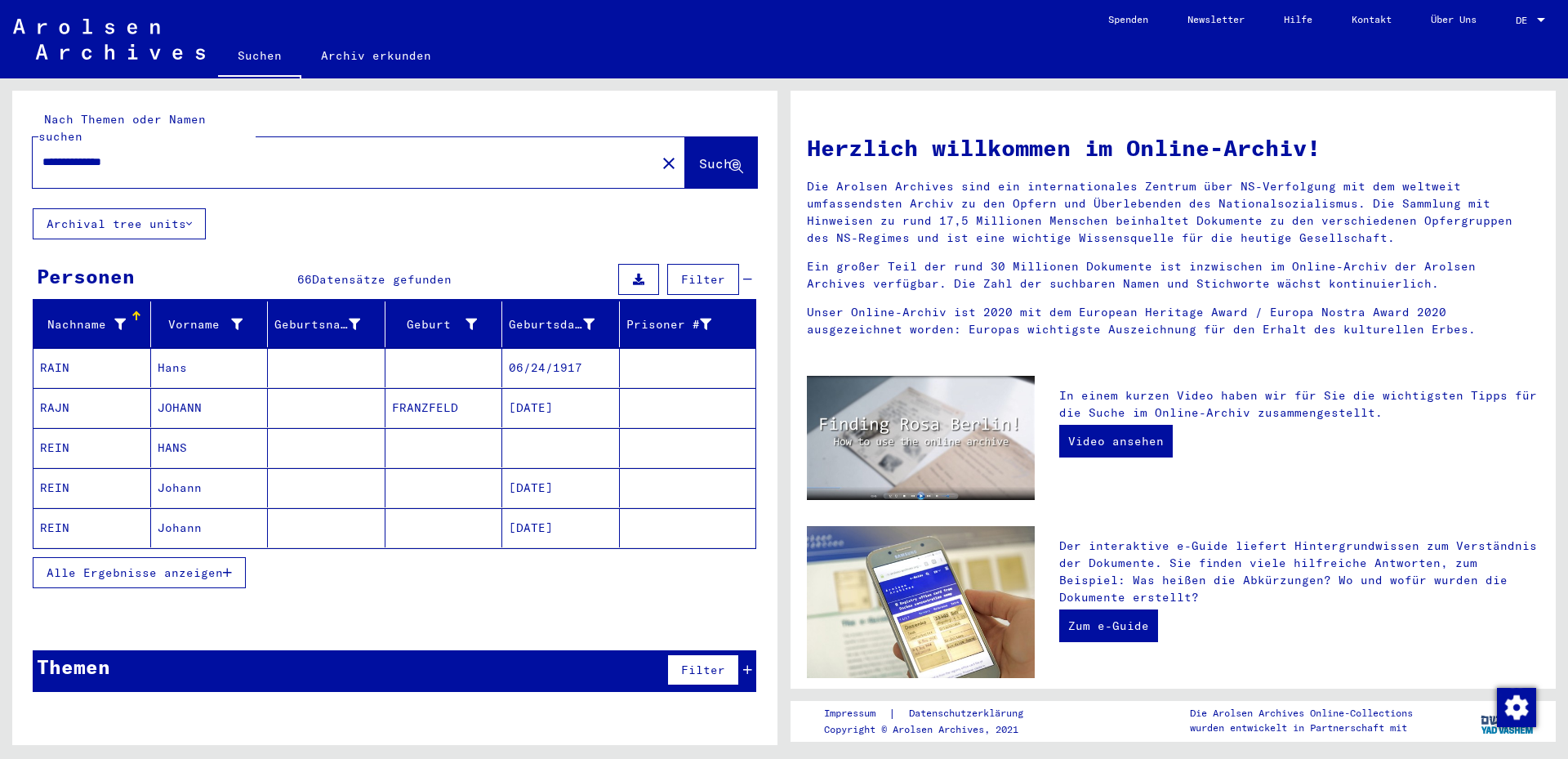 click on "RAJN" at bounding box center [92, 448] 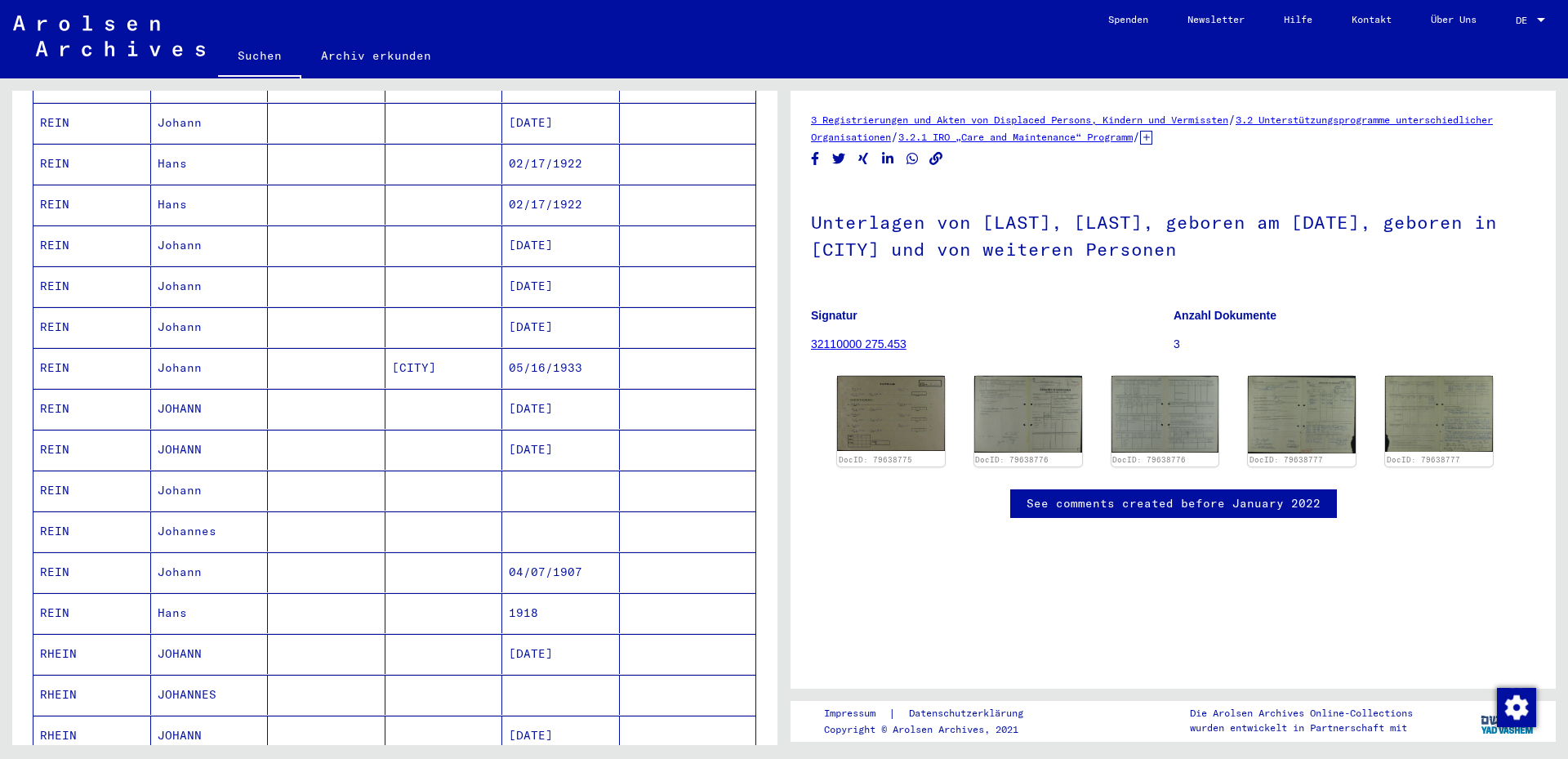 scroll, scrollTop: 654, scrollLeft: 0, axis: vertical 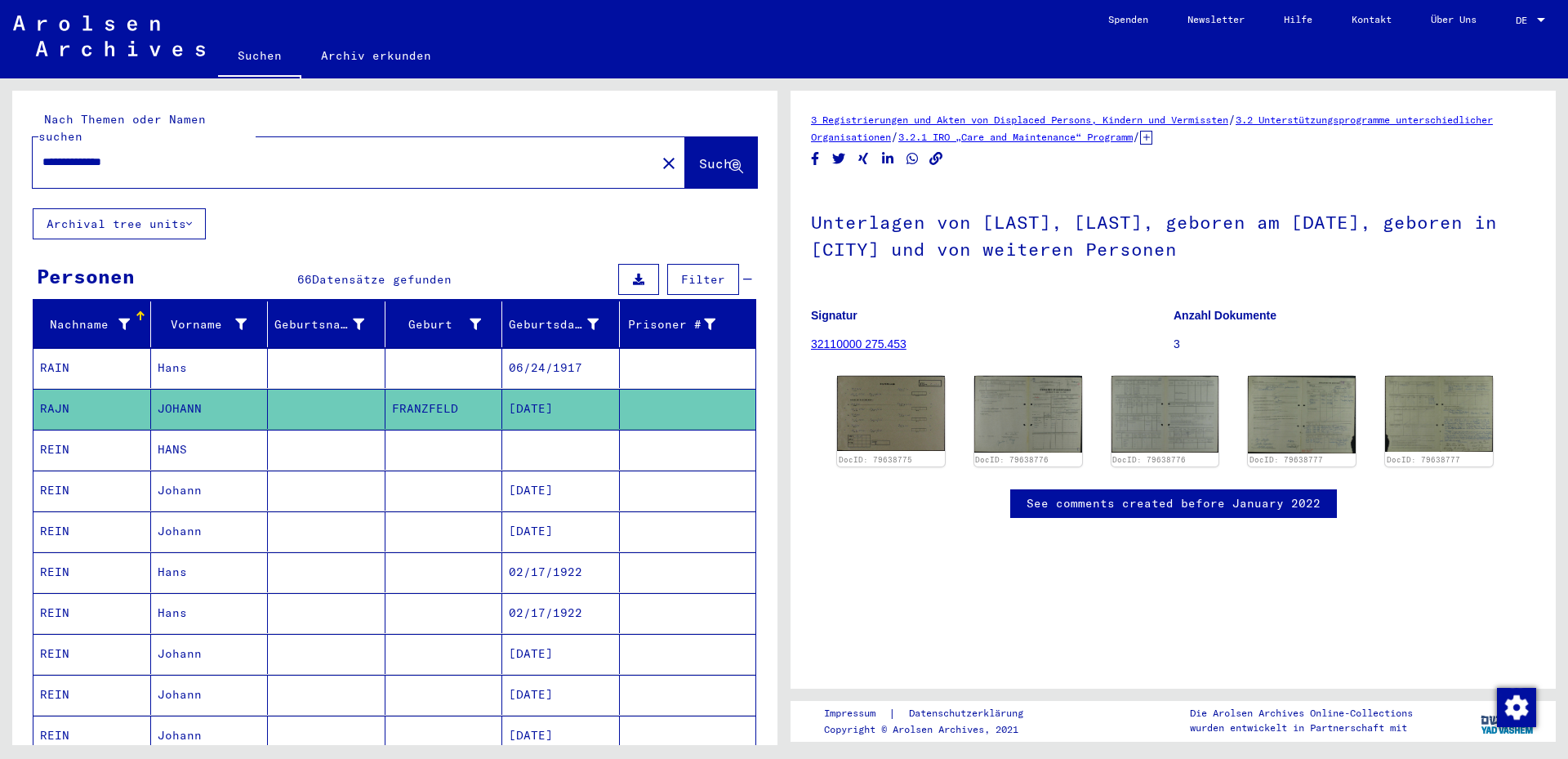 click on "**********" 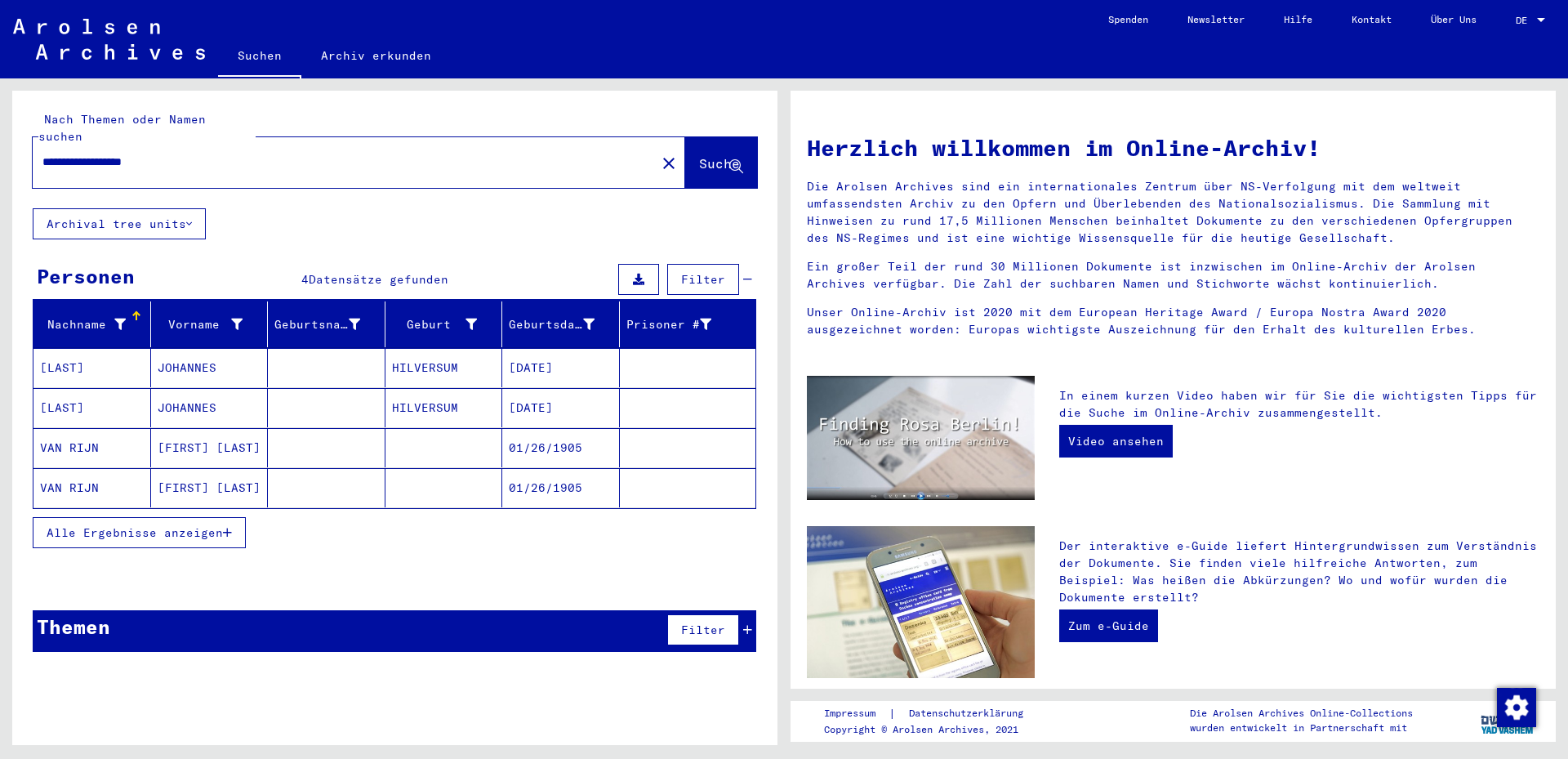 click on "HILVERSUM" at bounding box center (444, 408) 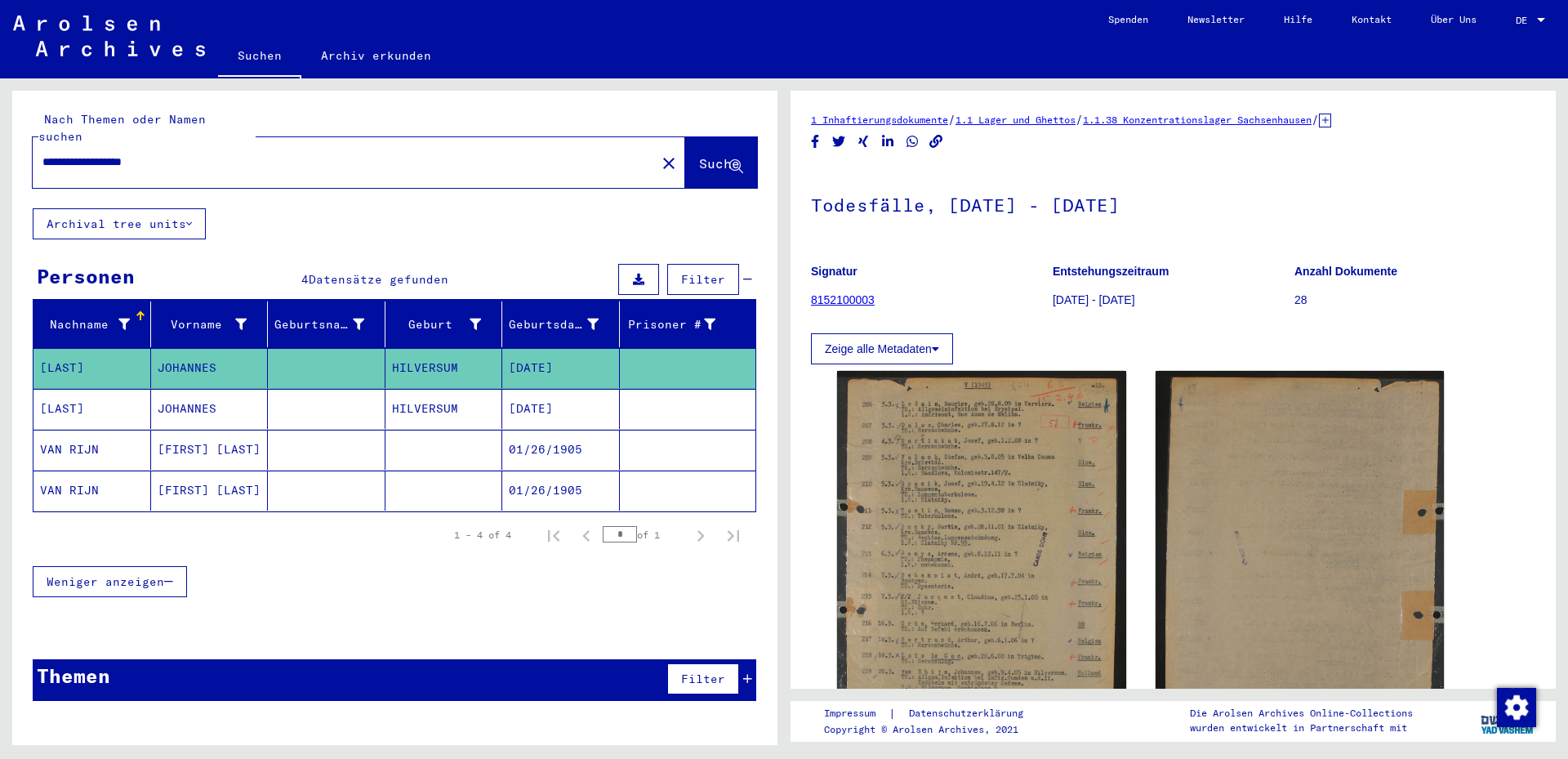 scroll, scrollTop: 0, scrollLeft: 0, axis: both 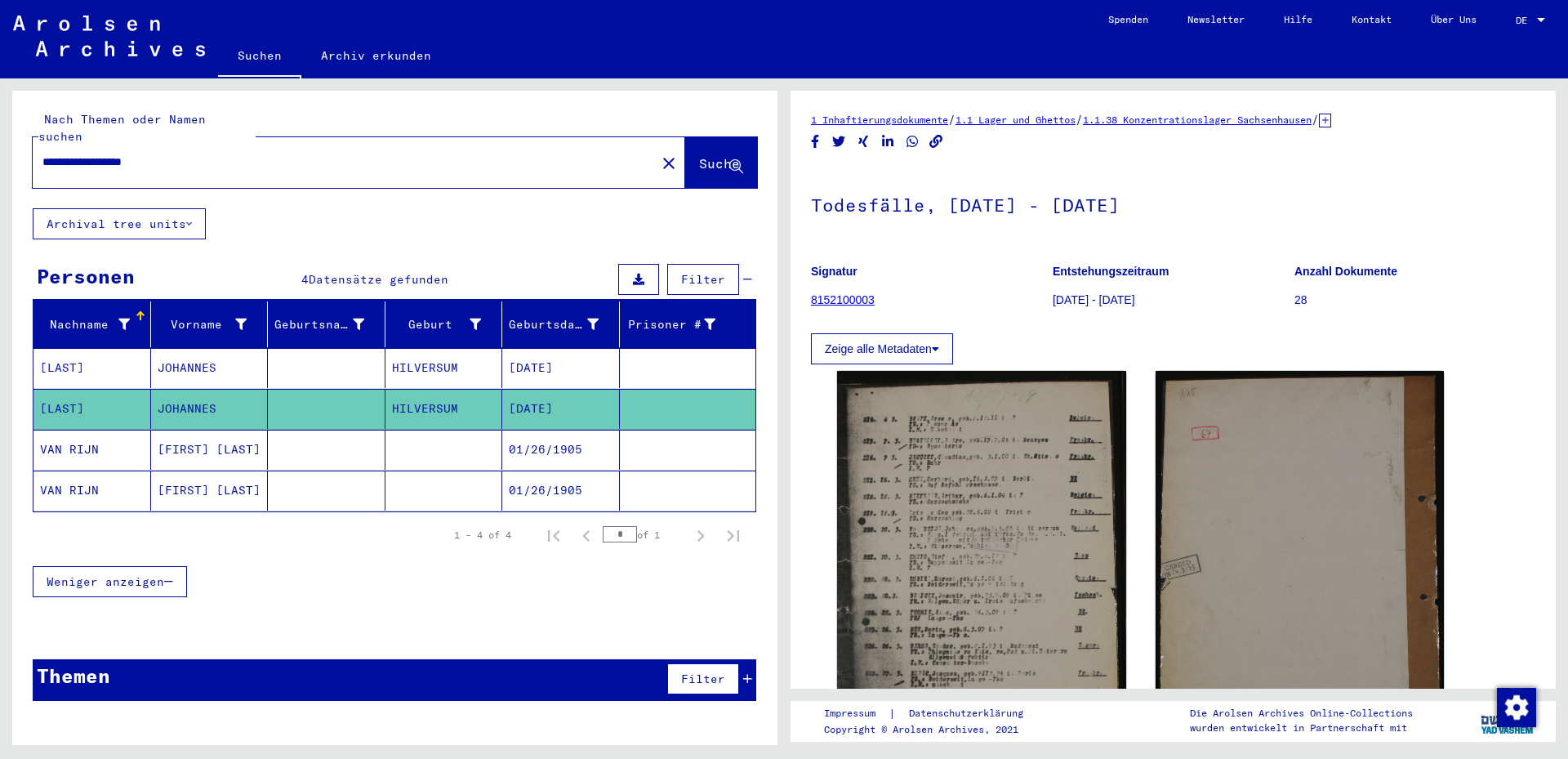 drag, startPoint x: 303, startPoint y: 154, endPoint x: 38, endPoint y: 141, distance: 265.31868 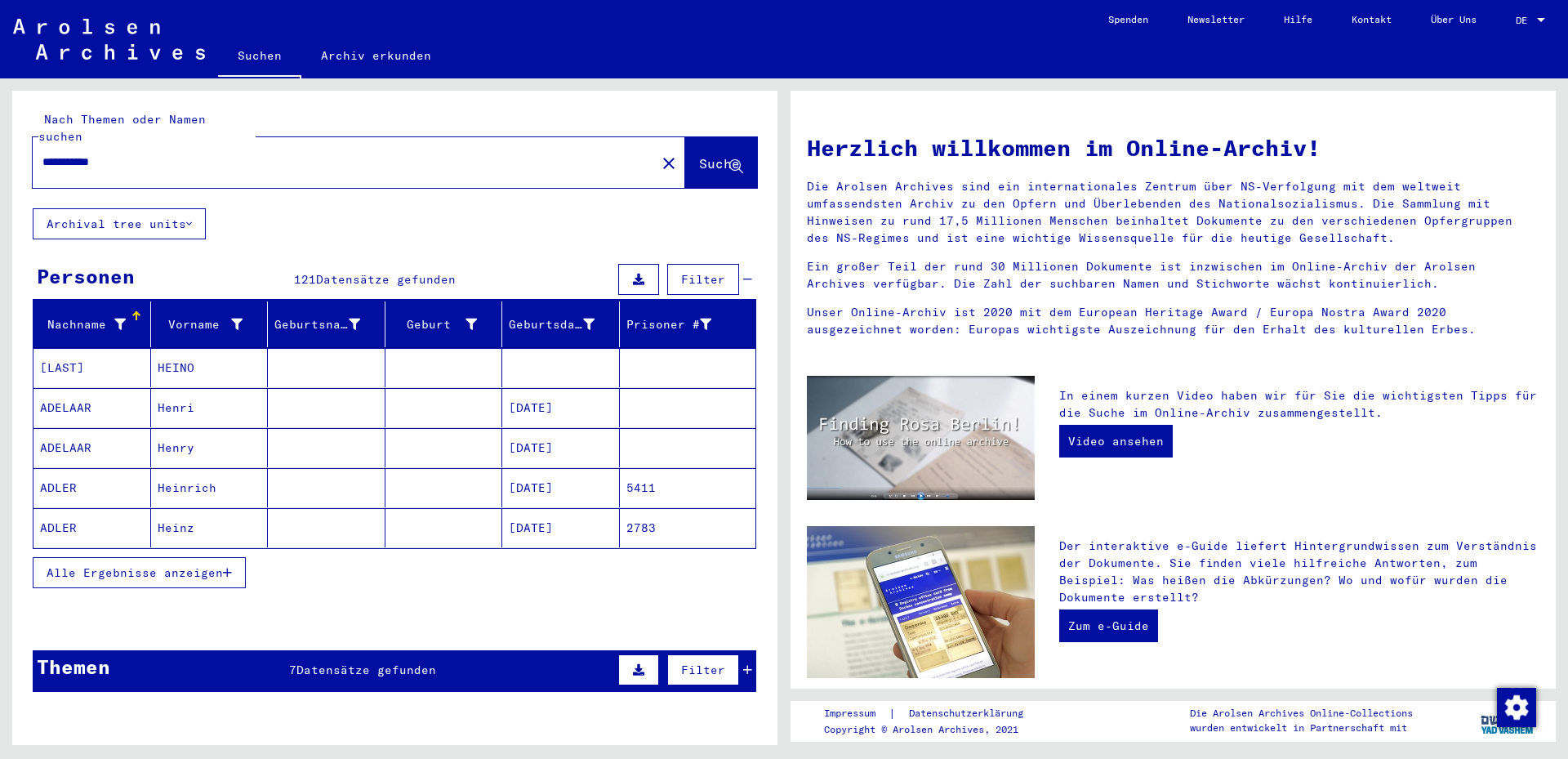 click on "Heinz" 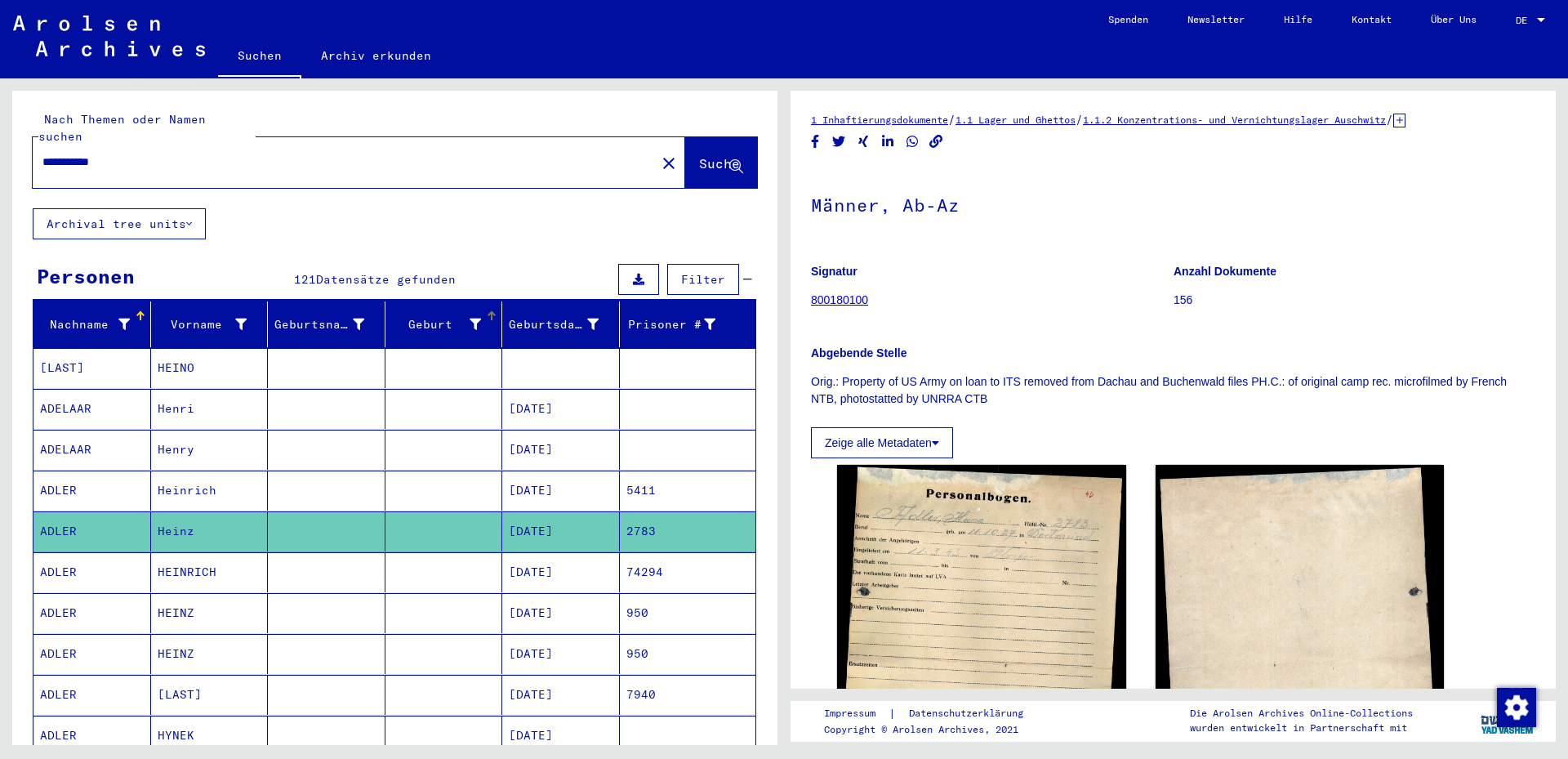scroll, scrollTop: 0, scrollLeft: 0, axis: both 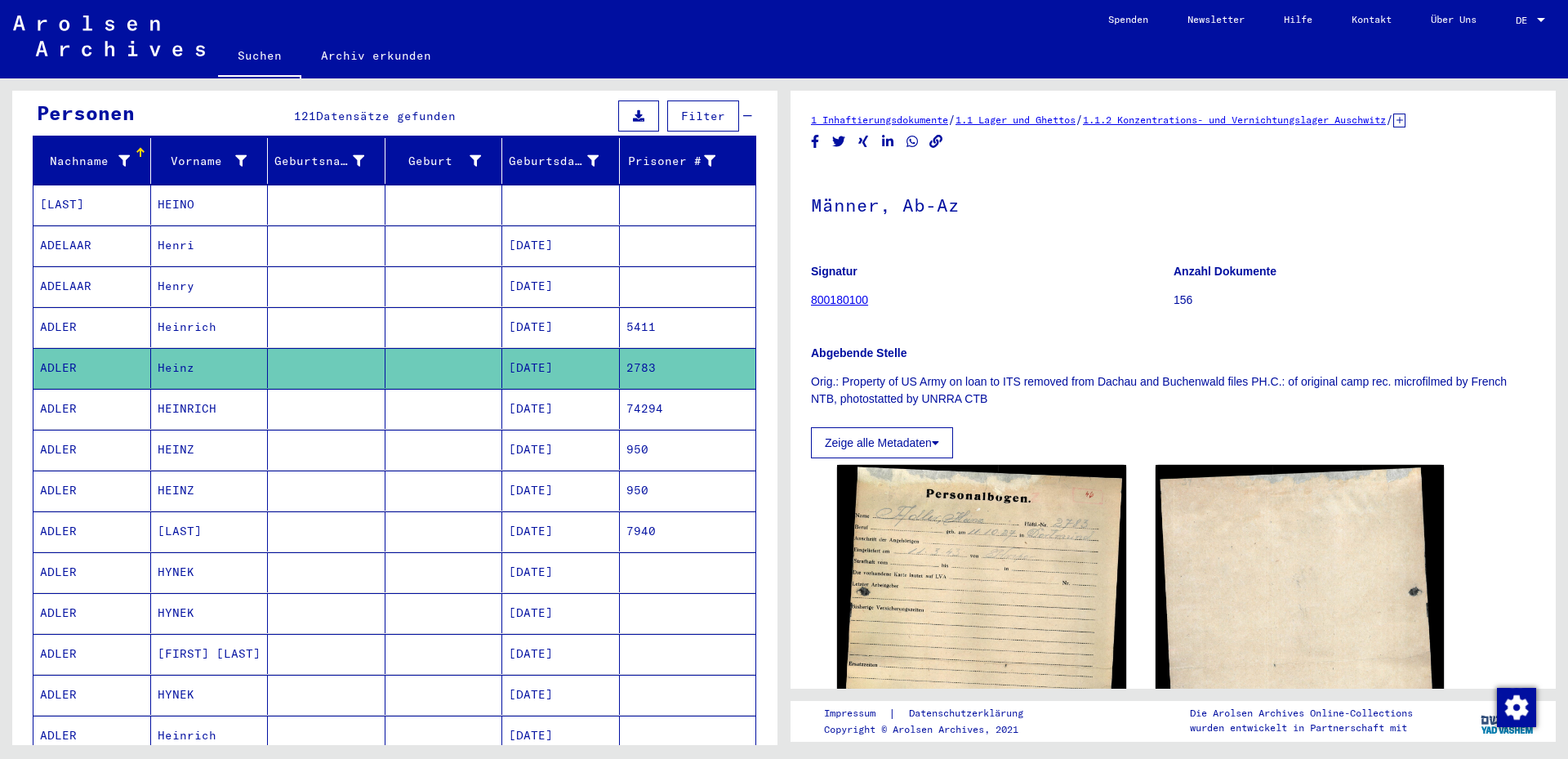 click at bounding box center [444, 490] 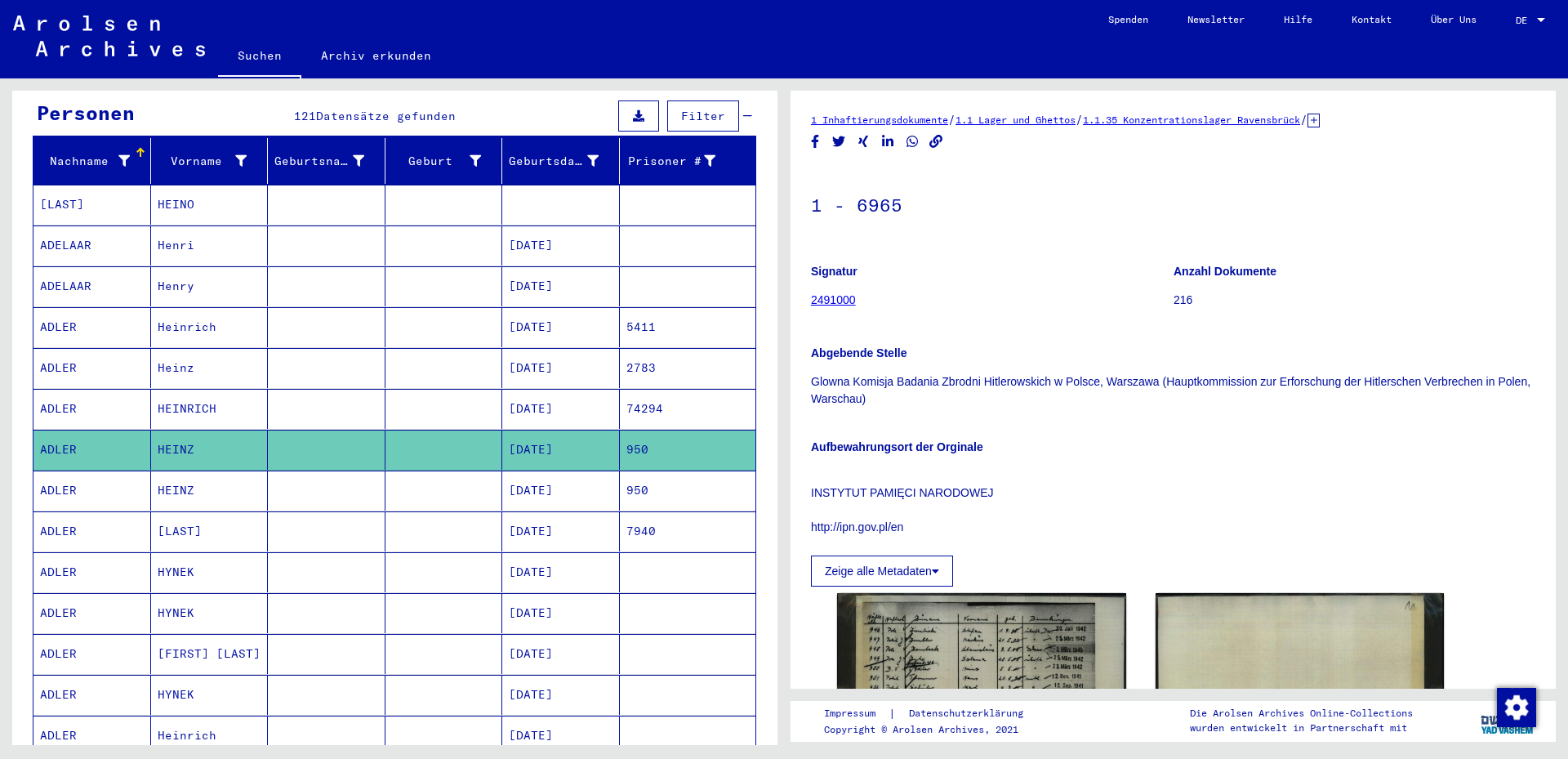 scroll, scrollTop: 0, scrollLeft: 0, axis: both 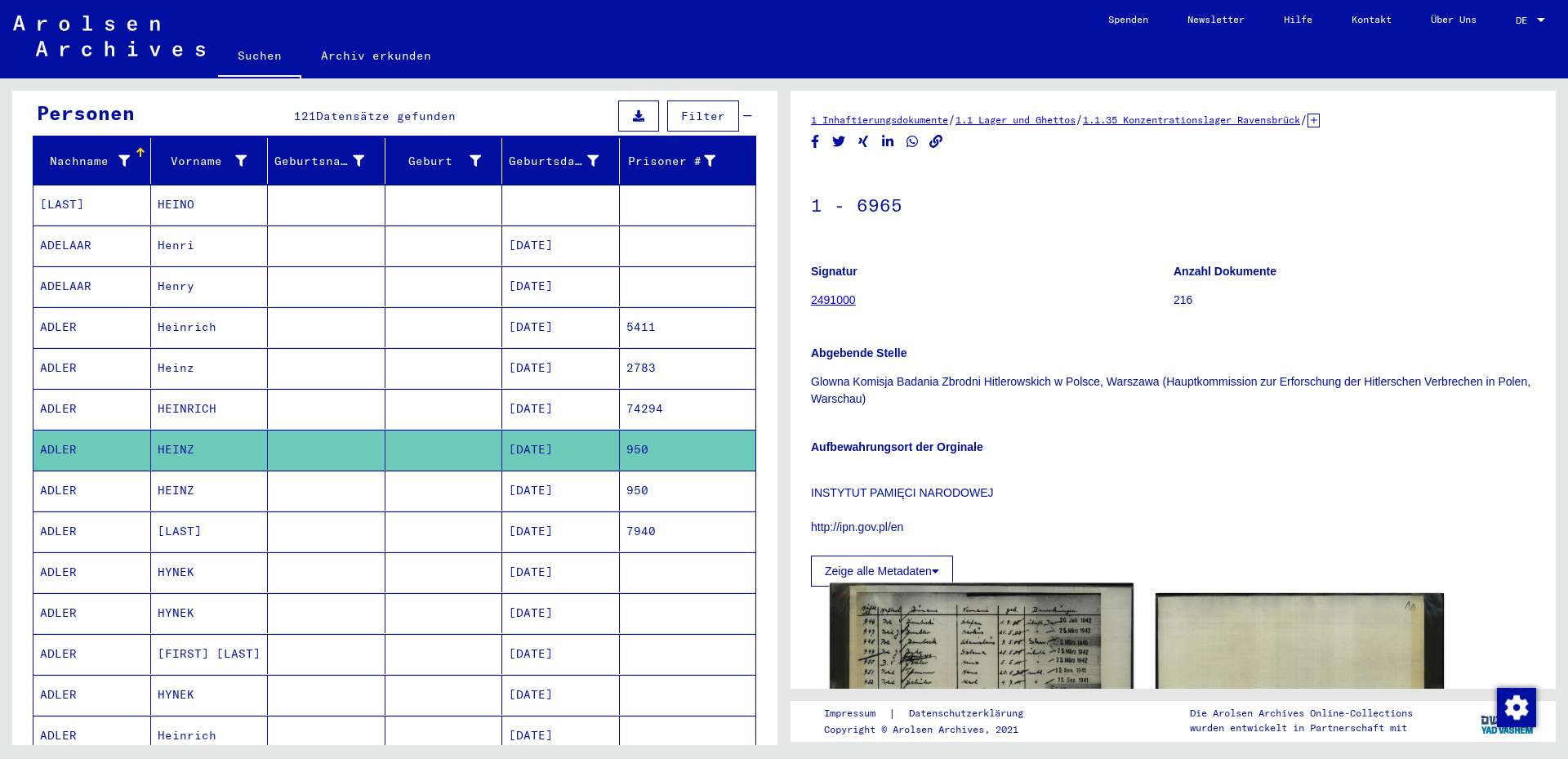 click 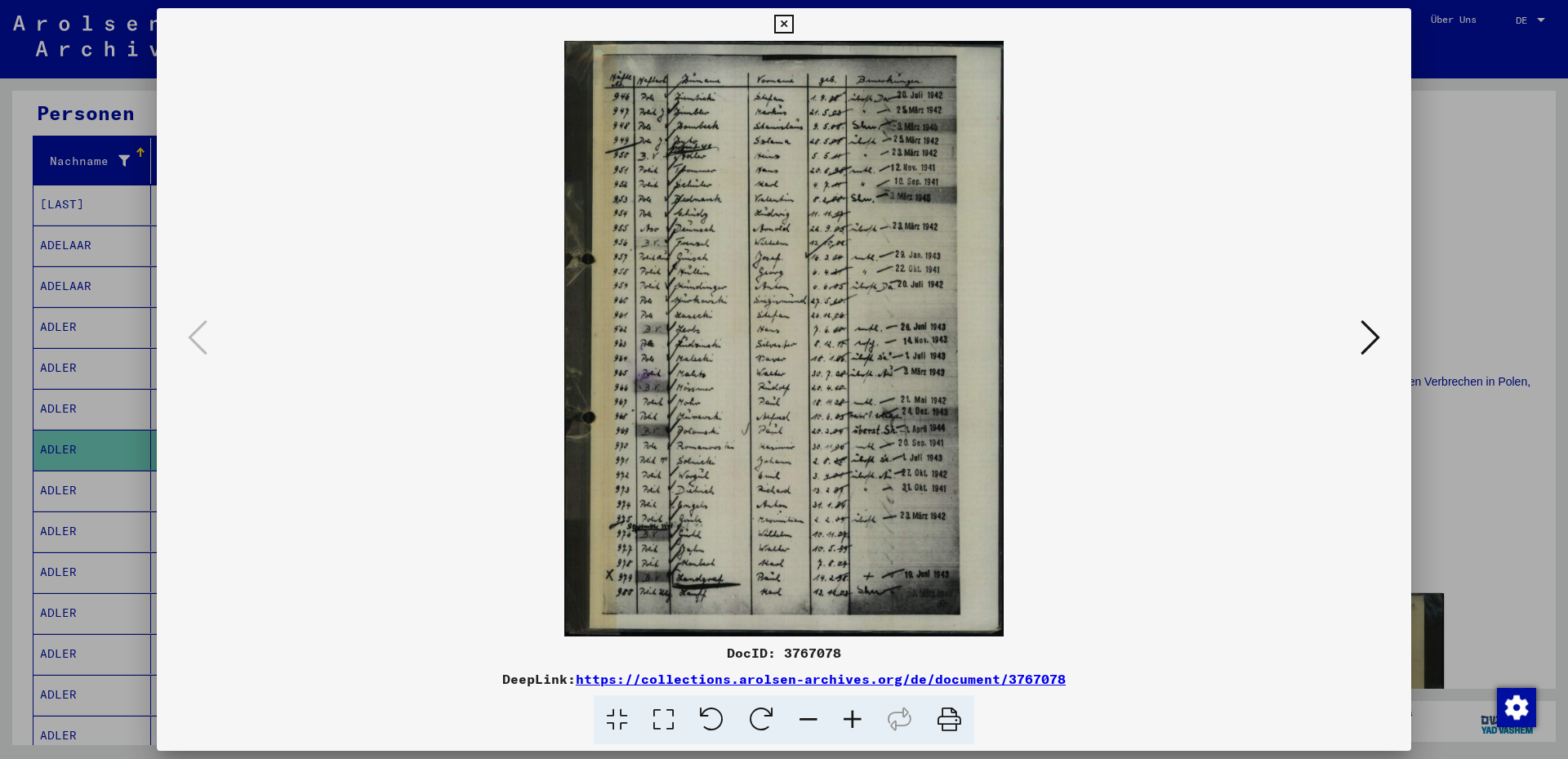 click at bounding box center [663, 720] 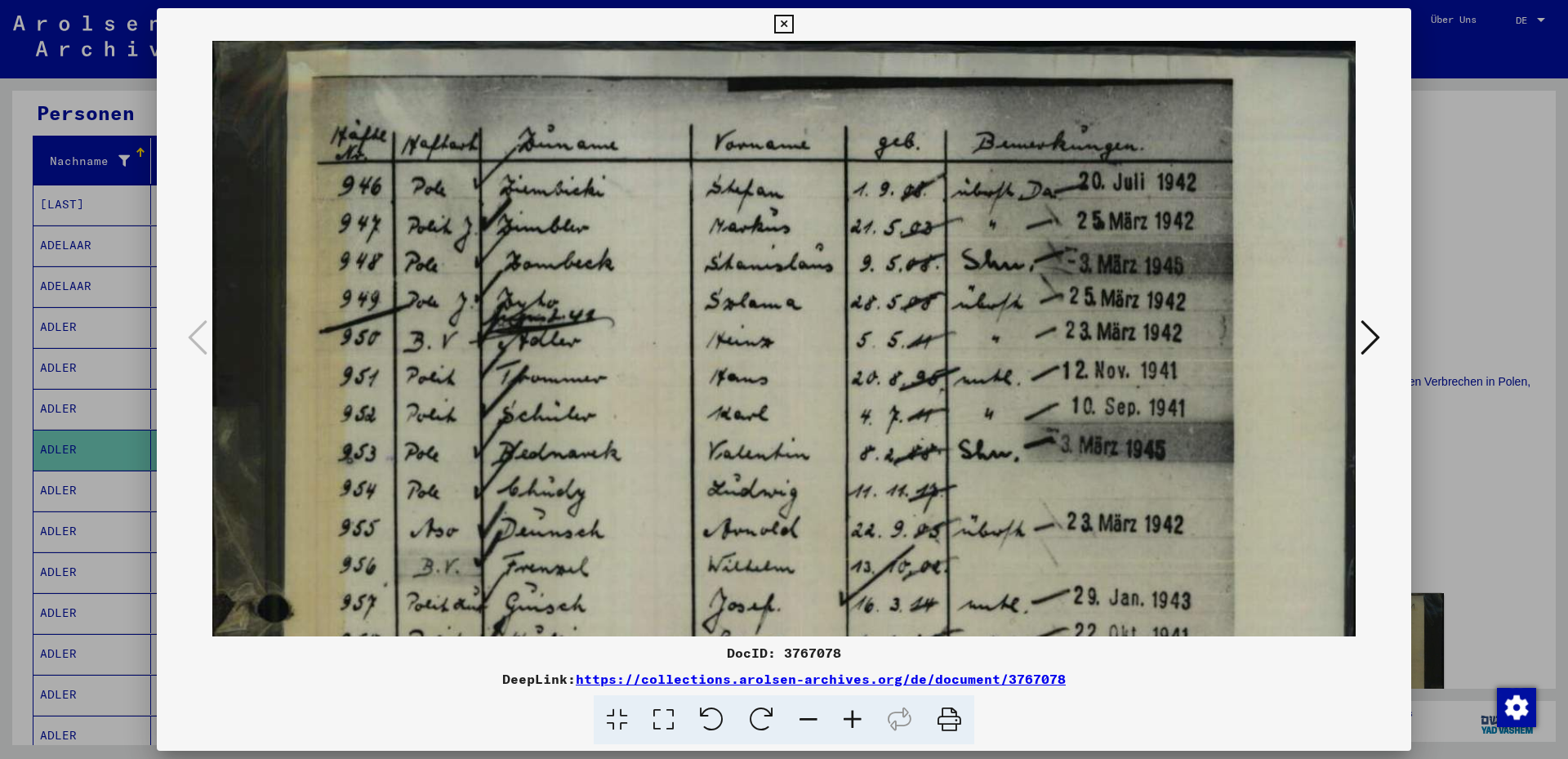 click at bounding box center (783, 25) 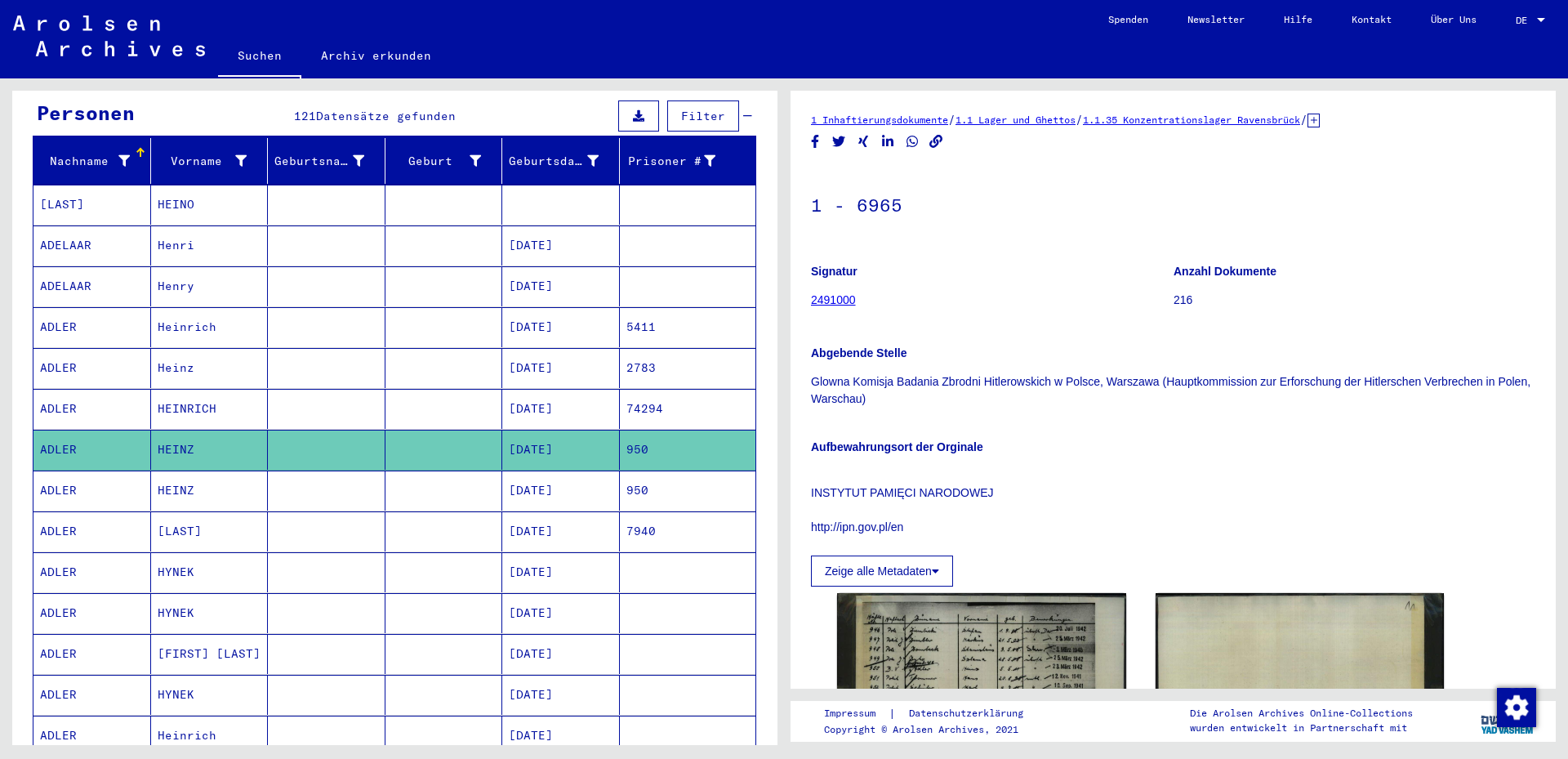 scroll, scrollTop: 245, scrollLeft: 0, axis: vertical 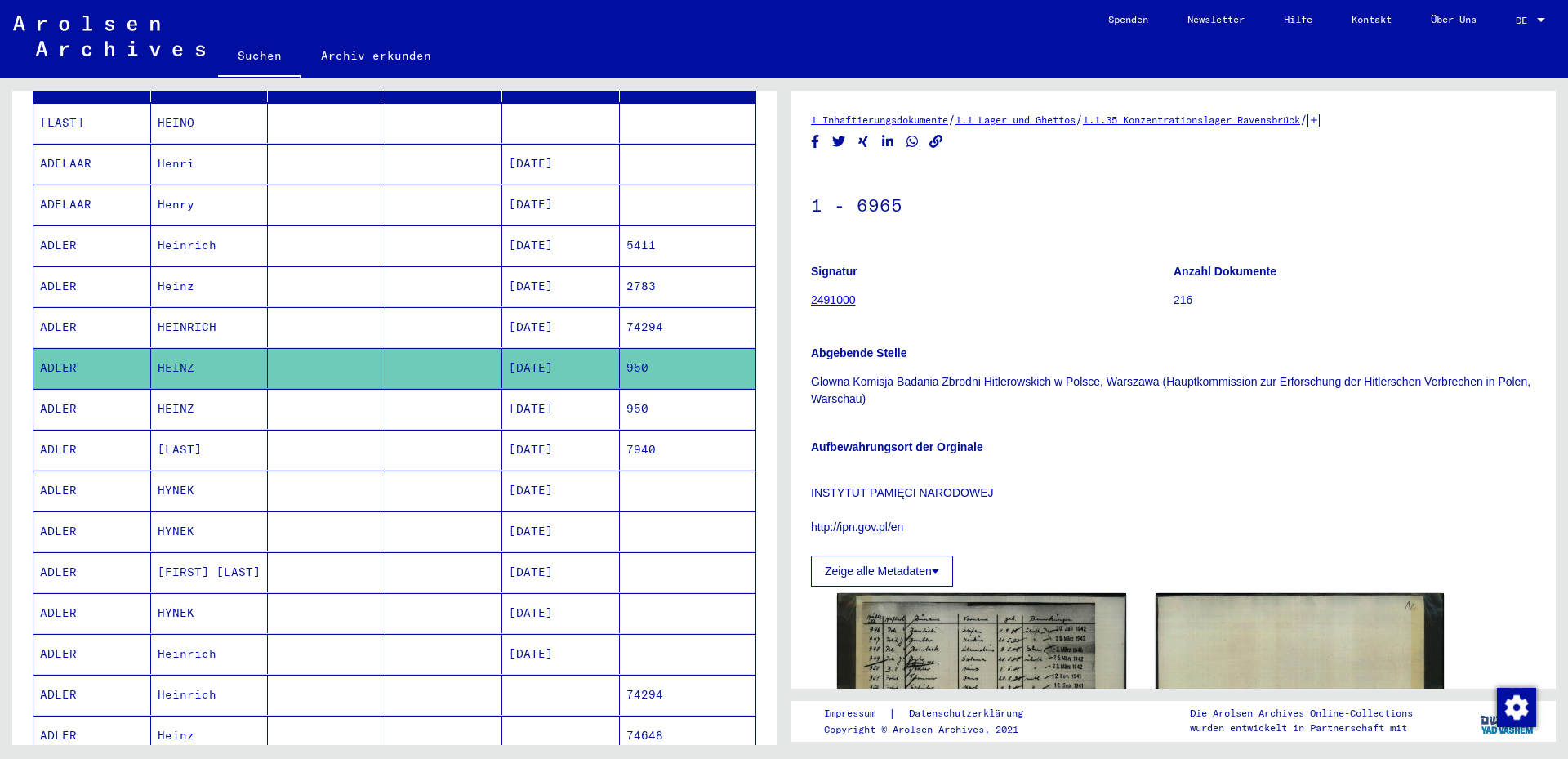click on "05/05/1911" at bounding box center [561, 490] 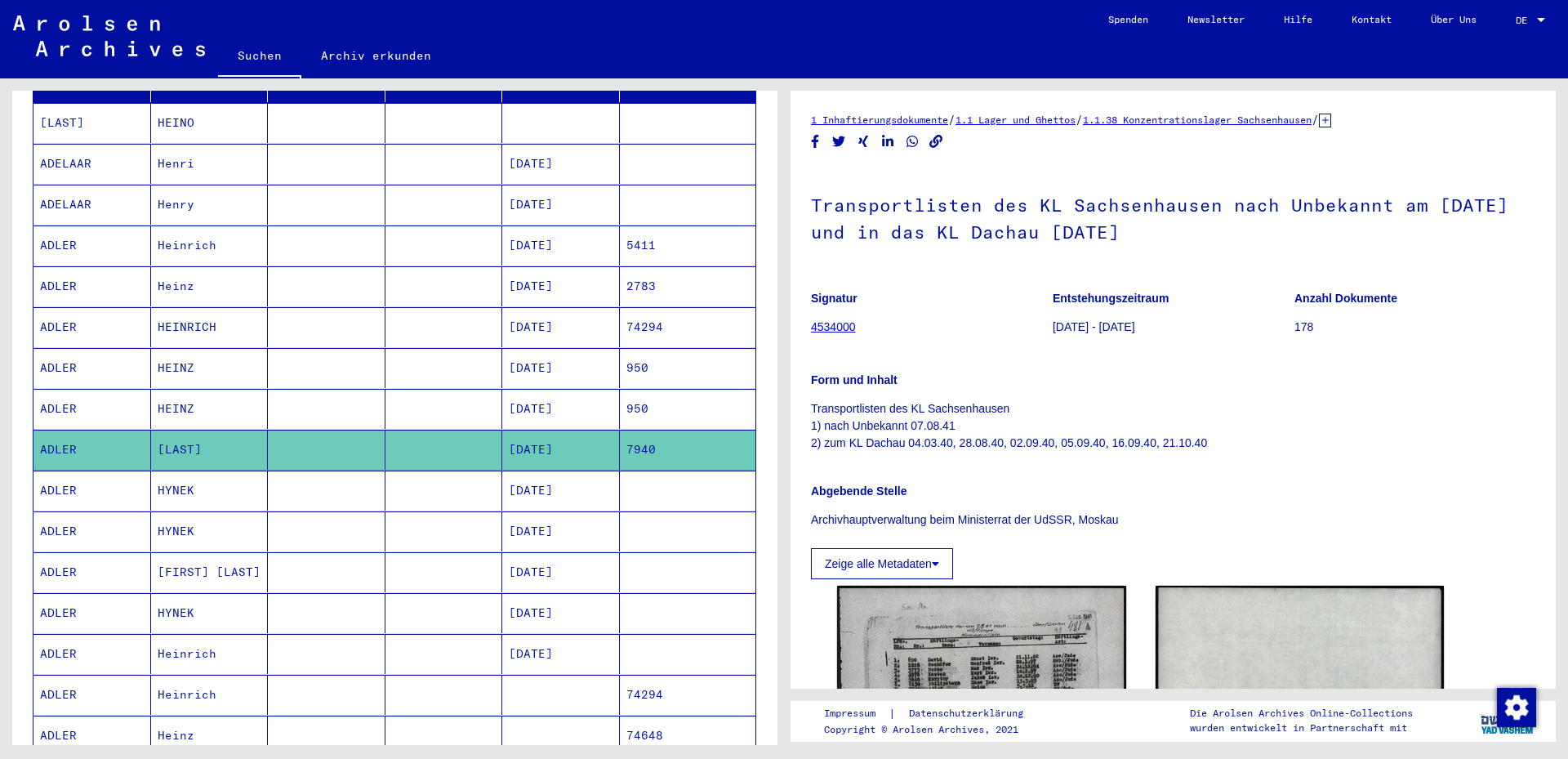 scroll, scrollTop: 0, scrollLeft: 0, axis: both 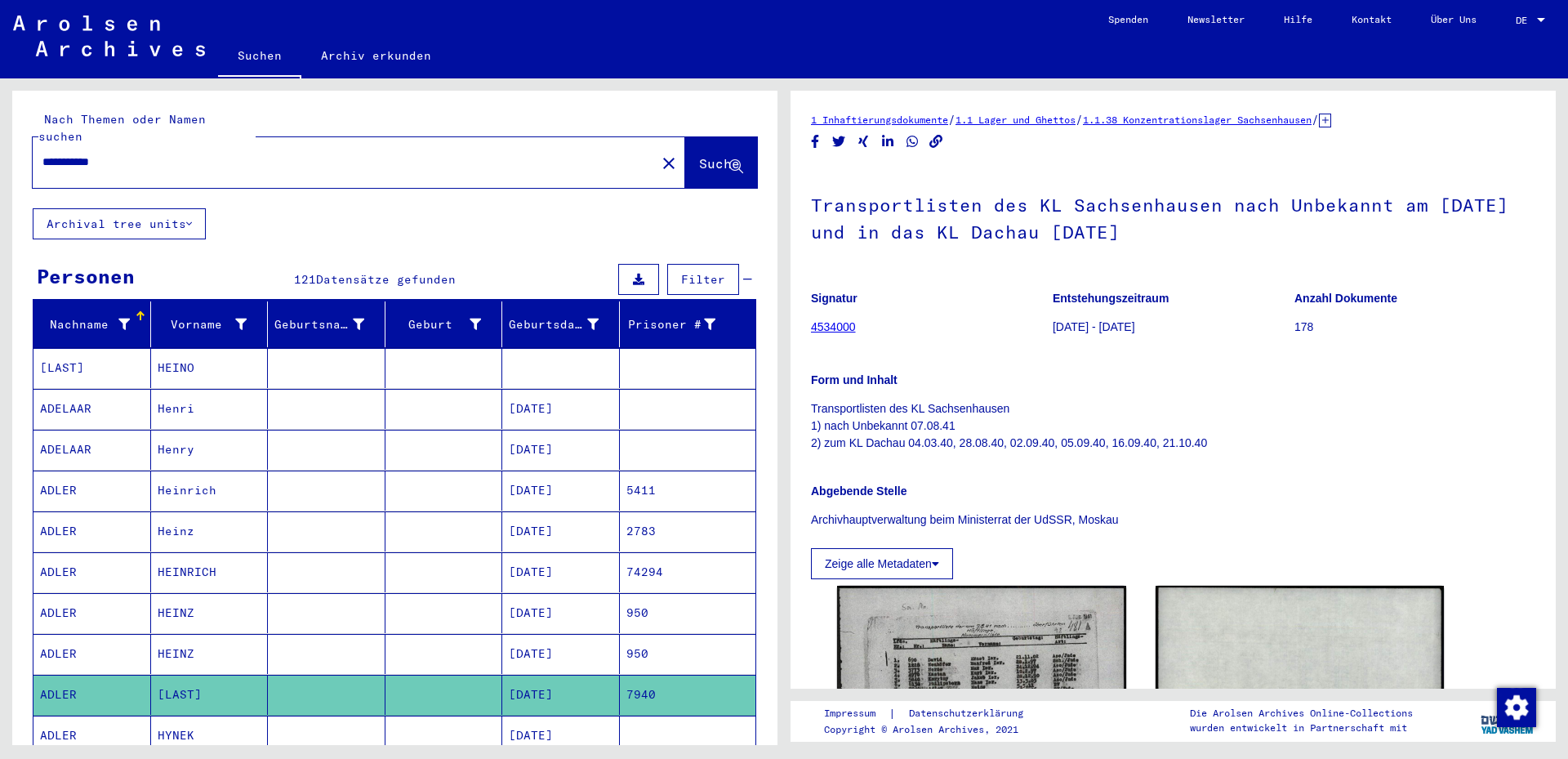 drag, startPoint x: 154, startPoint y: 147, endPoint x: 29, endPoint y: 127, distance: 126.58989 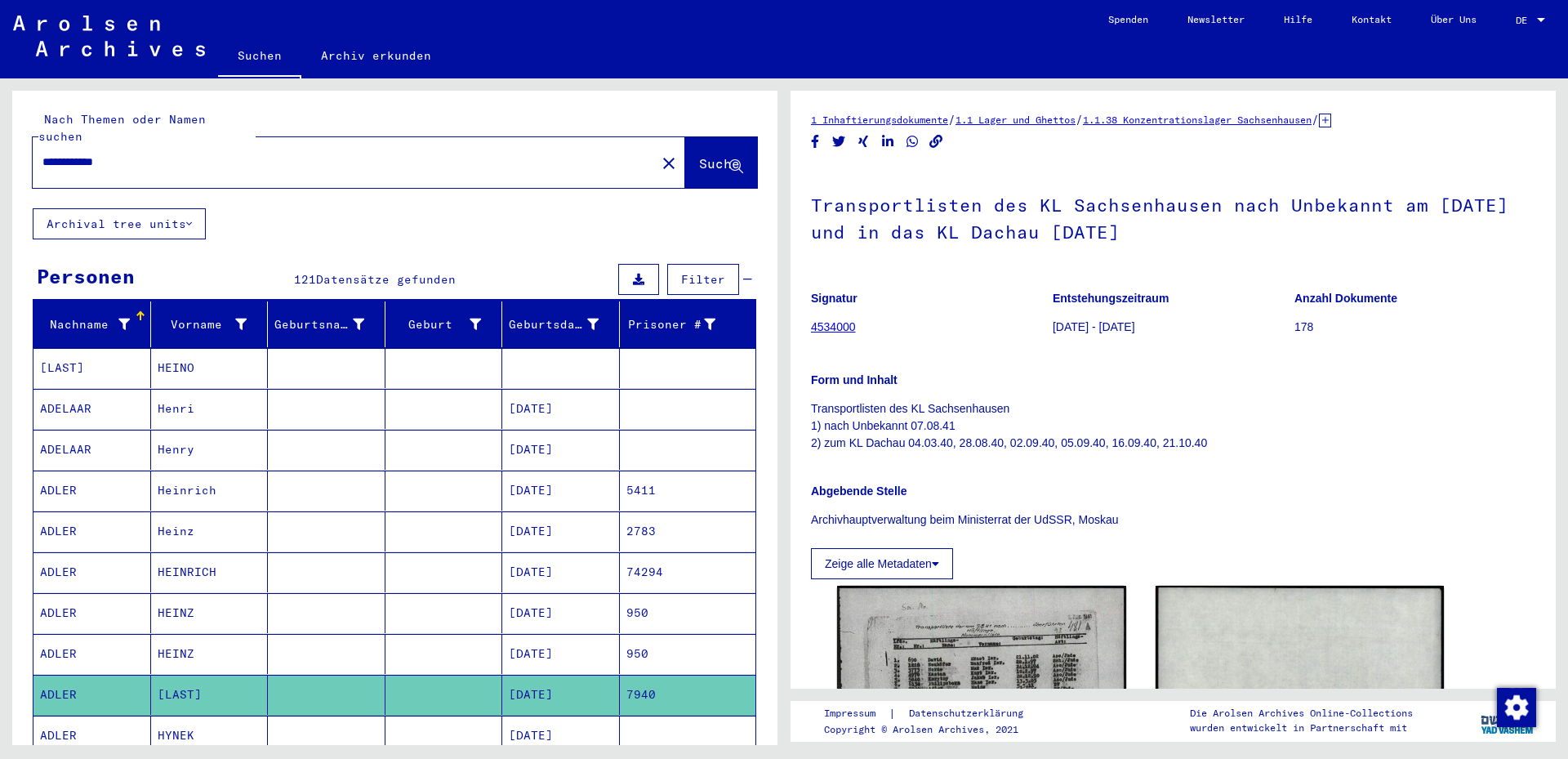 type on "**********" 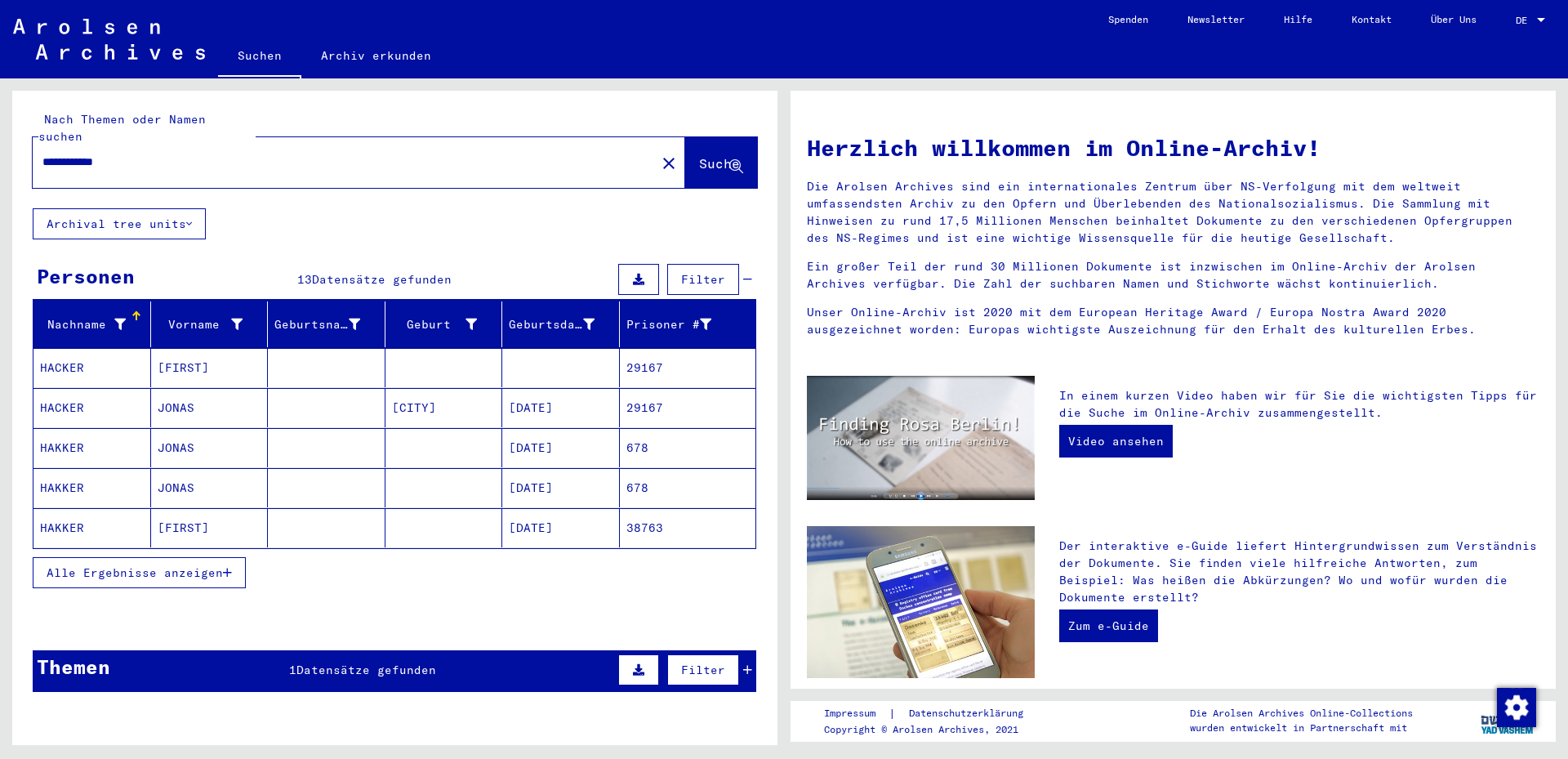 click 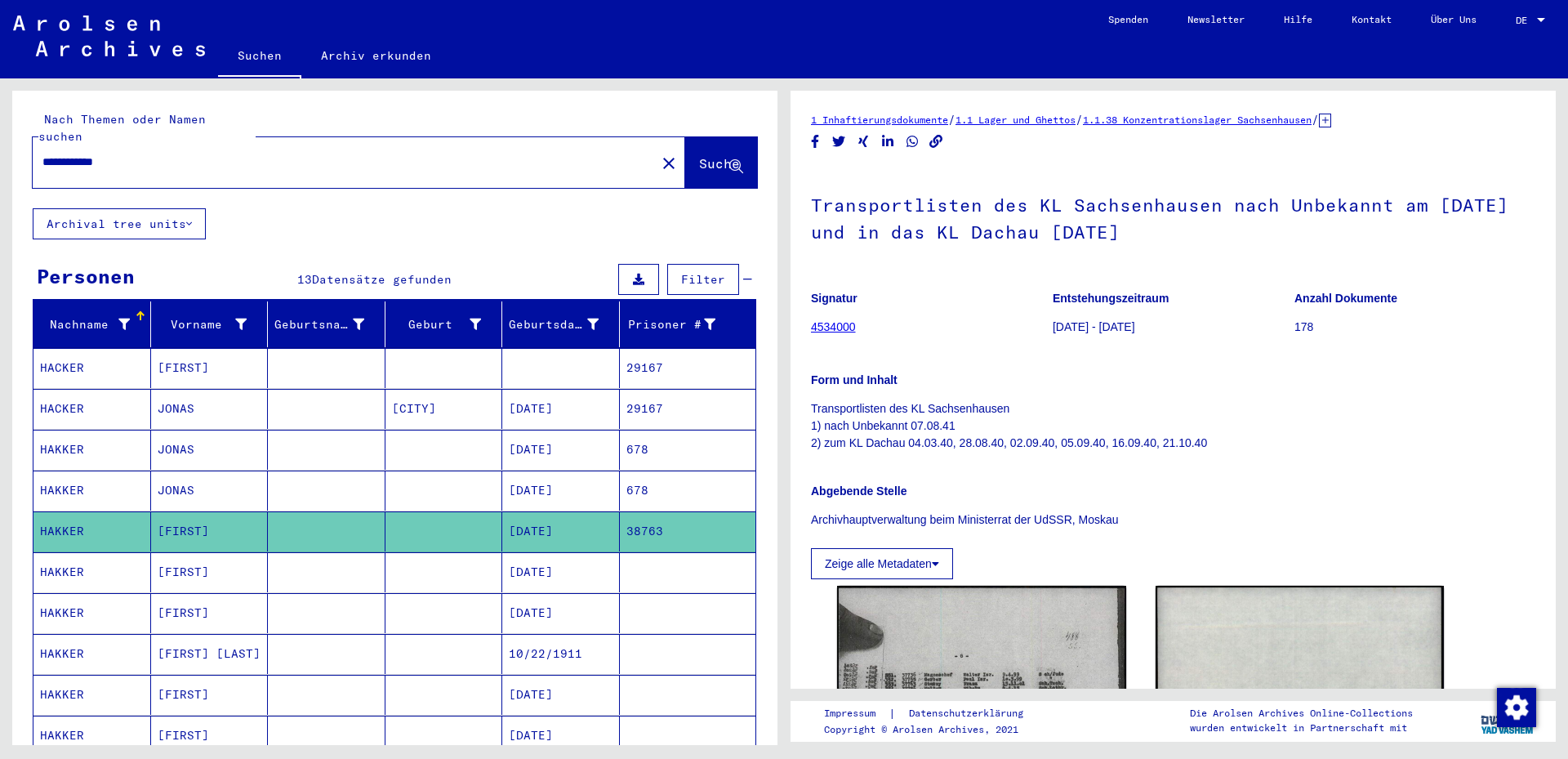 scroll, scrollTop: 0, scrollLeft: 0, axis: both 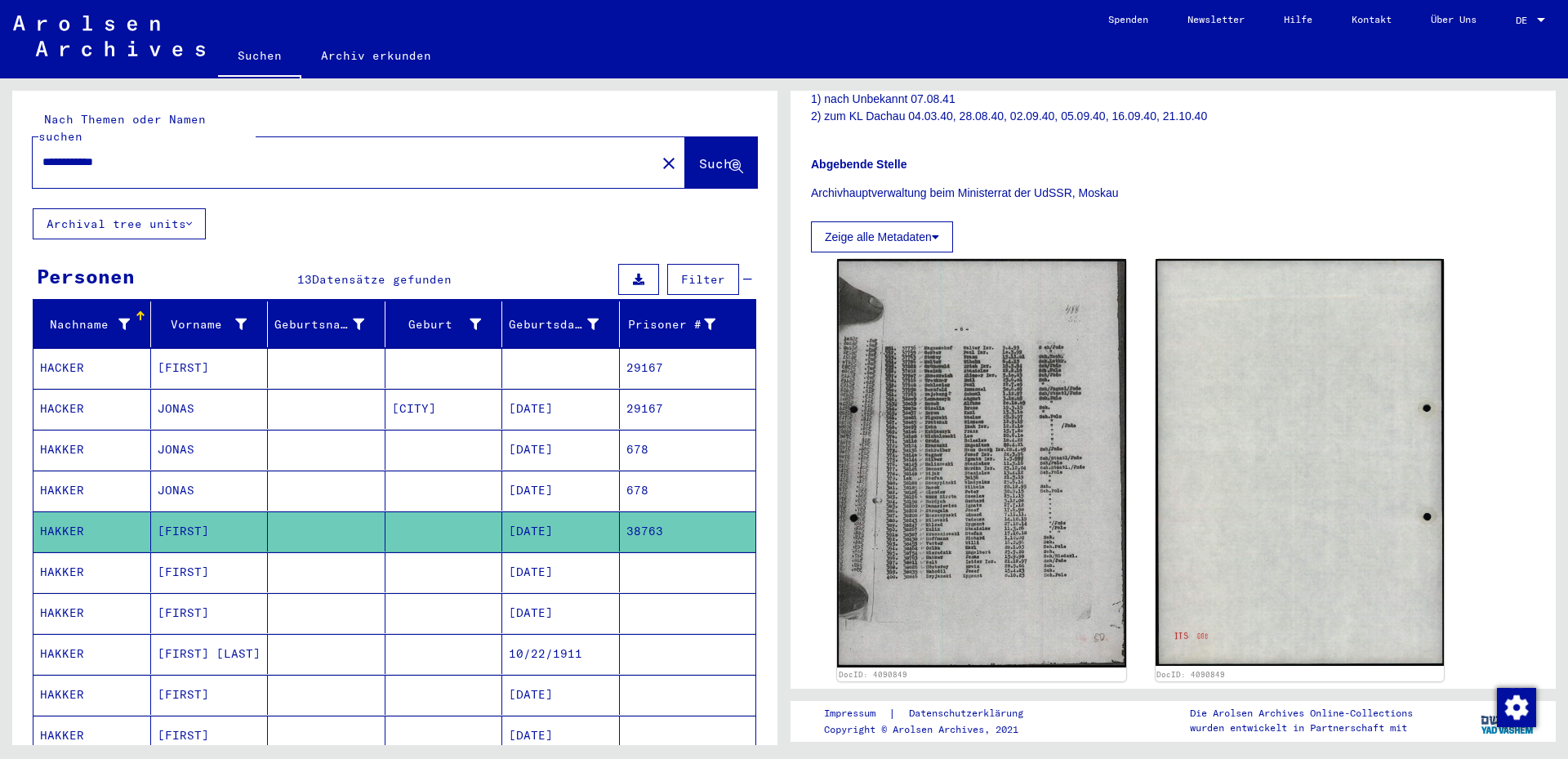 click at bounding box center [444, 490] 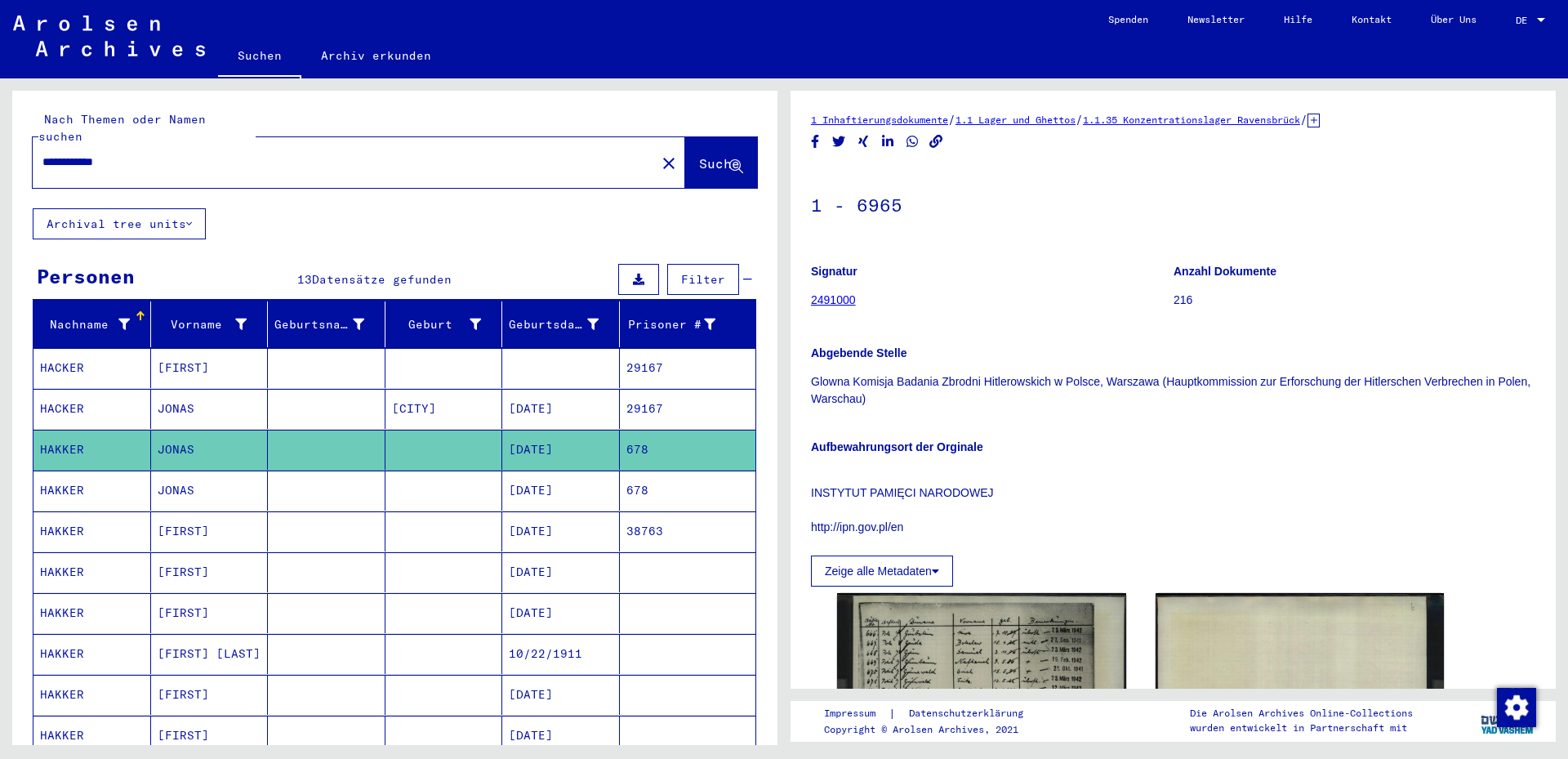 scroll, scrollTop: 0, scrollLeft: 0, axis: both 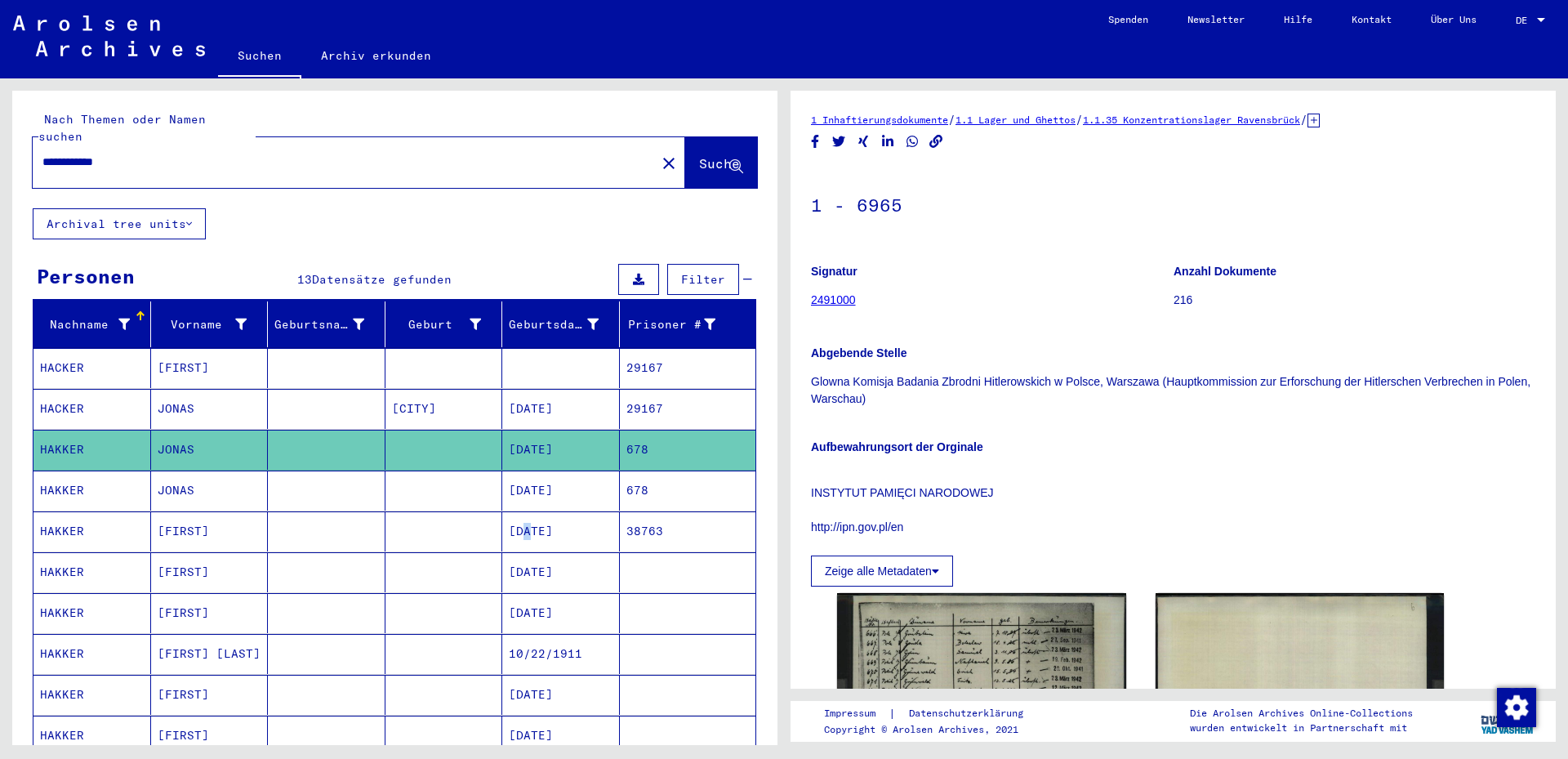 click on "09/15/1898" at bounding box center (561, 572) 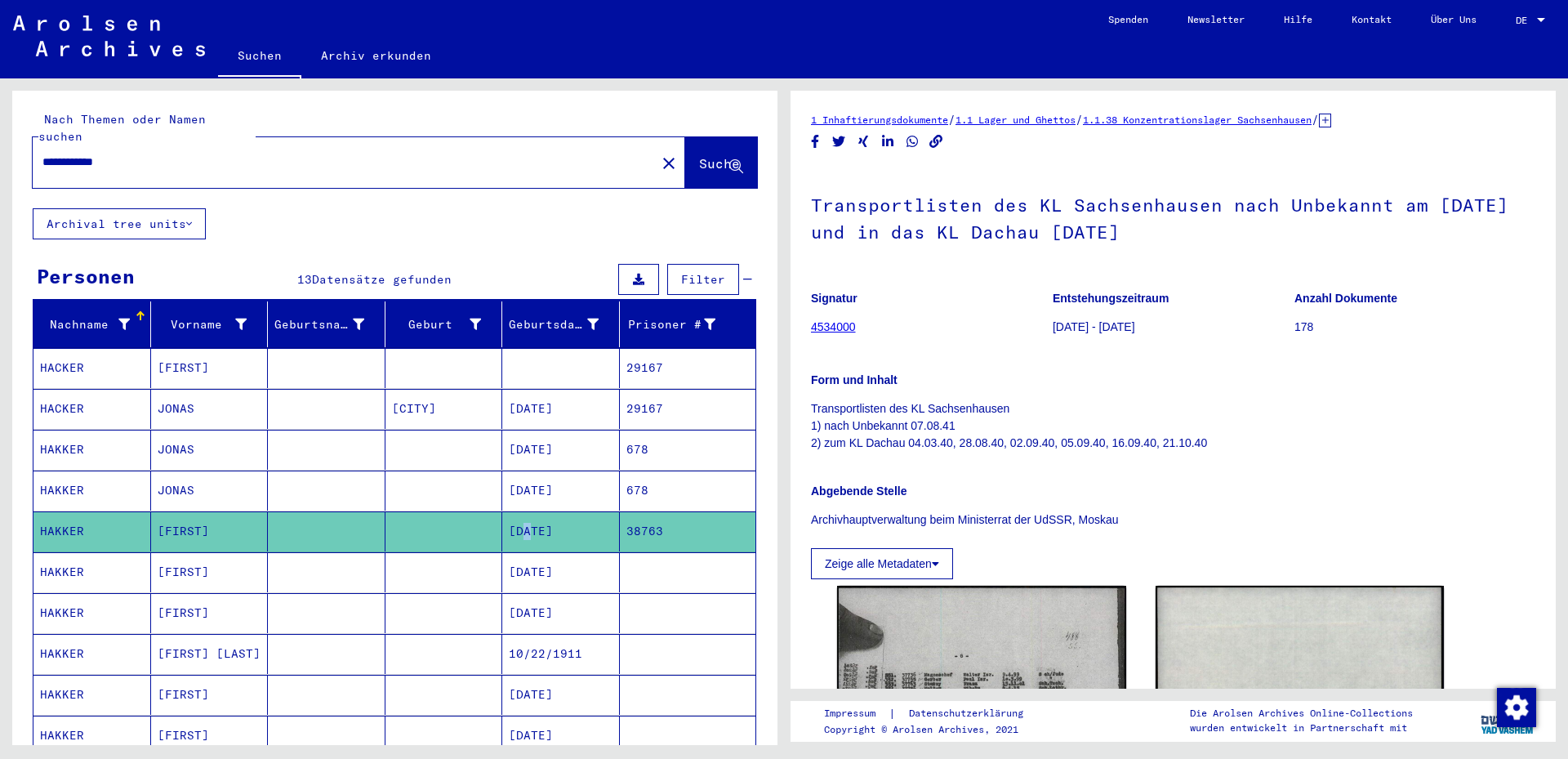scroll, scrollTop: 0, scrollLeft: 0, axis: both 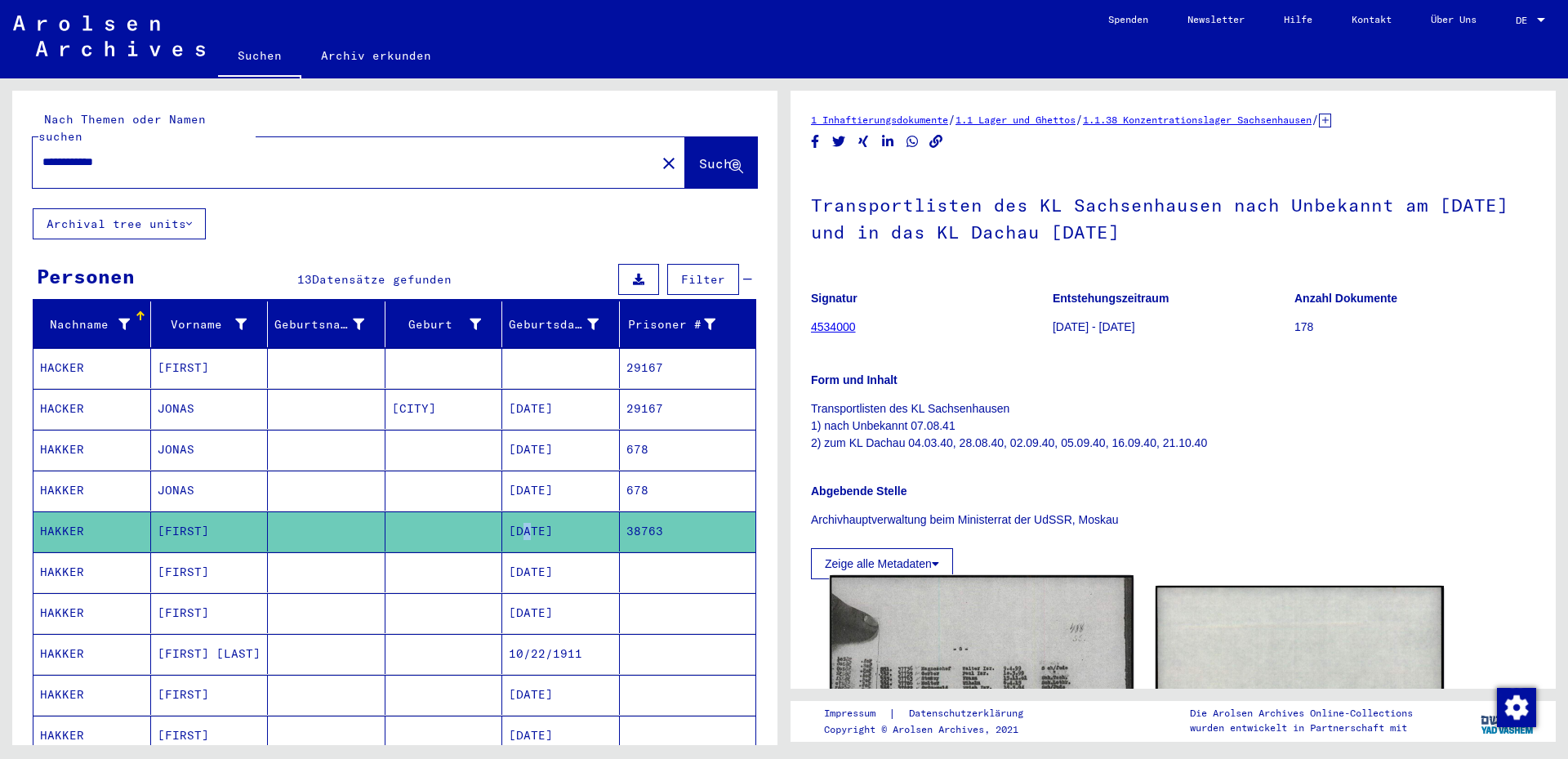 click 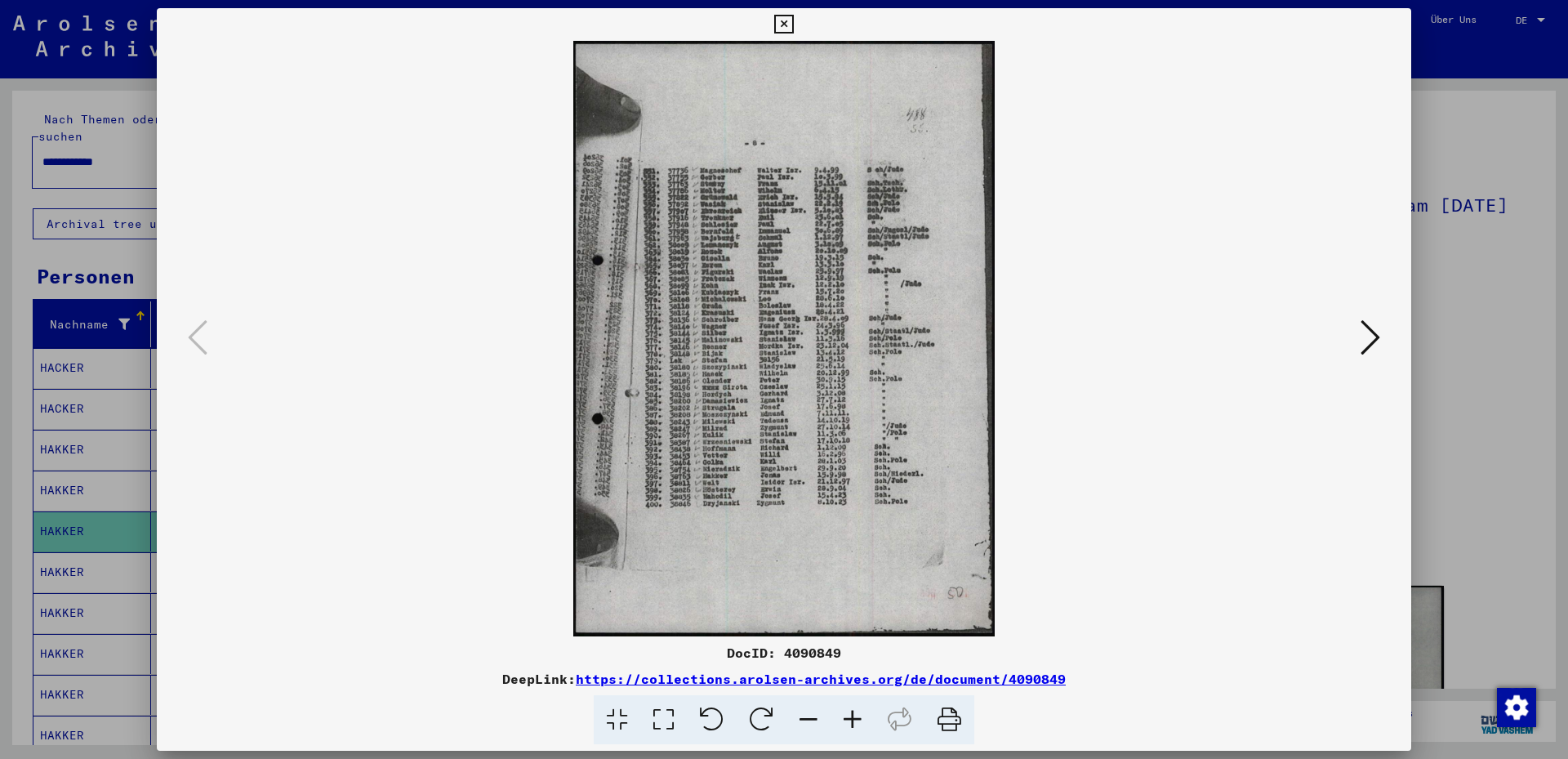 click at bounding box center (663, 720) 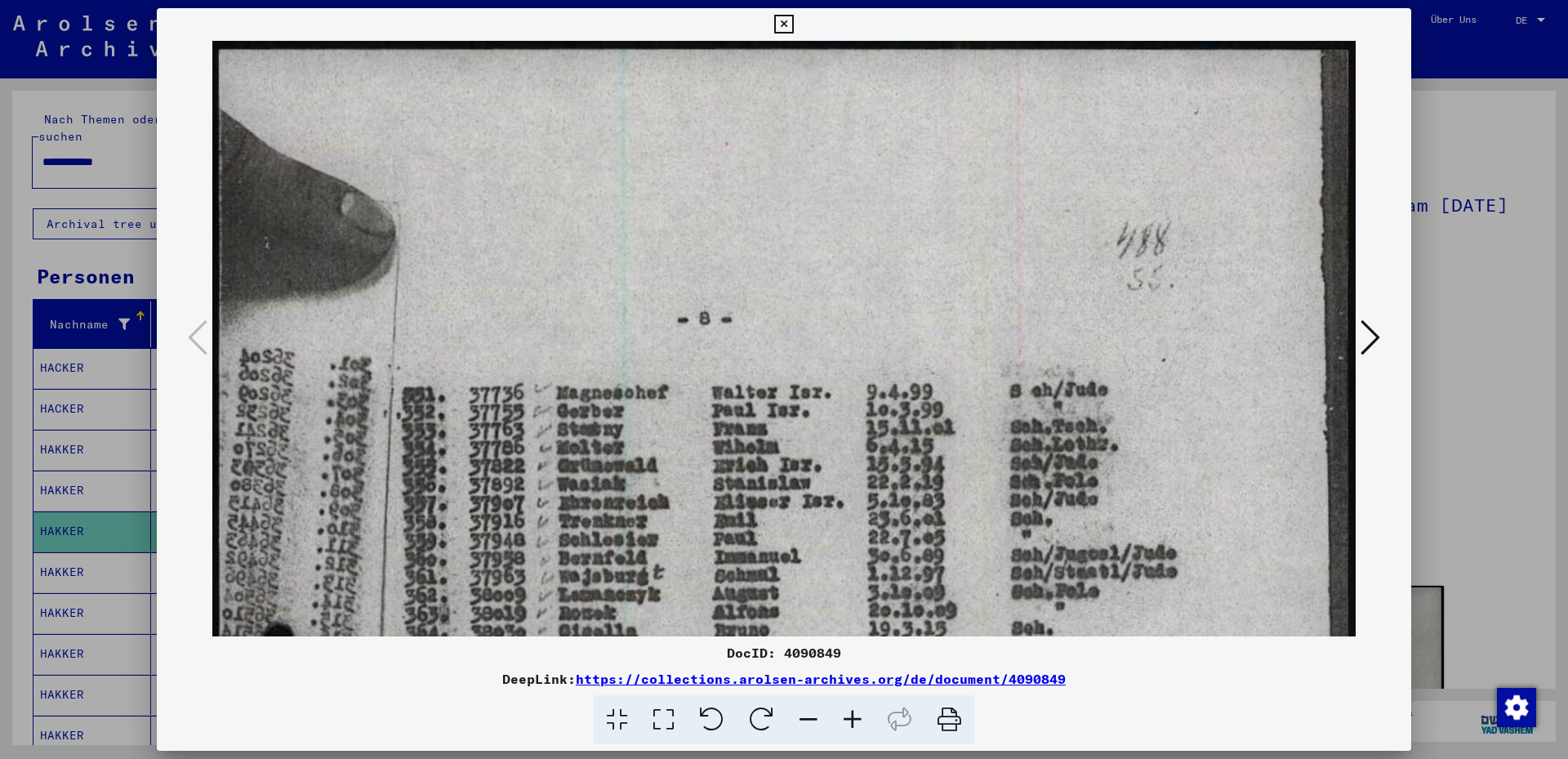 click on "DocID: 4090849" at bounding box center [784, 653] 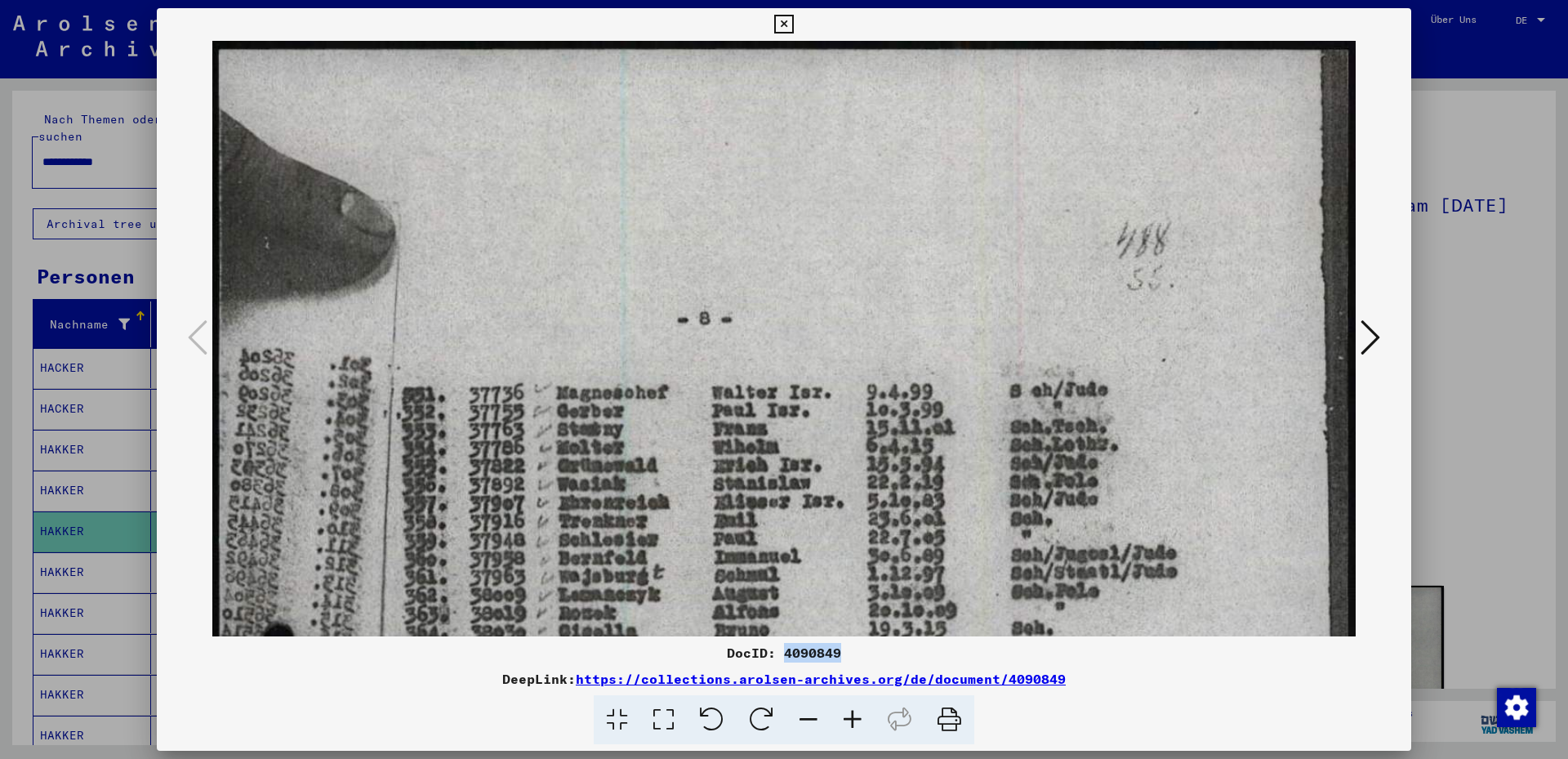 click on "DocID: 4090849" at bounding box center [784, 653] 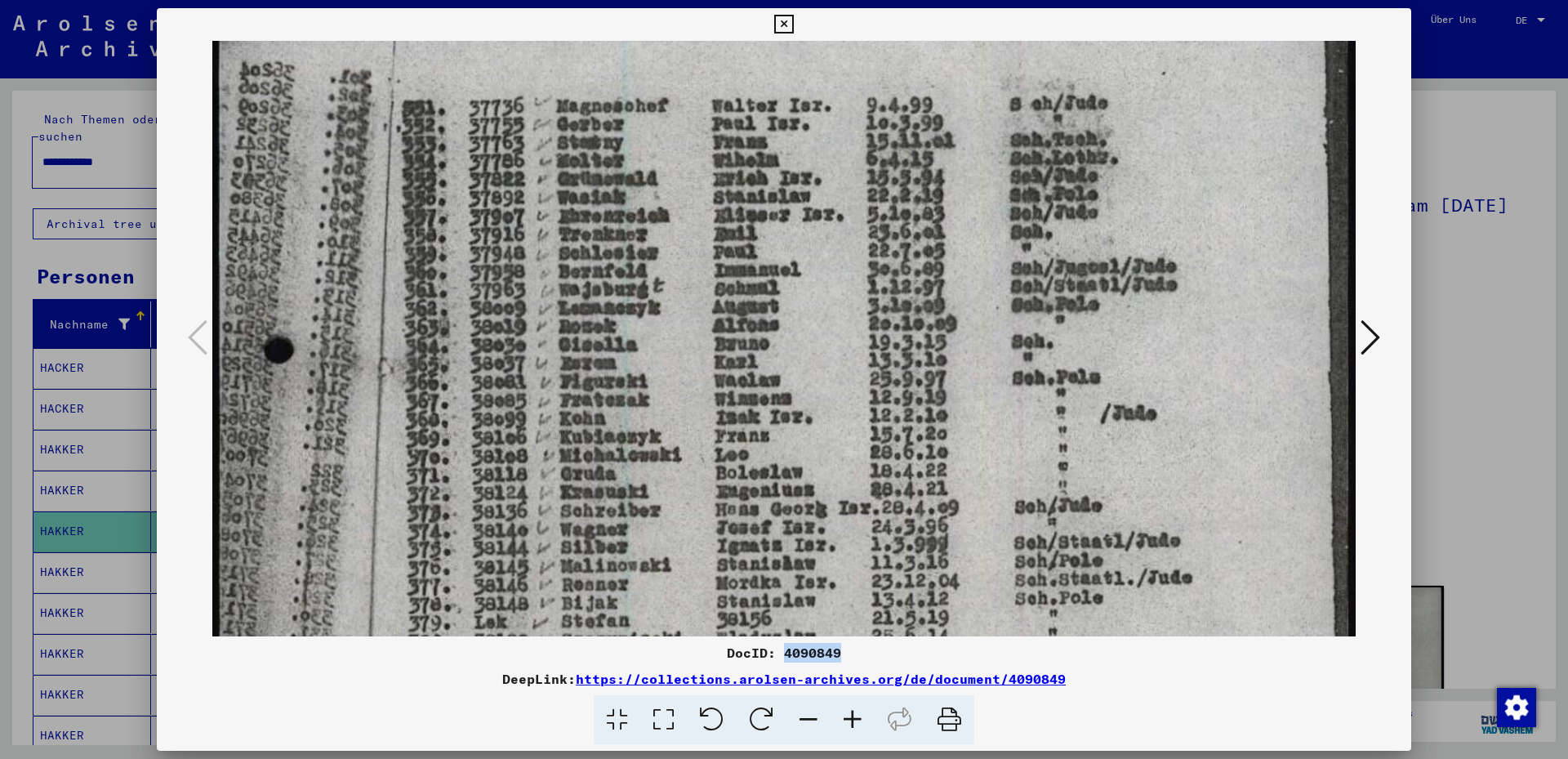 drag, startPoint x: 817, startPoint y: 546, endPoint x: 810, endPoint y: 240, distance: 306.08005 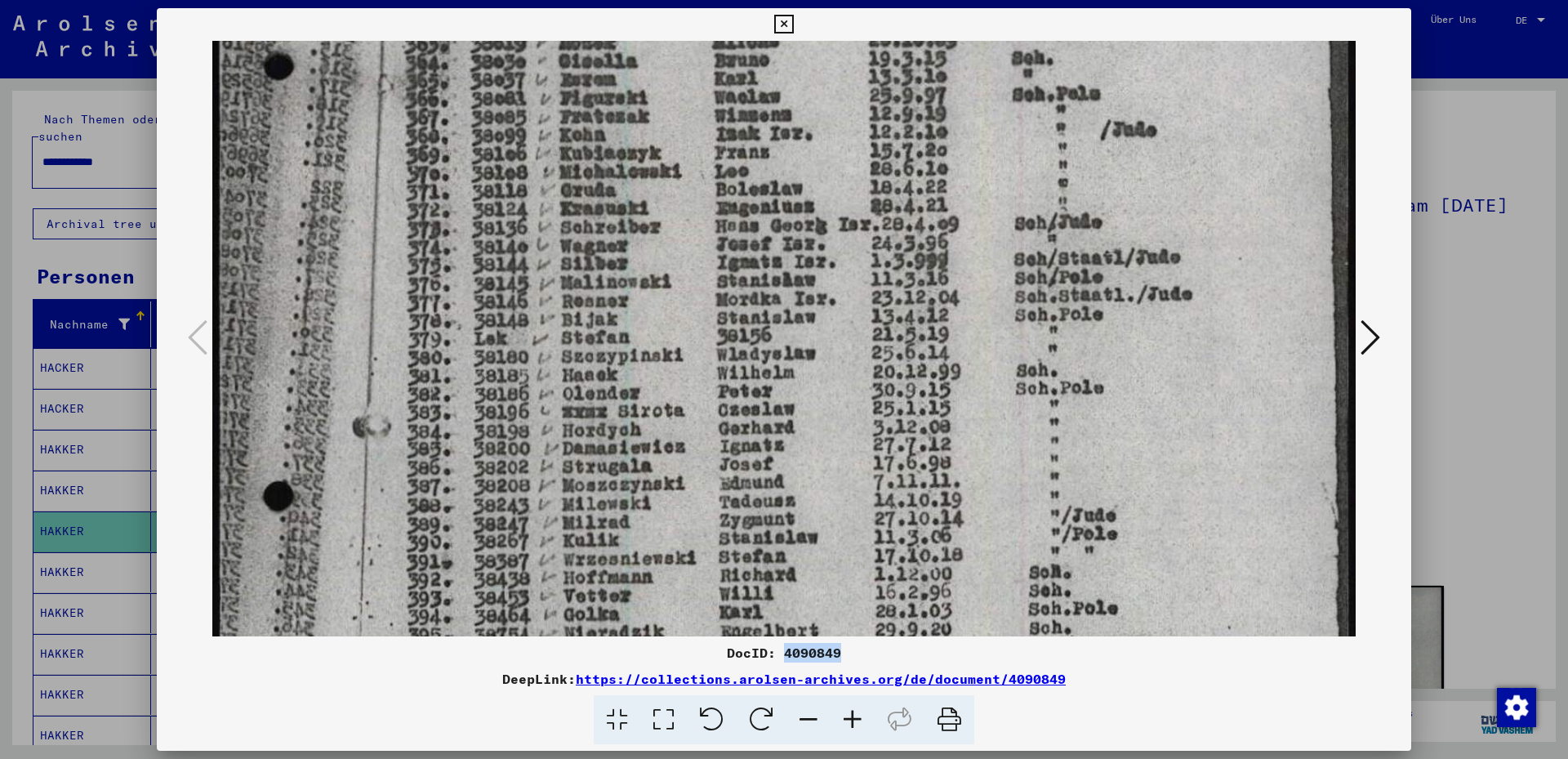drag, startPoint x: 717, startPoint y: 552, endPoint x: 722, endPoint y: 287, distance: 265.0472 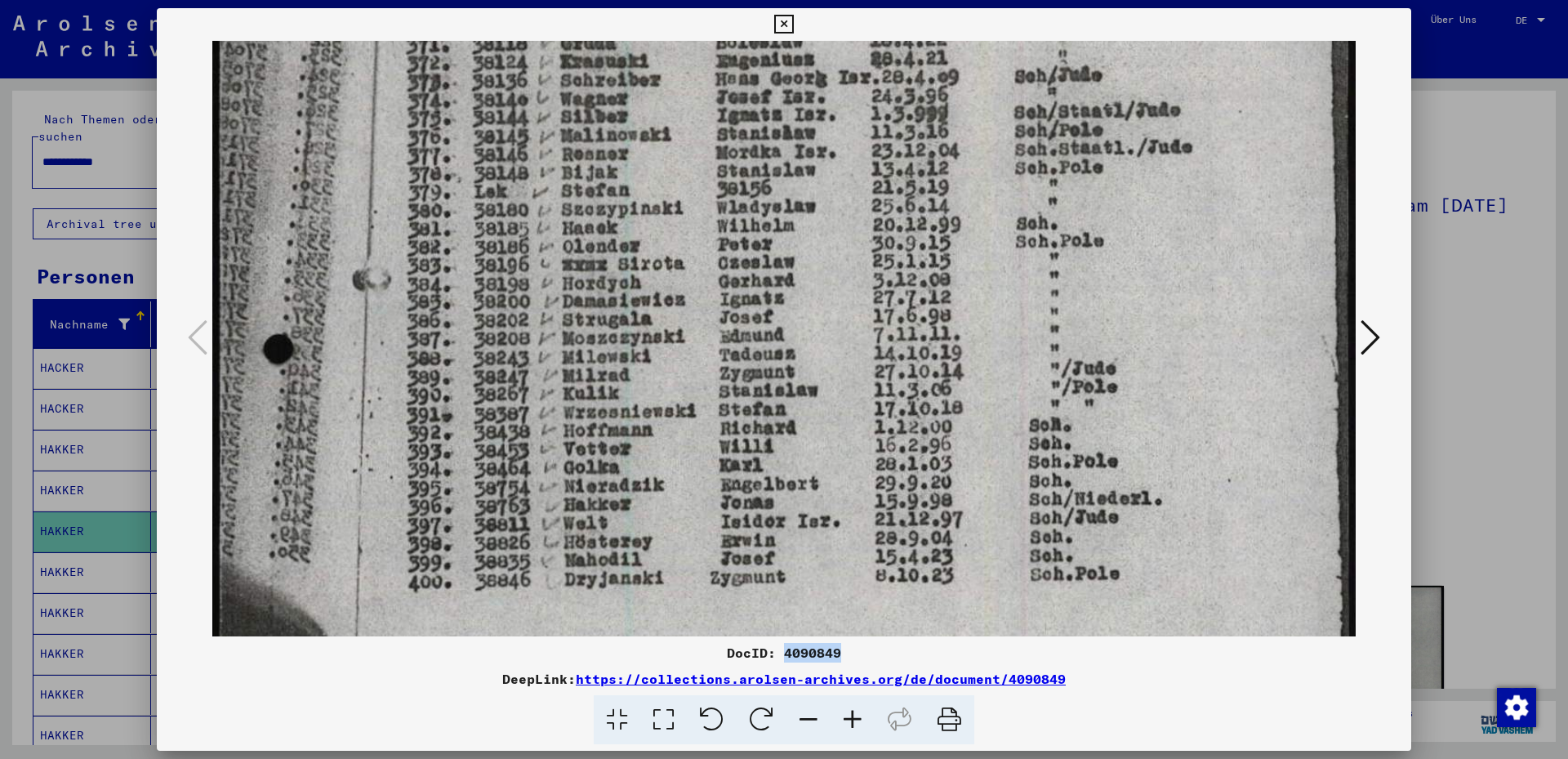 scroll, scrollTop: 765, scrollLeft: 0, axis: vertical 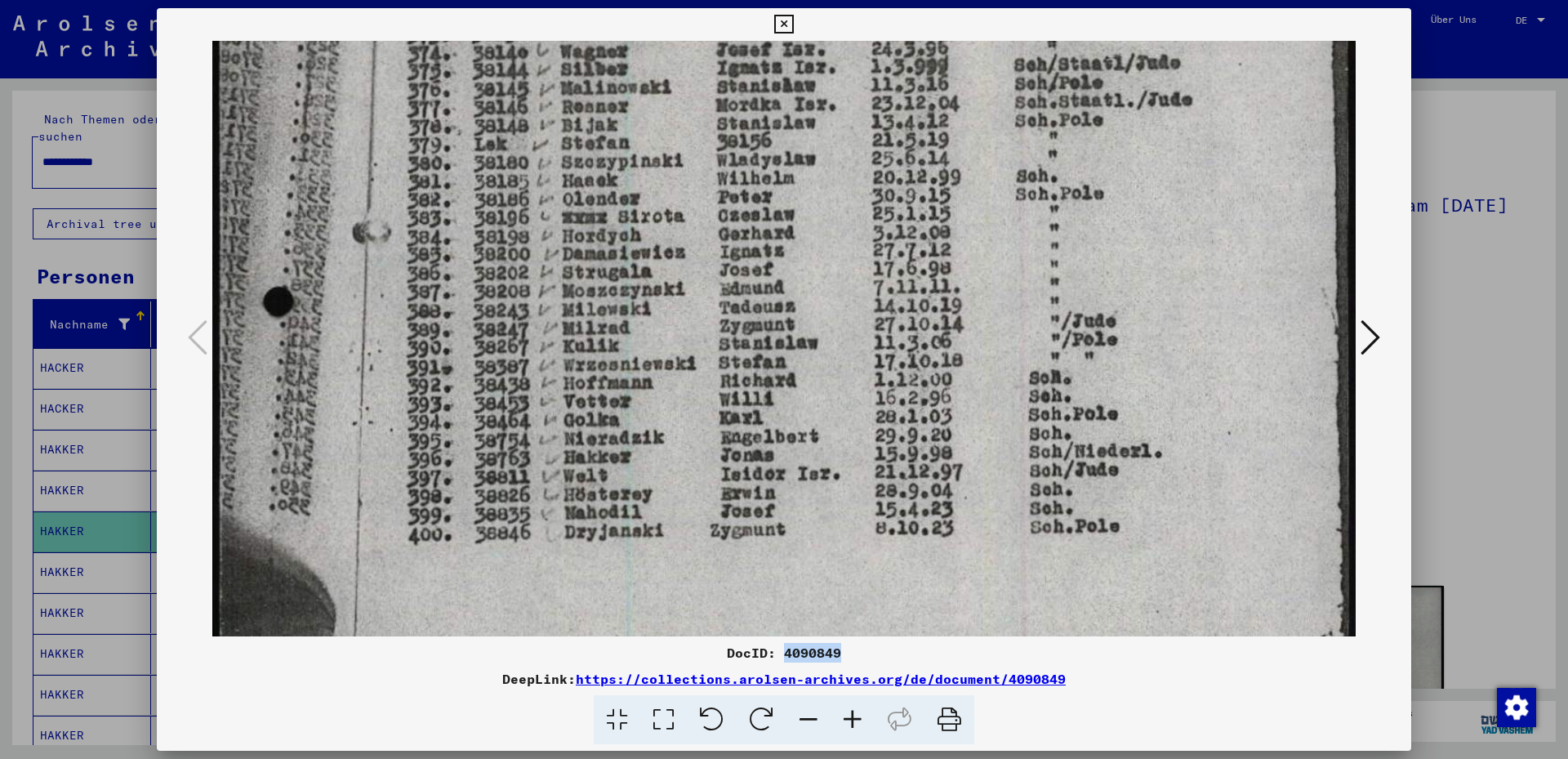 drag, startPoint x: 819, startPoint y: 449, endPoint x: 785, endPoint y: 279, distance: 173.36666 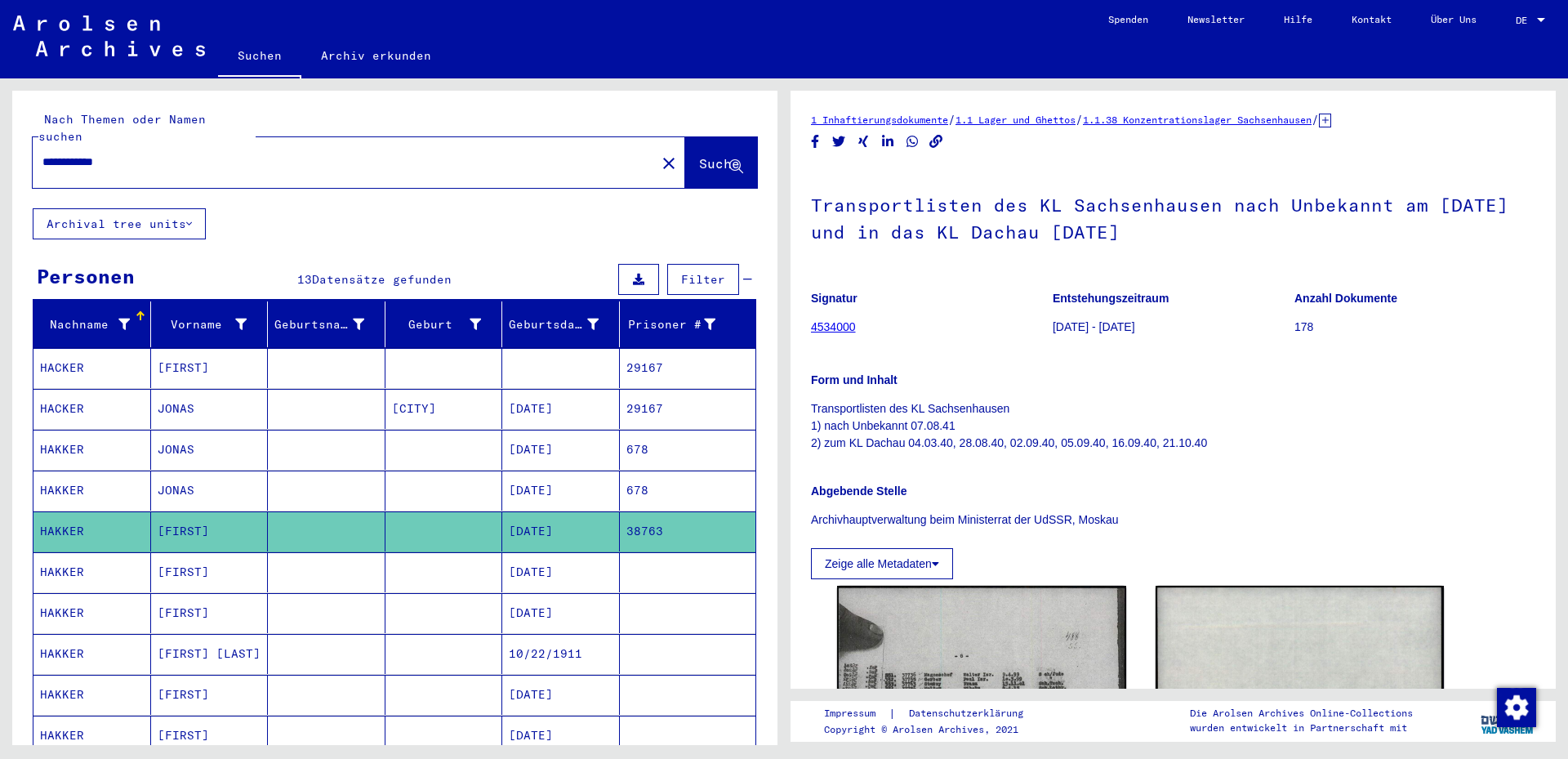 click at bounding box center [444, 490] 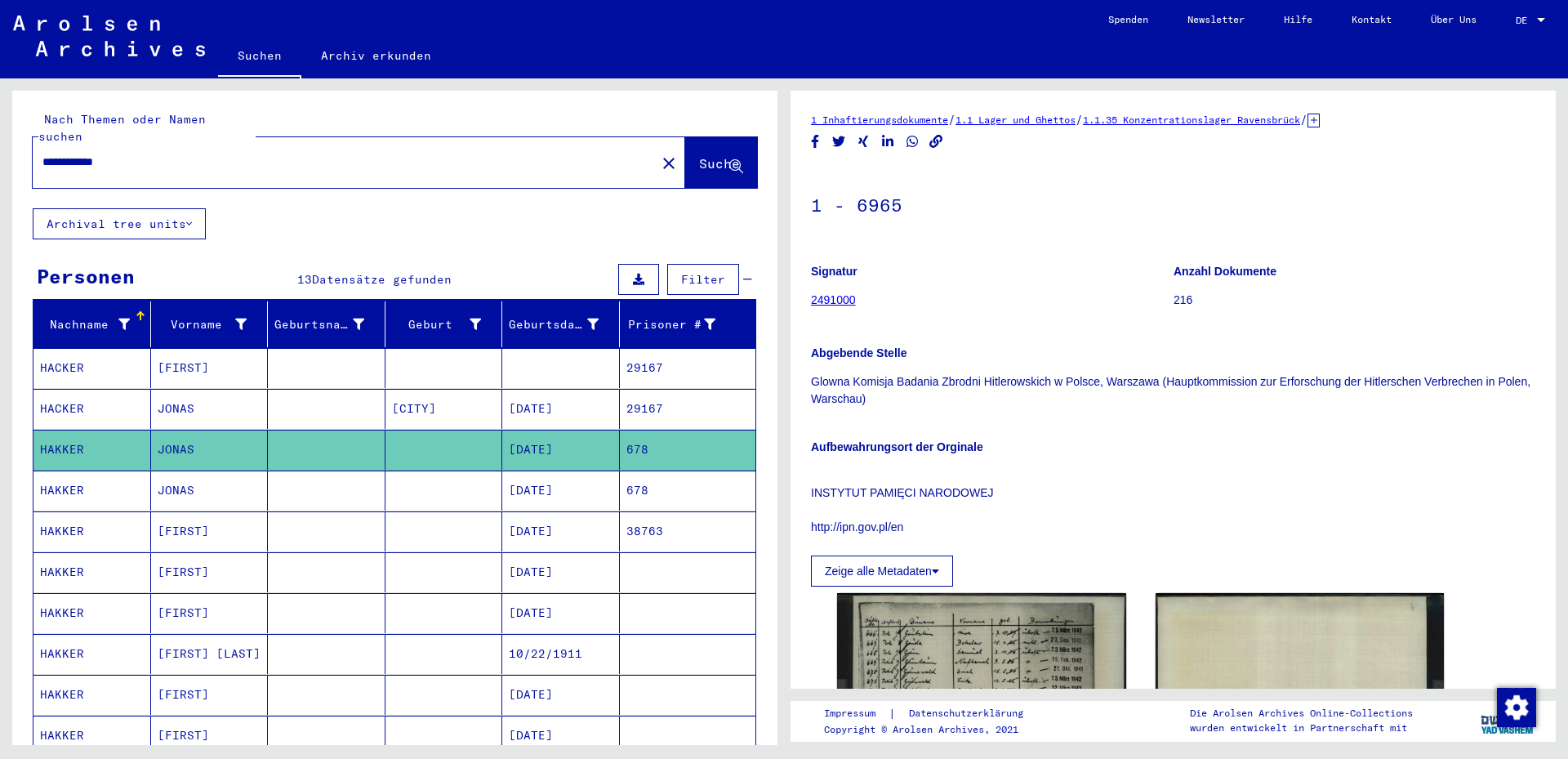 scroll, scrollTop: 0, scrollLeft: 0, axis: both 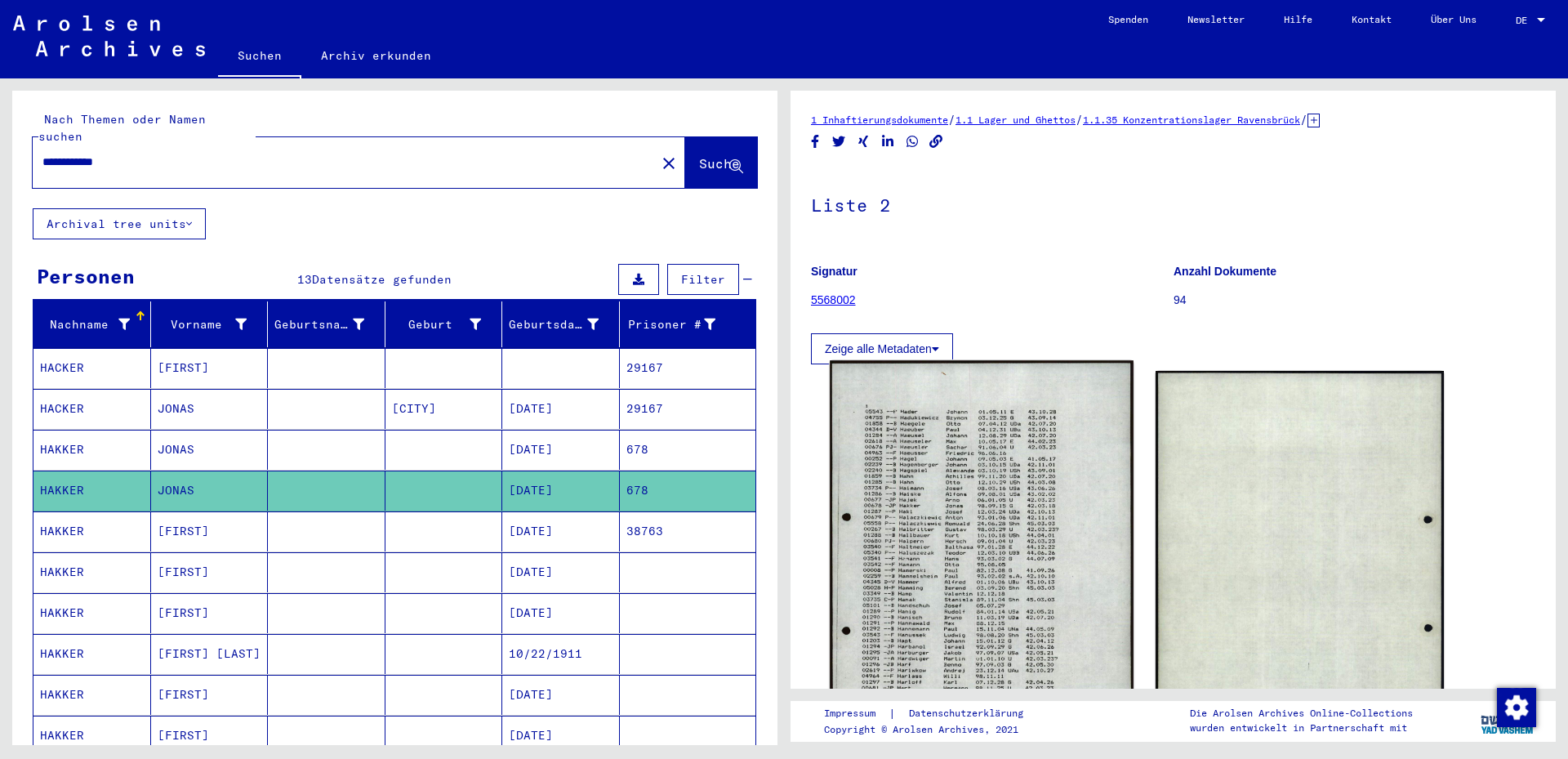 click 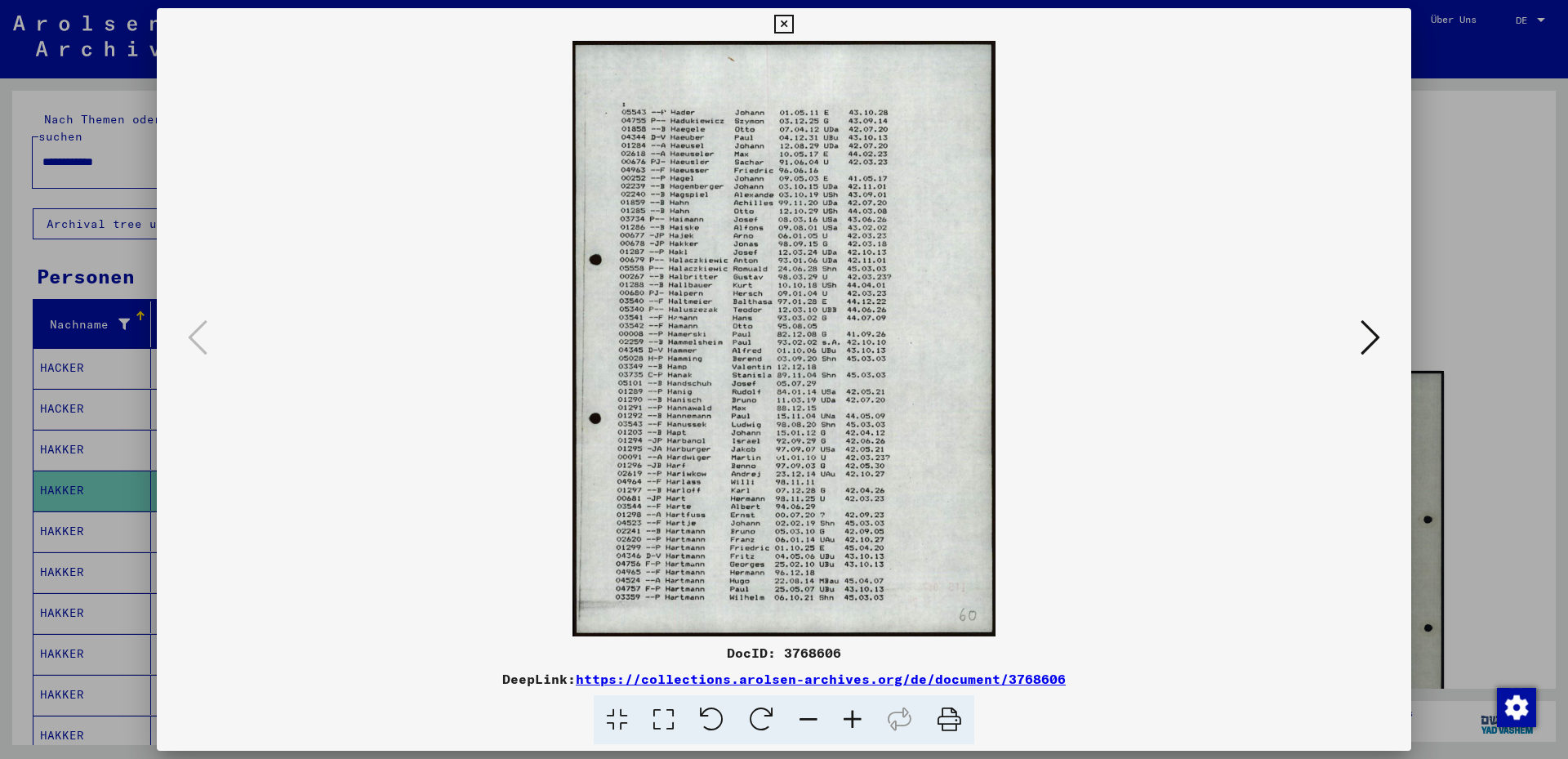 click at bounding box center (663, 720) 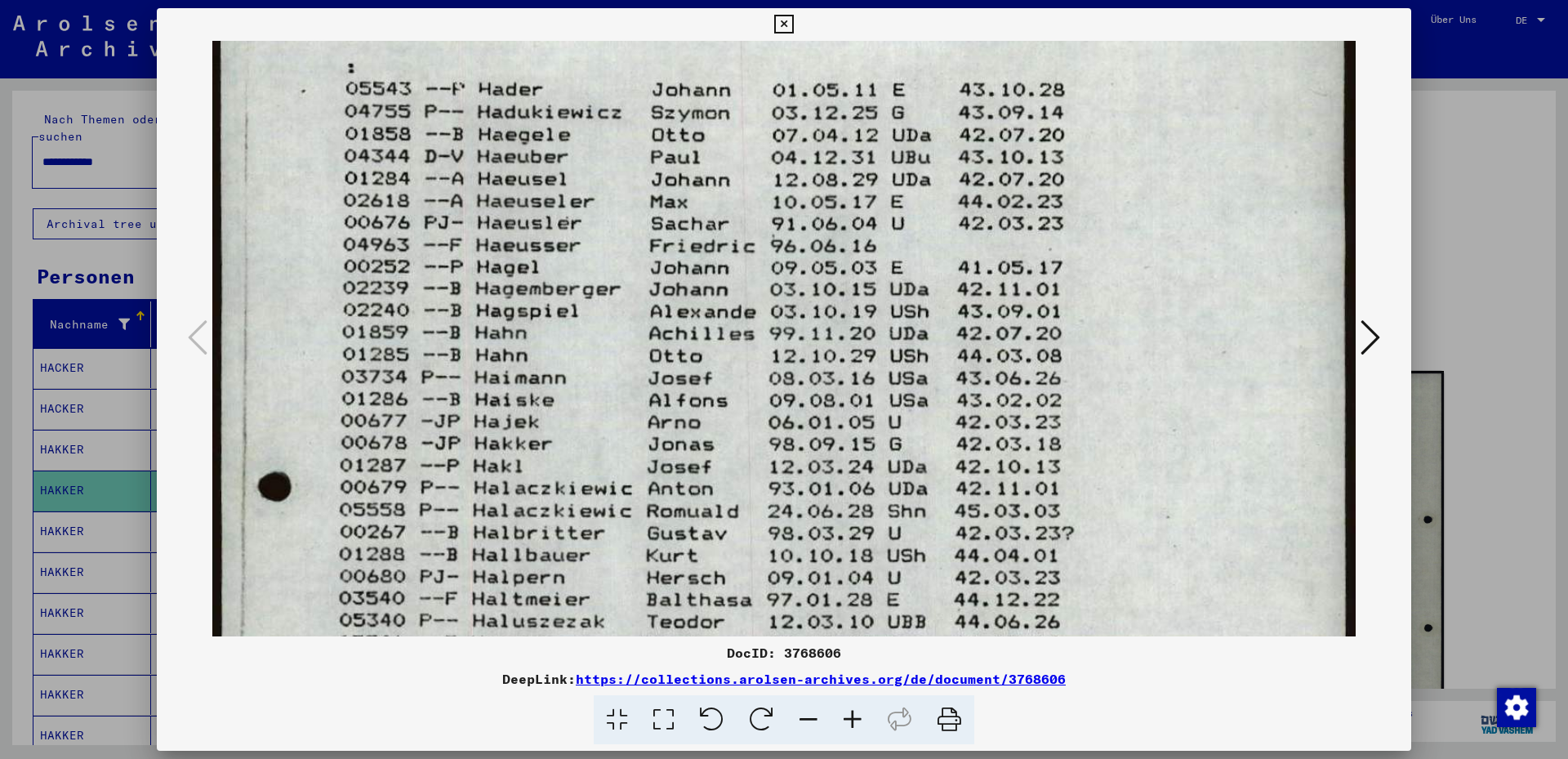drag, startPoint x: 474, startPoint y: 452, endPoint x: 513, endPoint y: 285, distance: 171.49344 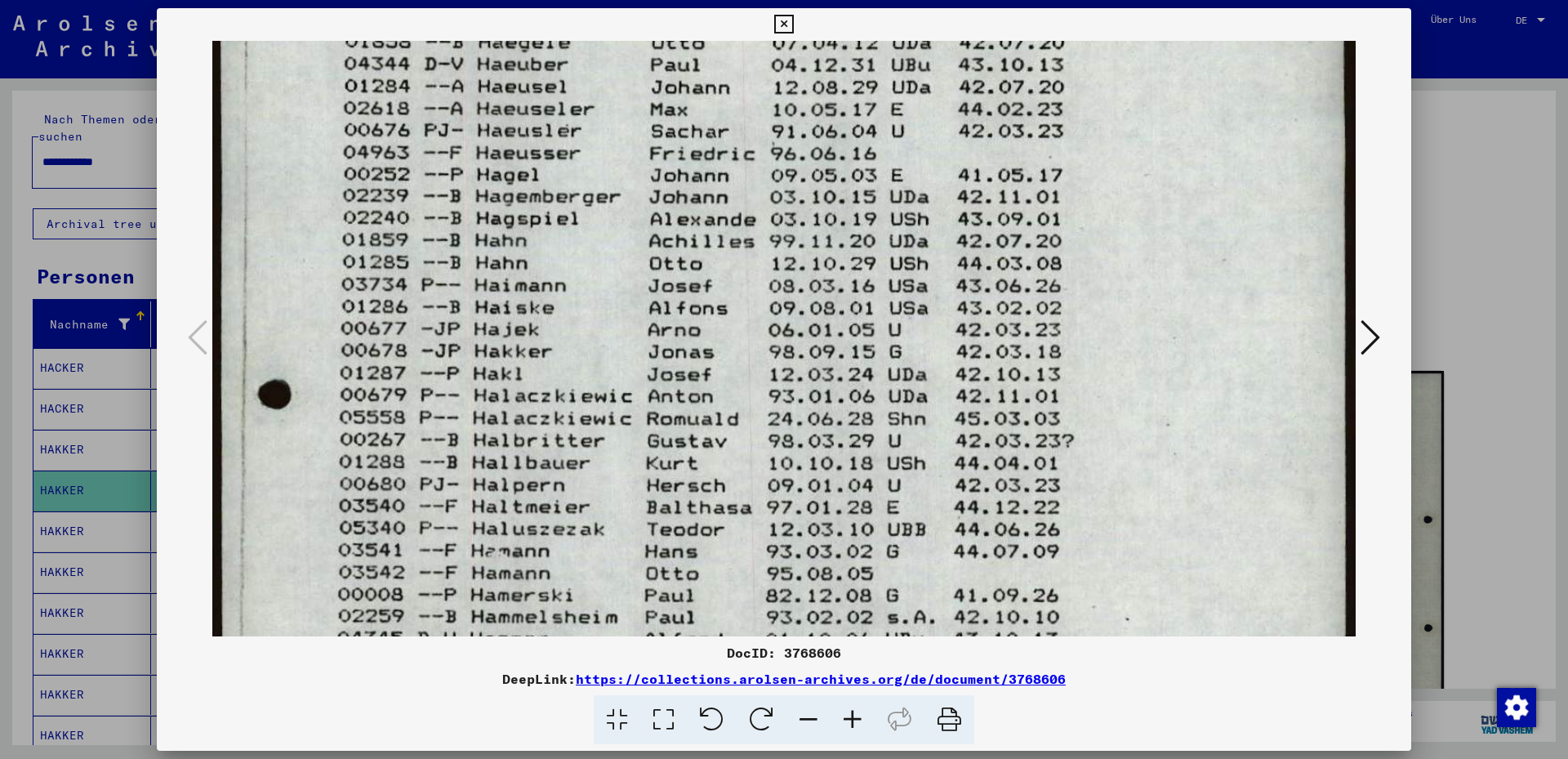 scroll, scrollTop: 252, scrollLeft: 0, axis: vertical 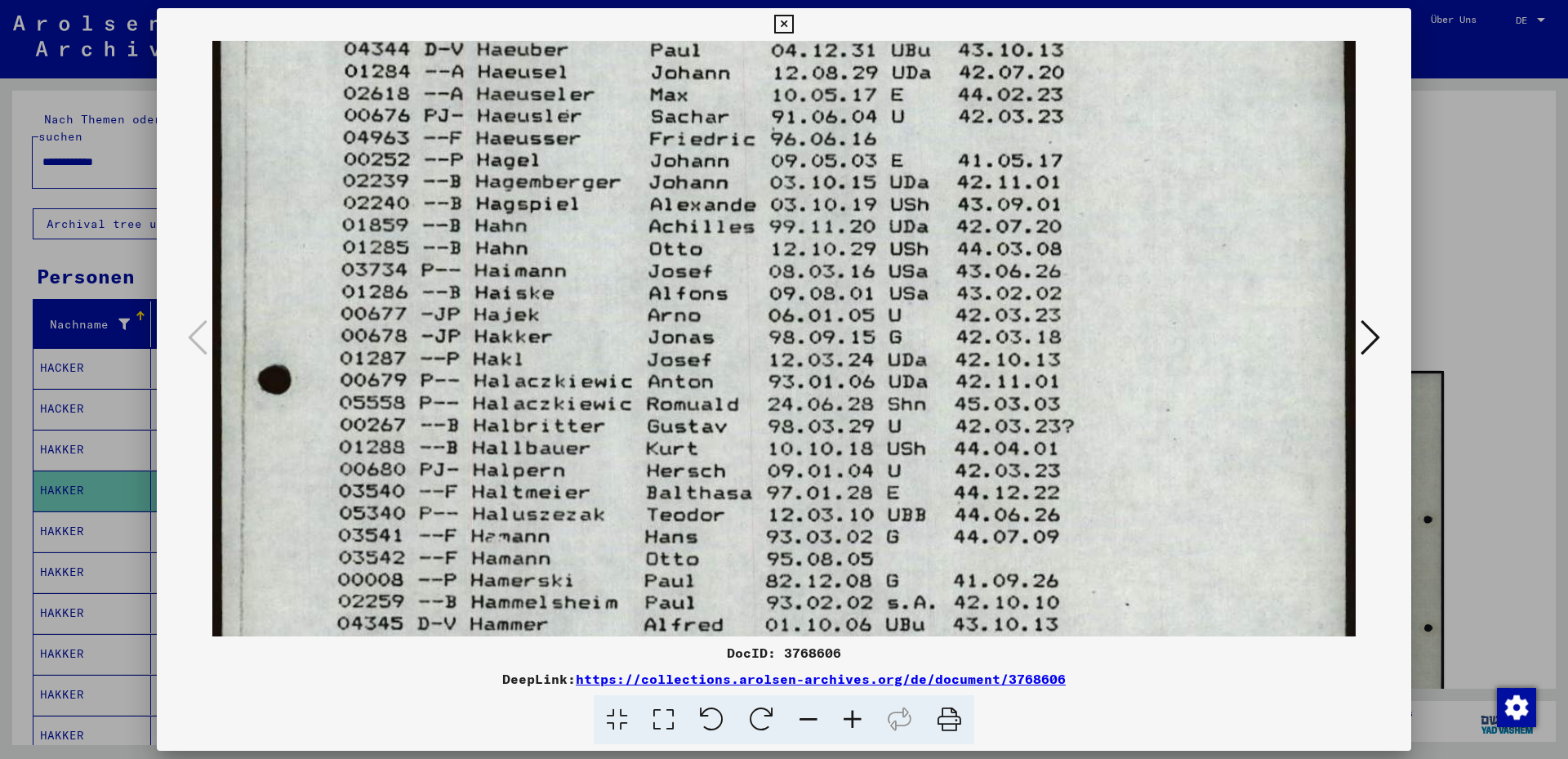 drag, startPoint x: 511, startPoint y: 372, endPoint x: 511, endPoint y: 363, distance: 9 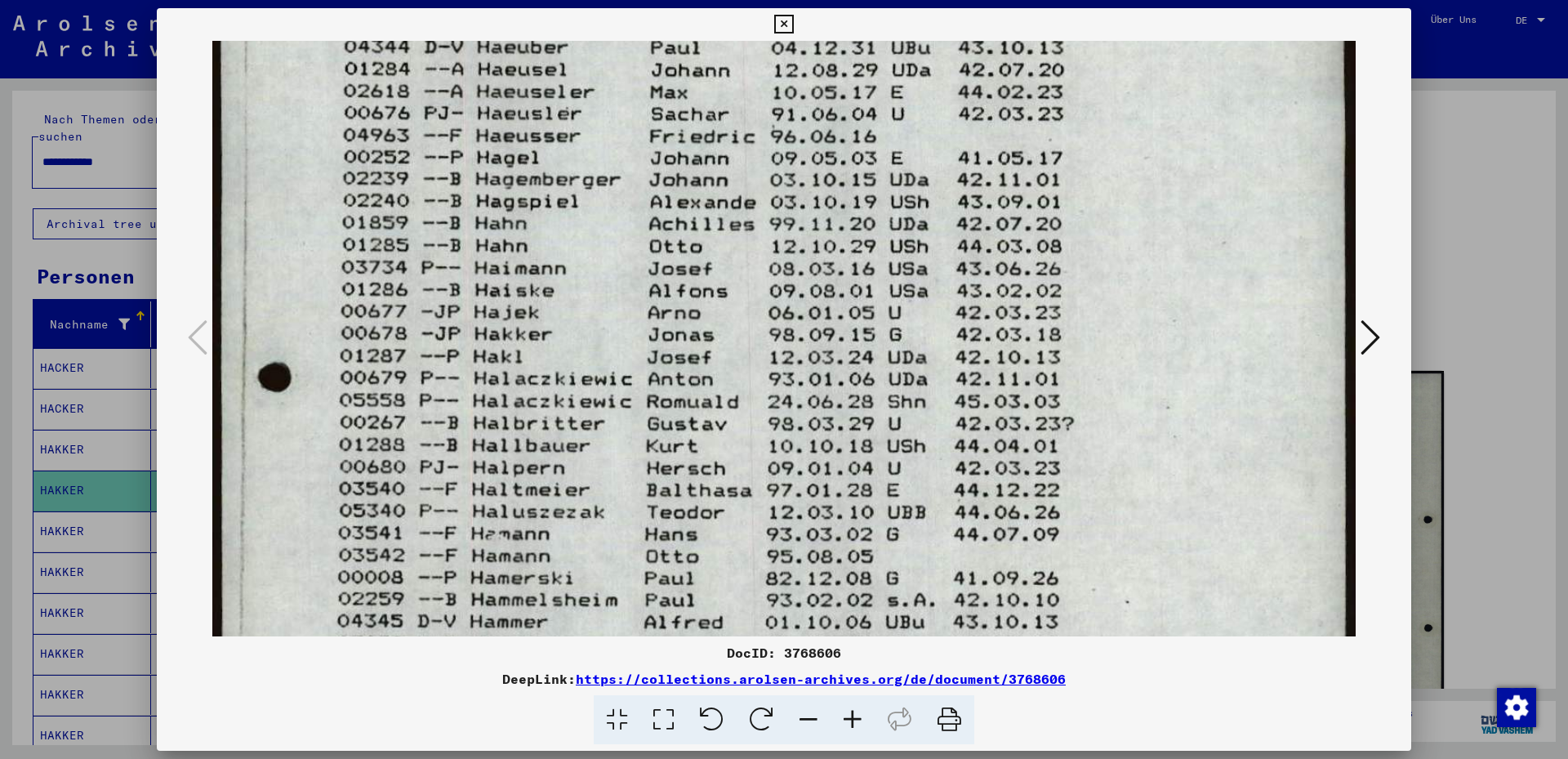 scroll, scrollTop: 255, scrollLeft: 0, axis: vertical 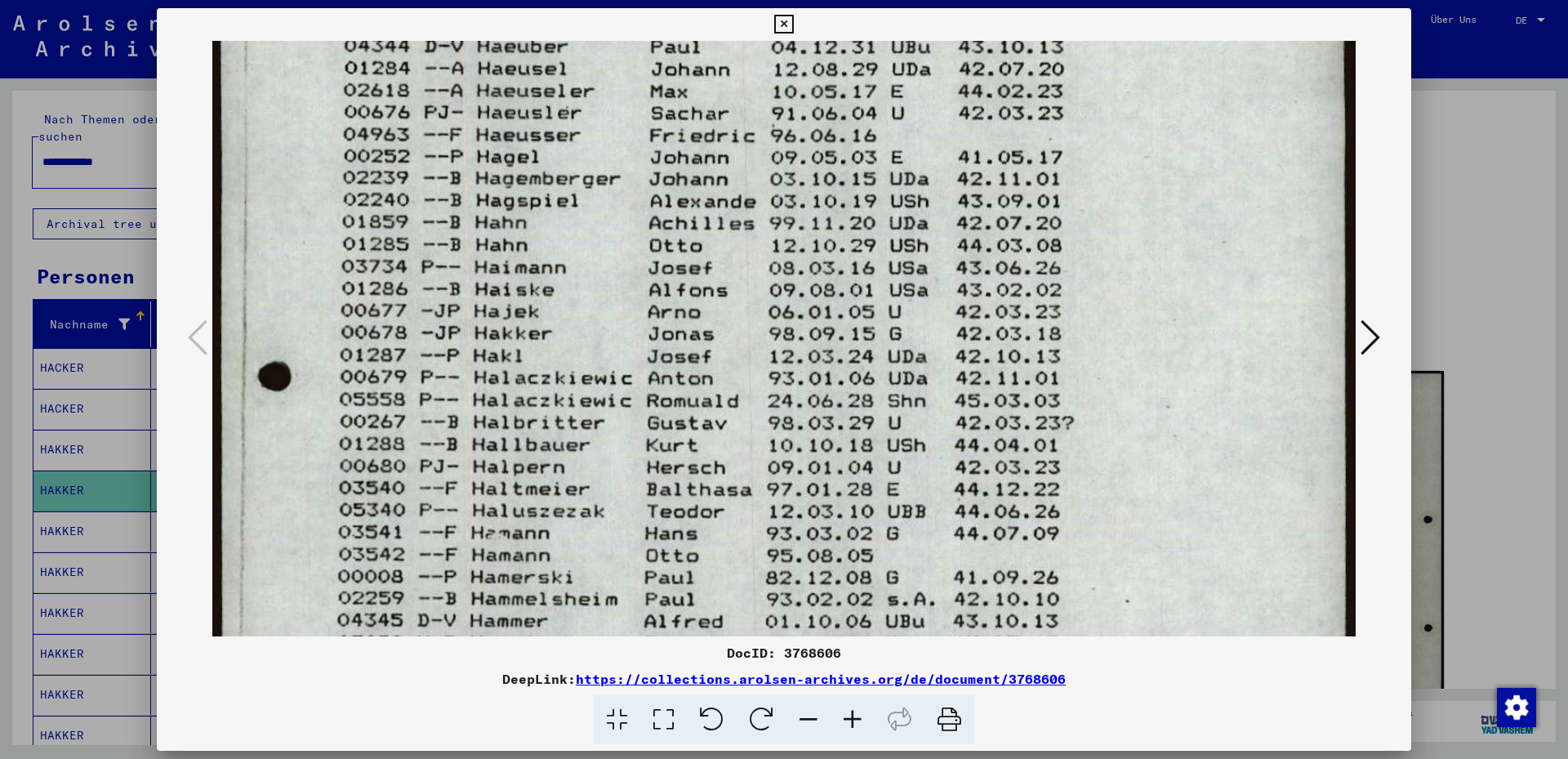 drag, startPoint x: 1057, startPoint y: 343, endPoint x: 975, endPoint y: 344, distance: 82.006 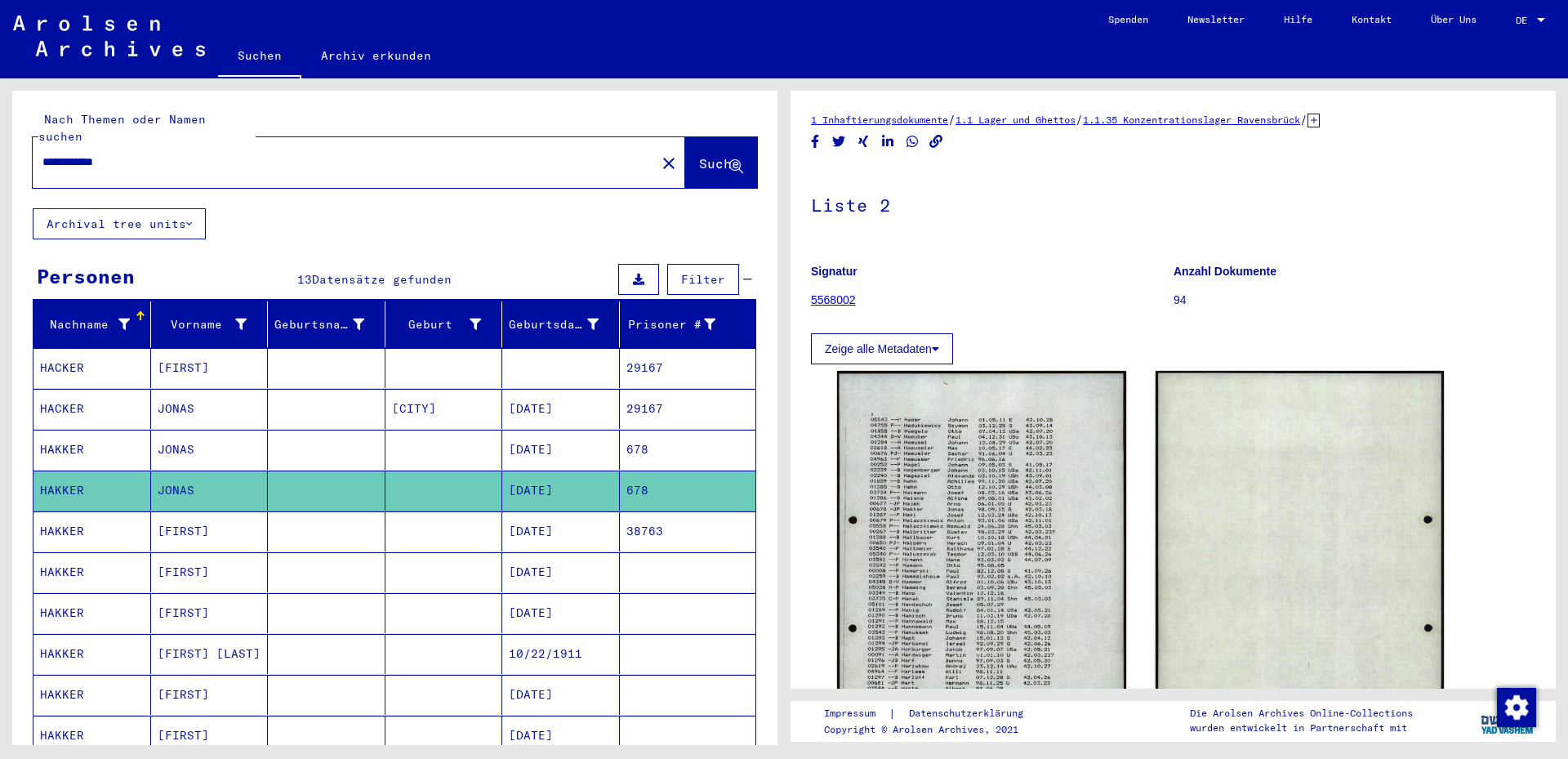 click on "09/15/1898" at bounding box center [561, 490] 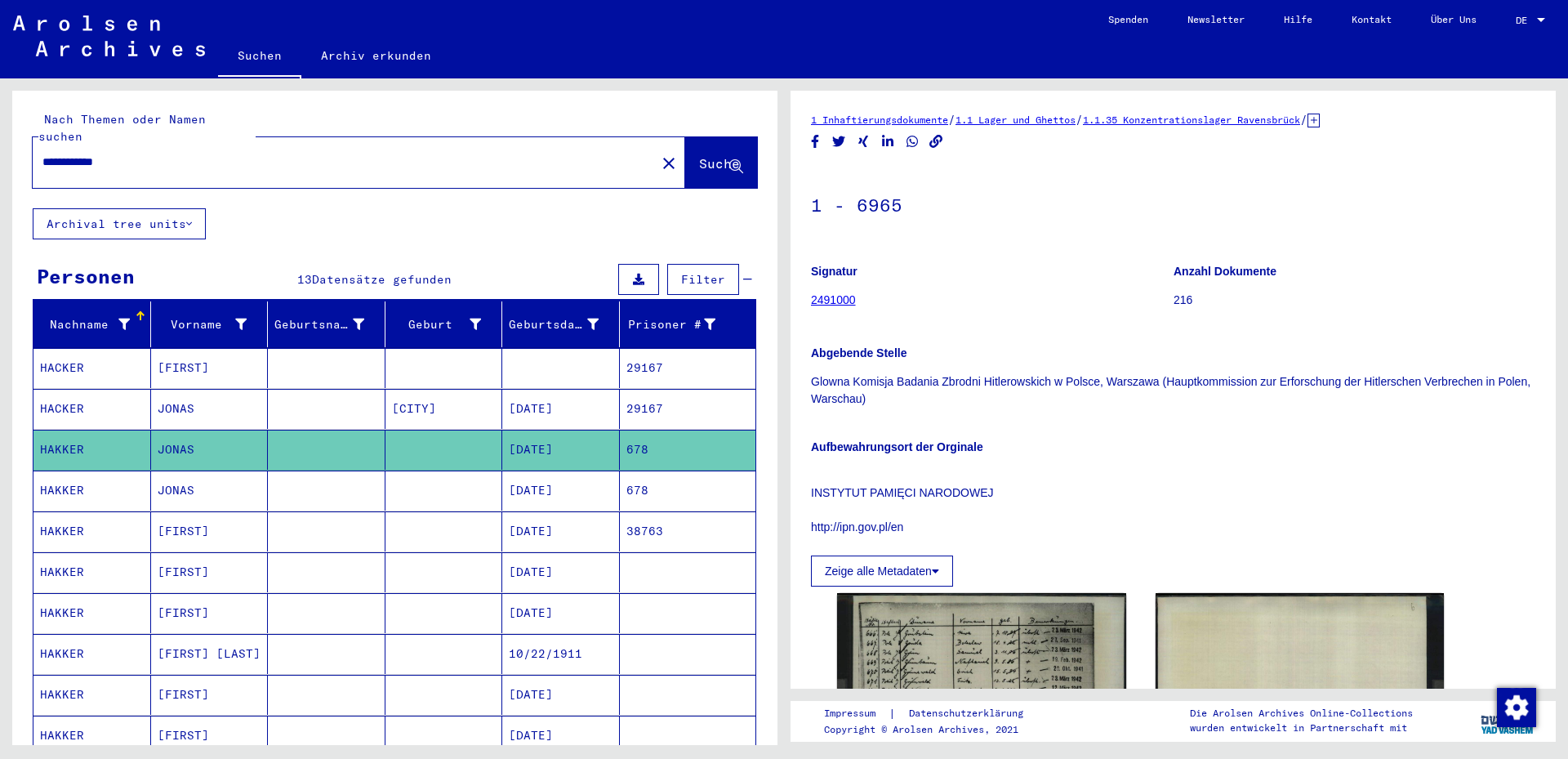 scroll, scrollTop: 0, scrollLeft: 0, axis: both 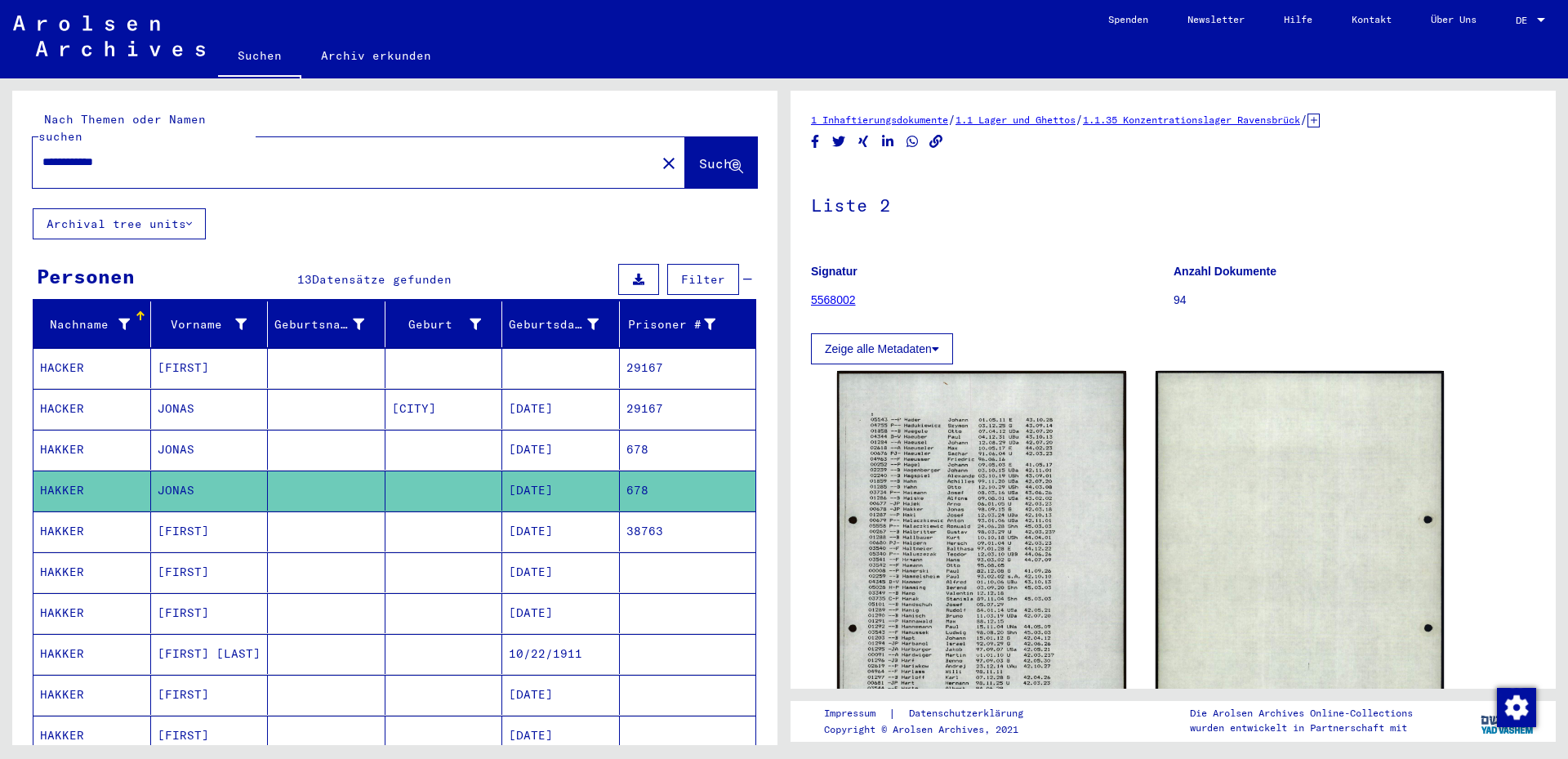 click at bounding box center (327, 572) 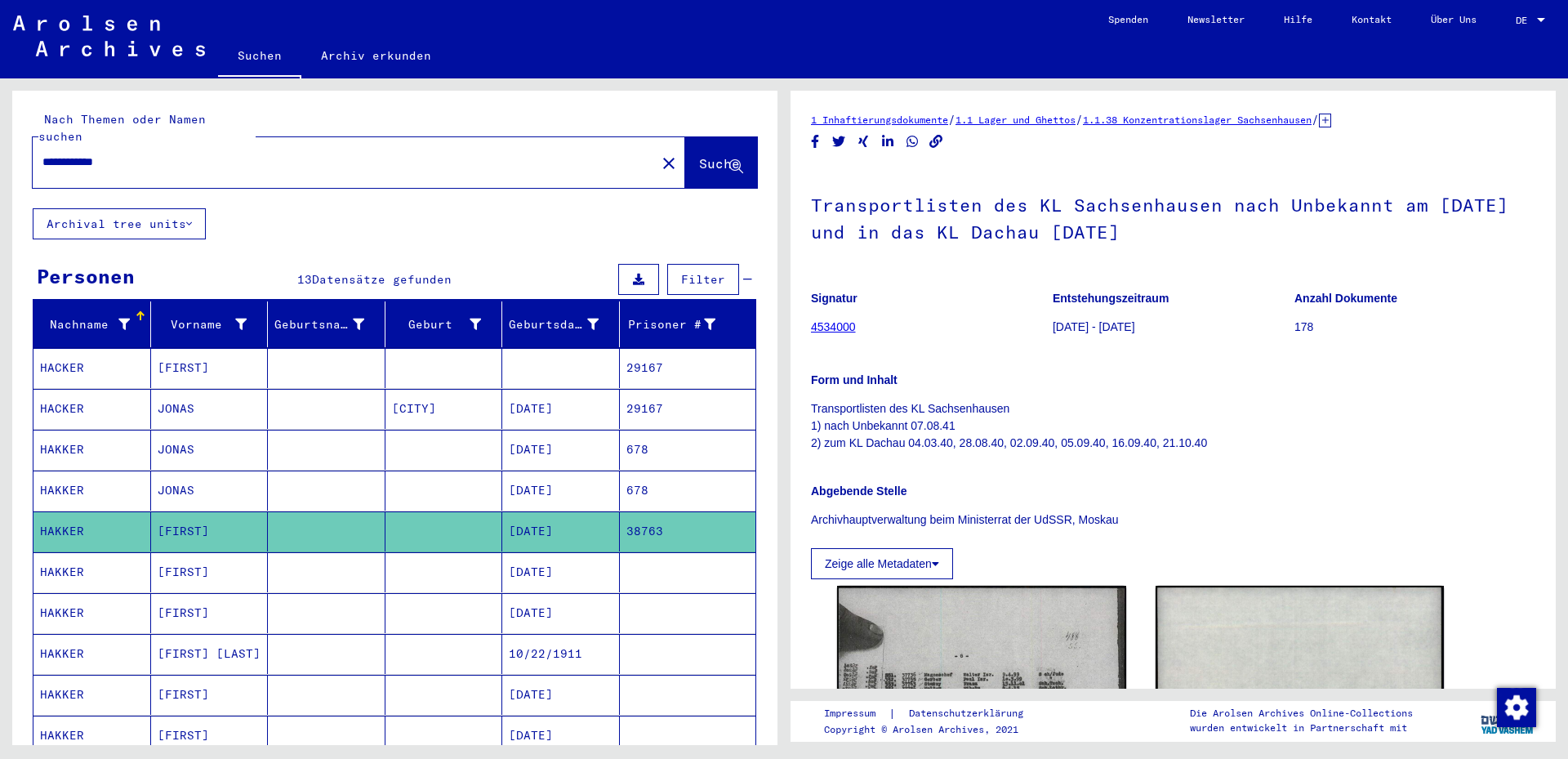 click on "09/15/1898" at bounding box center [561, 654] 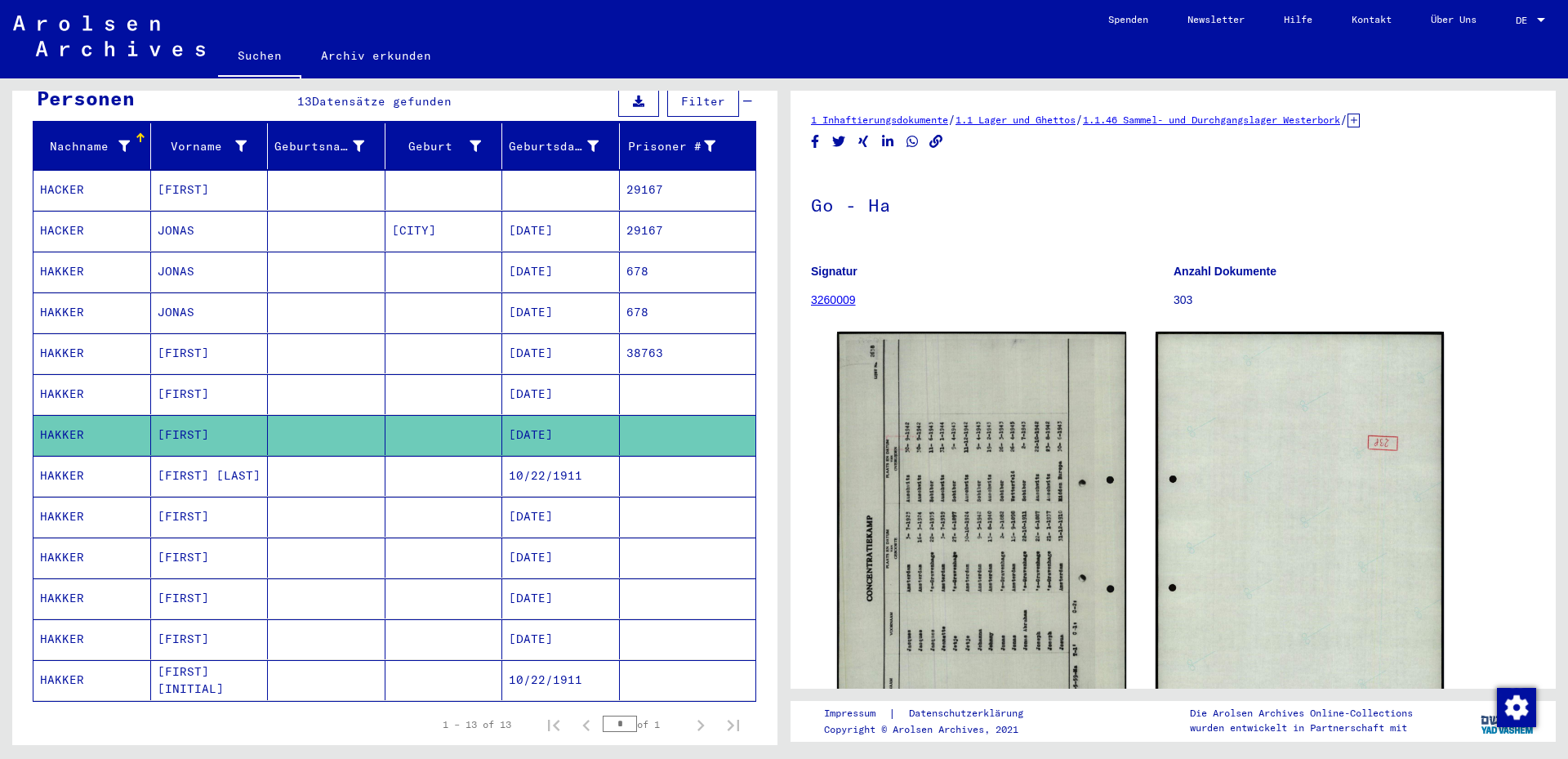 scroll, scrollTop: 245, scrollLeft: 0, axis: vertical 